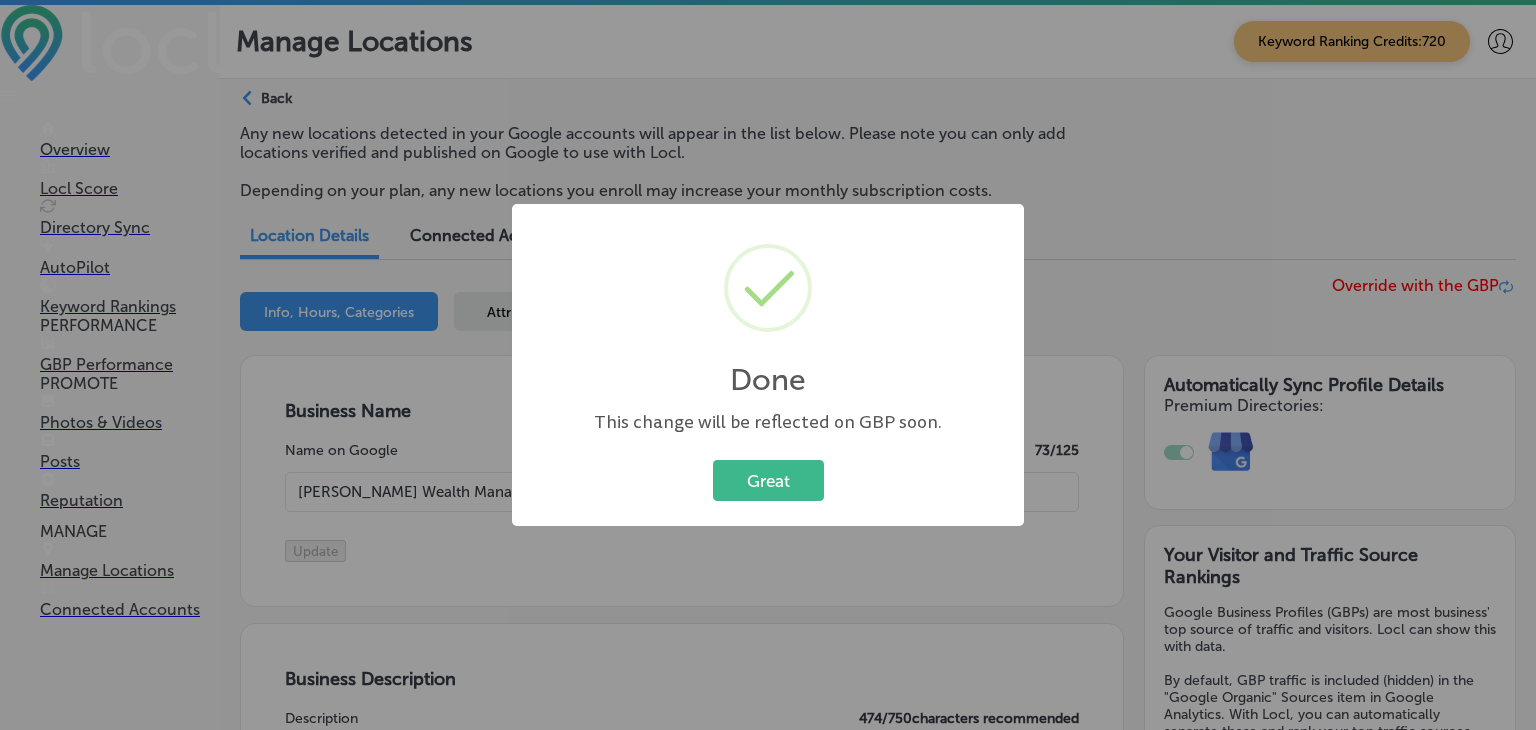 select on "US" 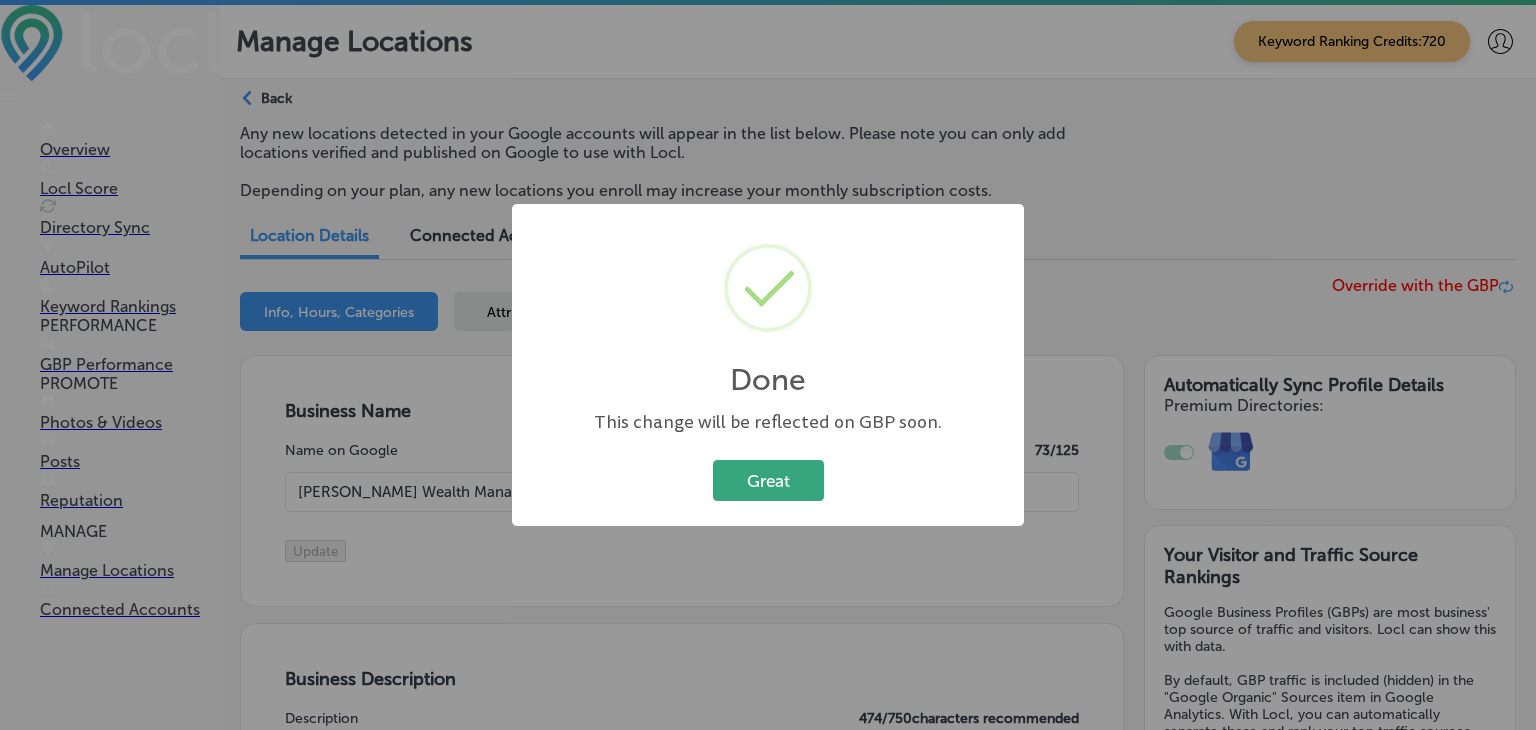 scroll, scrollTop: 4, scrollLeft: 0, axis: vertical 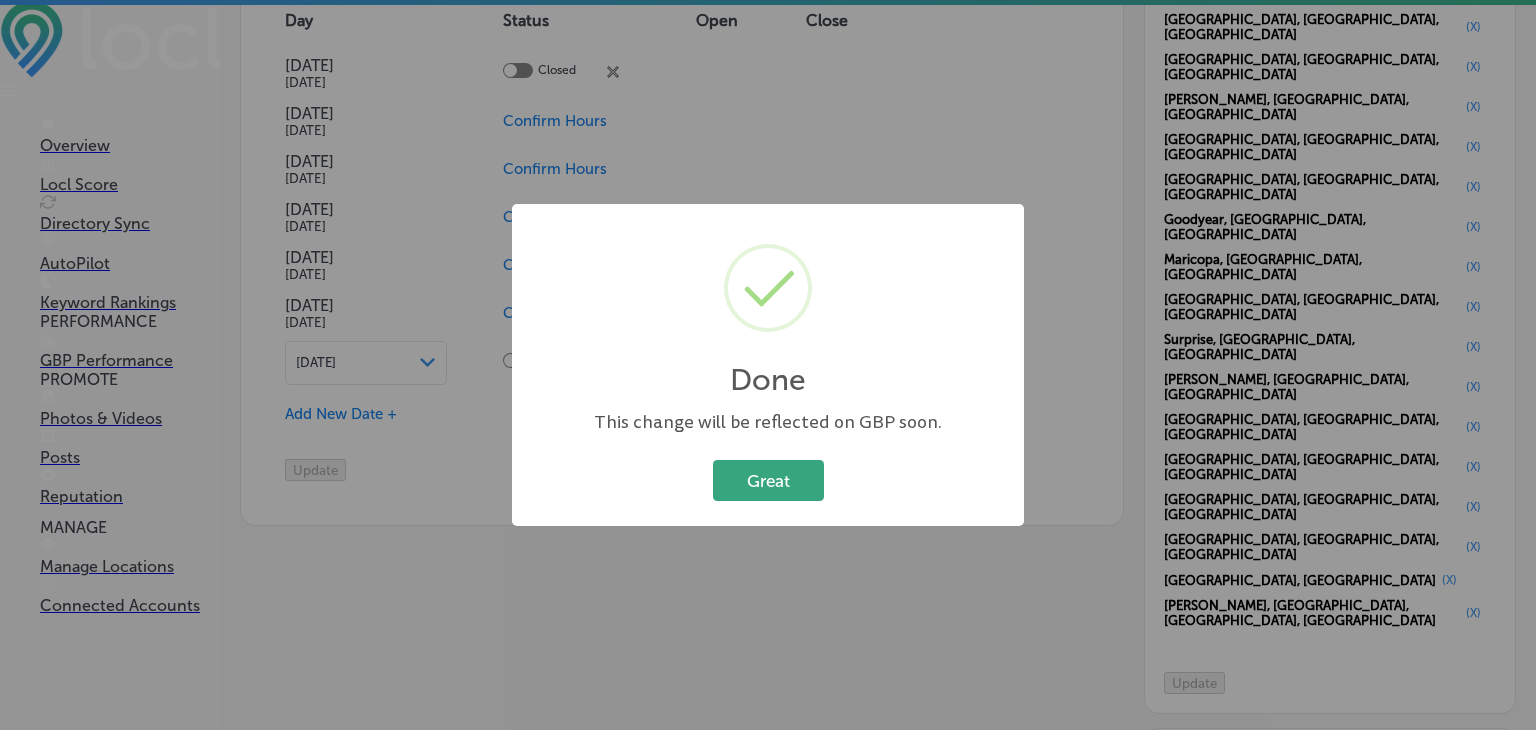 click on "Great" at bounding box center [768, 480] 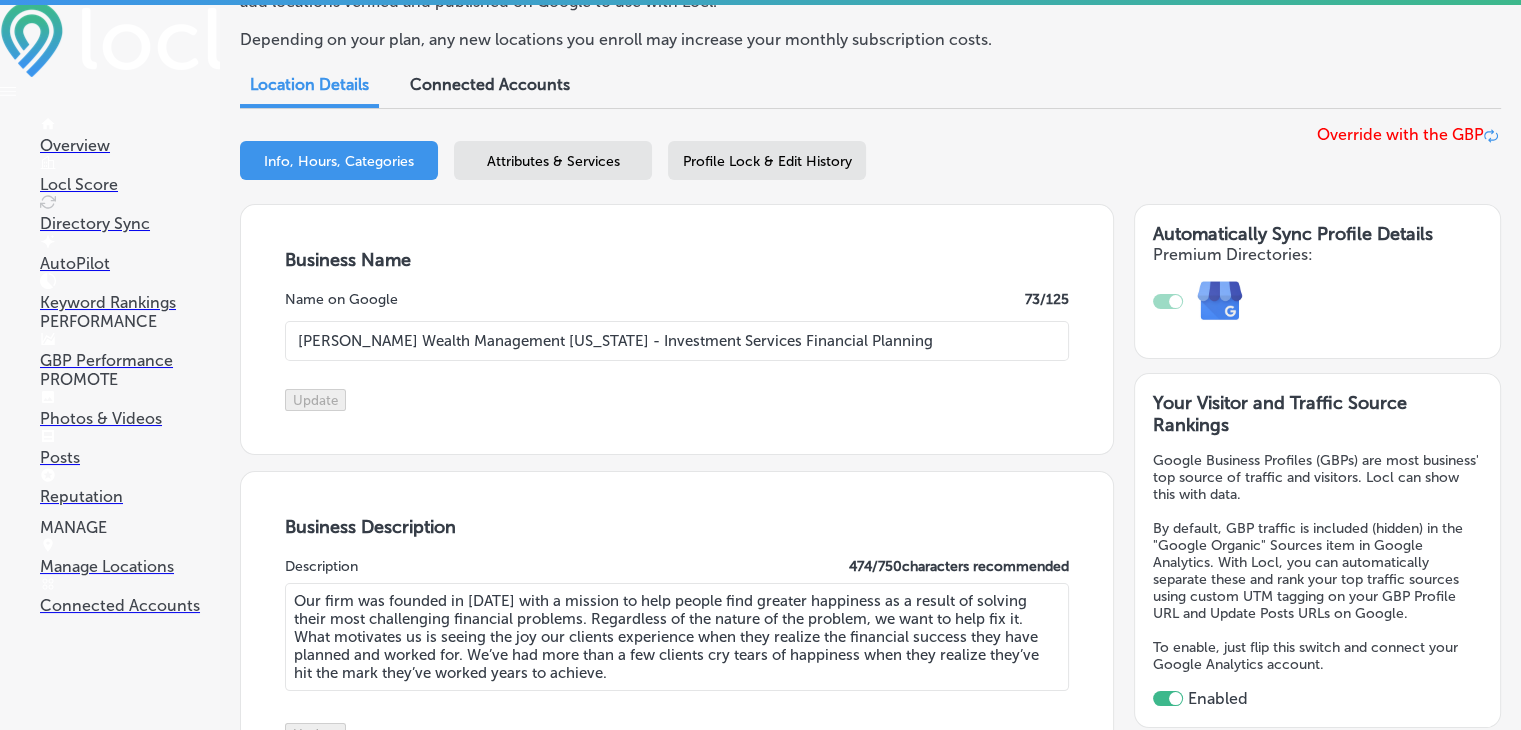 scroll, scrollTop: 0, scrollLeft: 0, axis: both 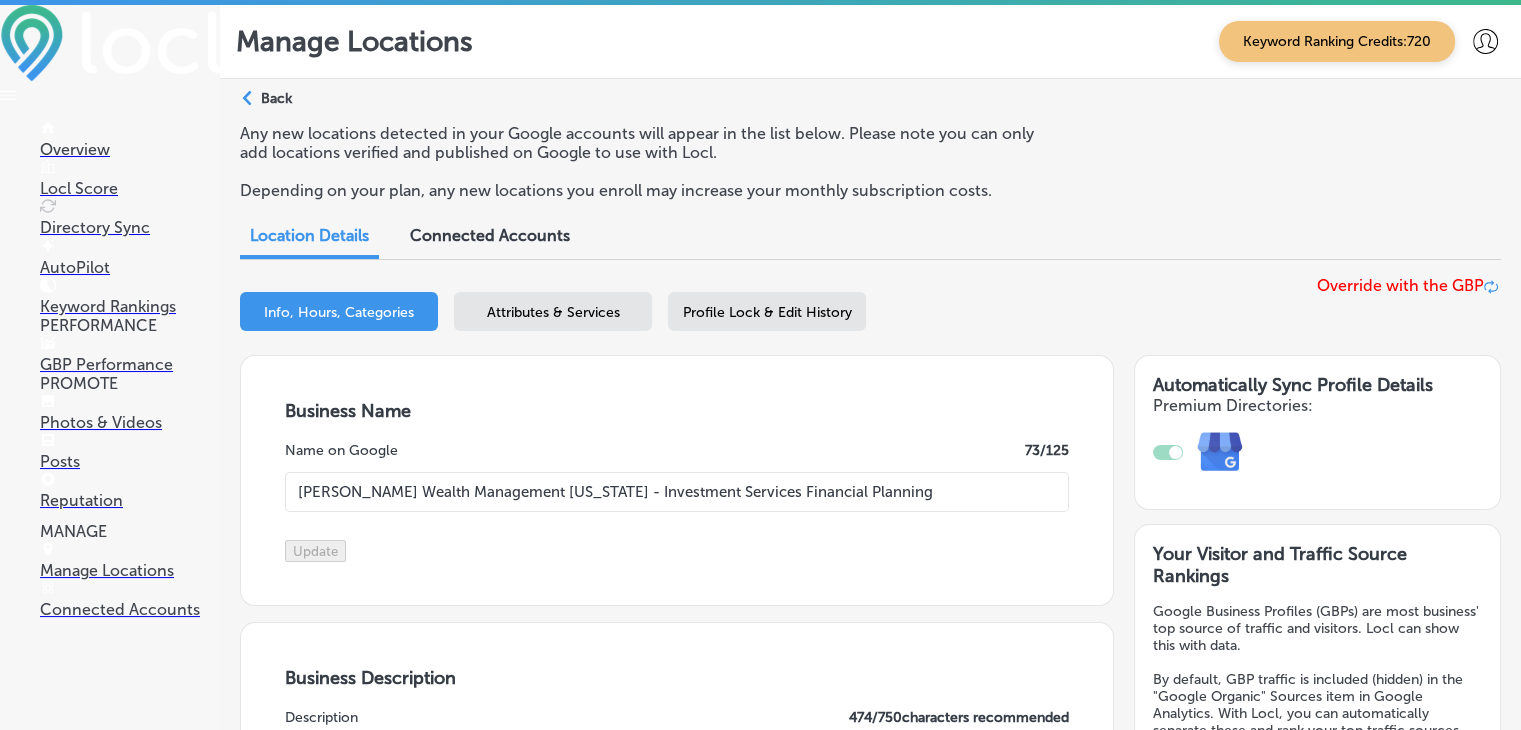 click on "Path
Created with Sketch.
Back" at bounding box center [266, 106] 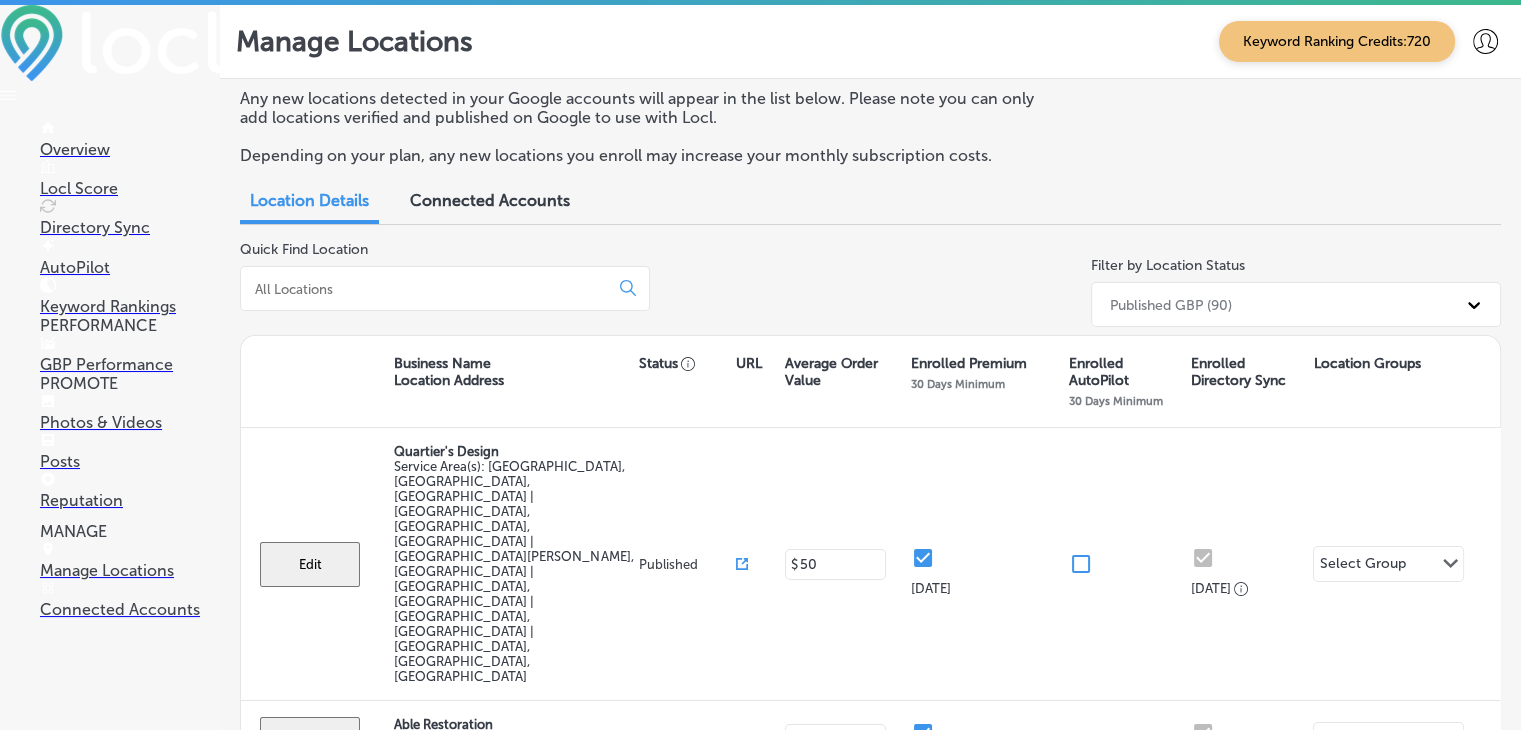 click at bounding box center (445, 288) 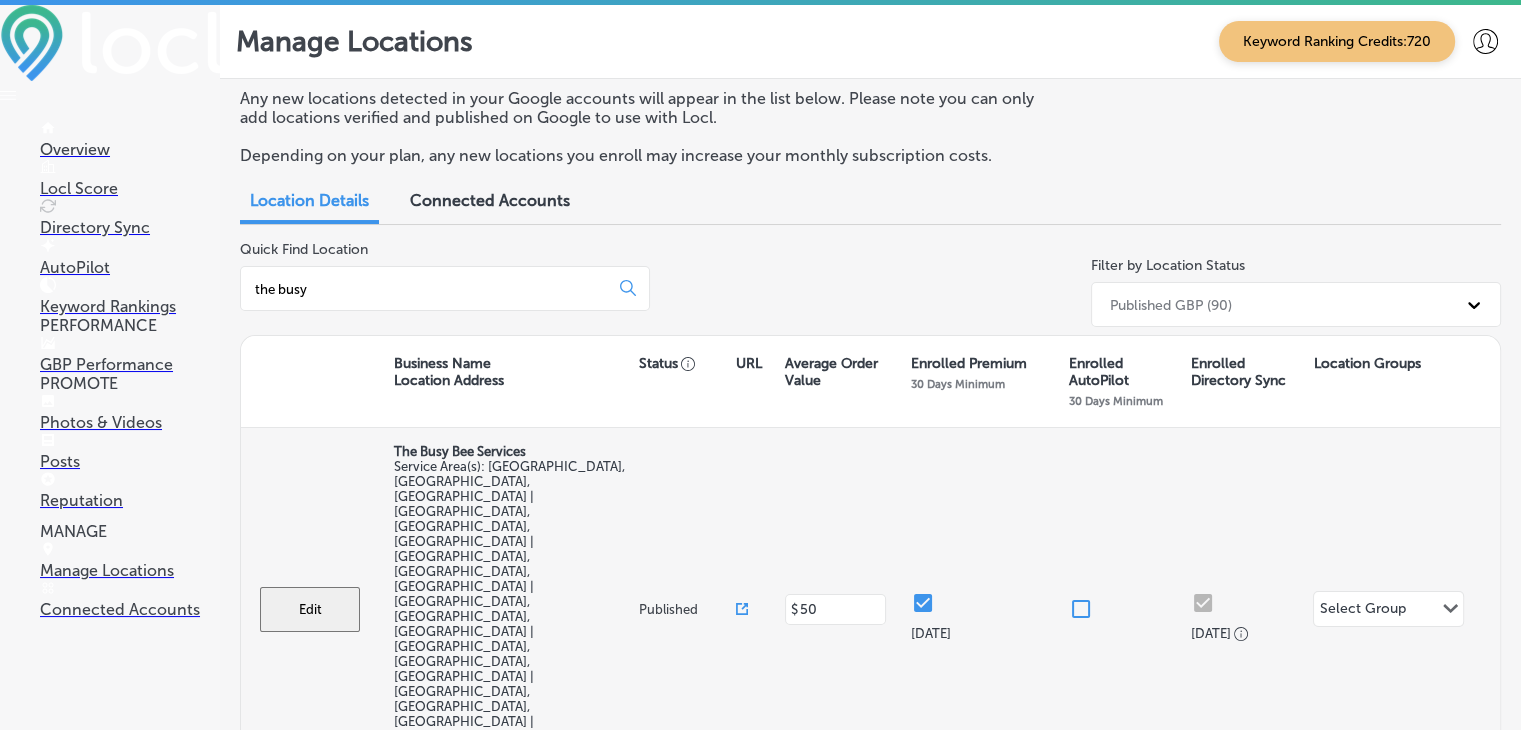 type on "the busy" 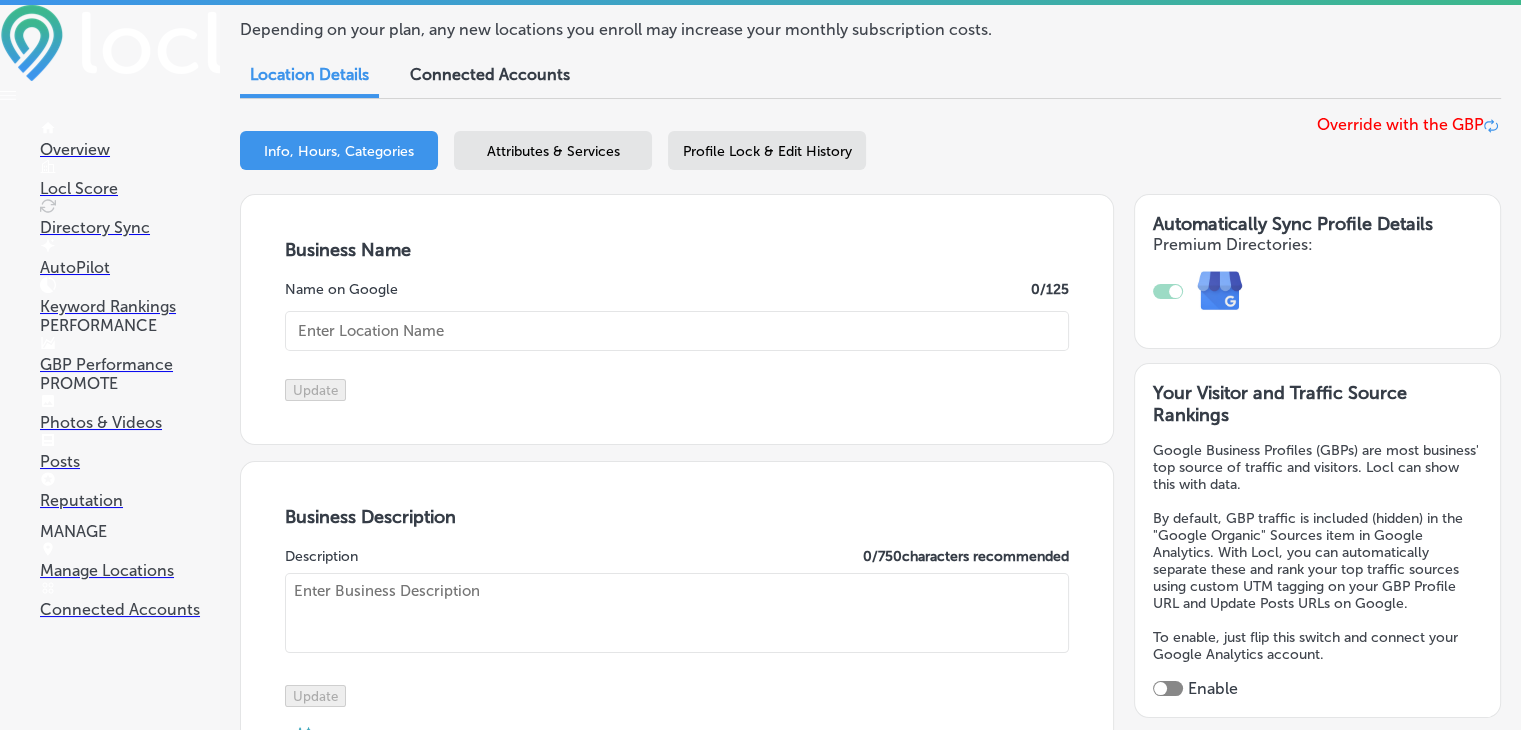 type on "The Busy Bee Services" 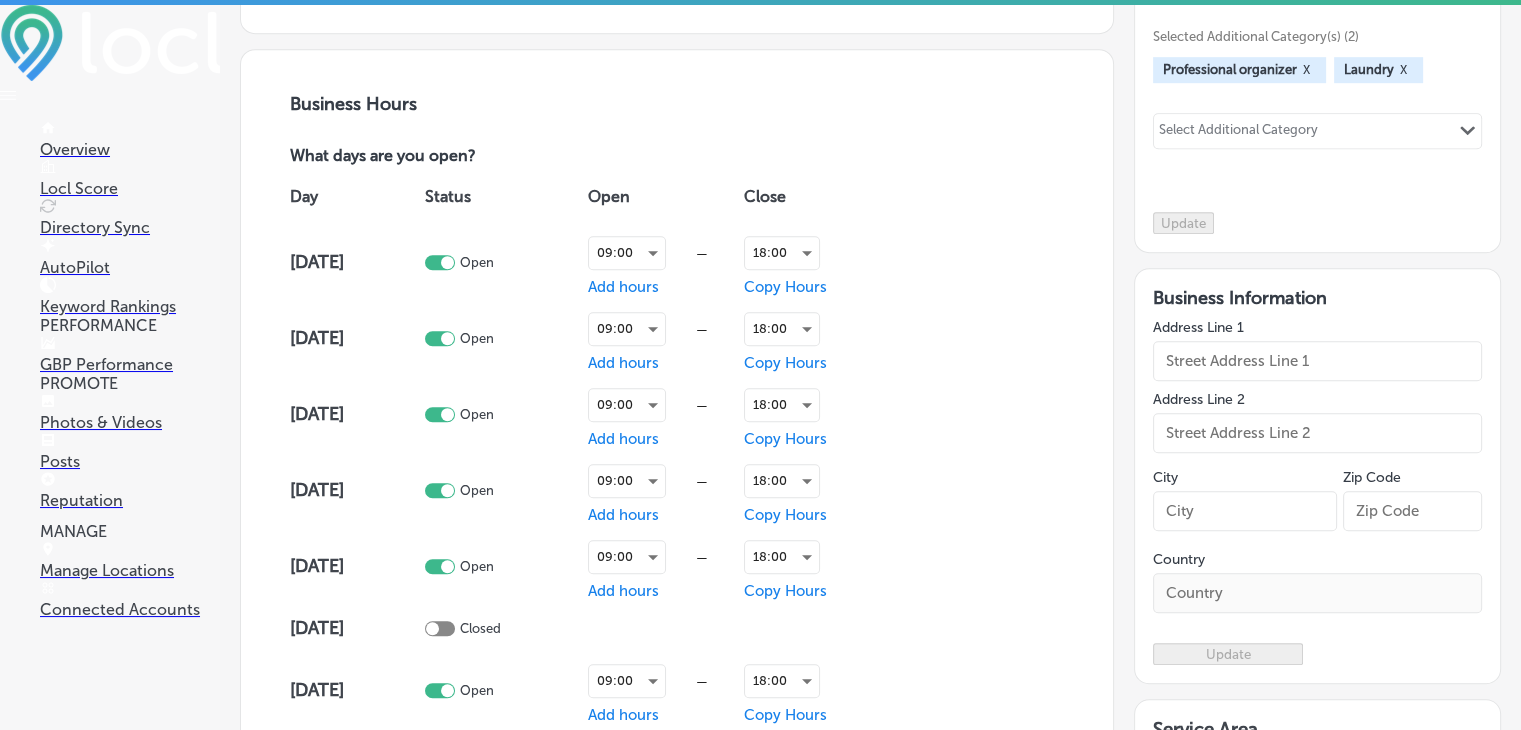 type on "[STREET_ADDRESS]" 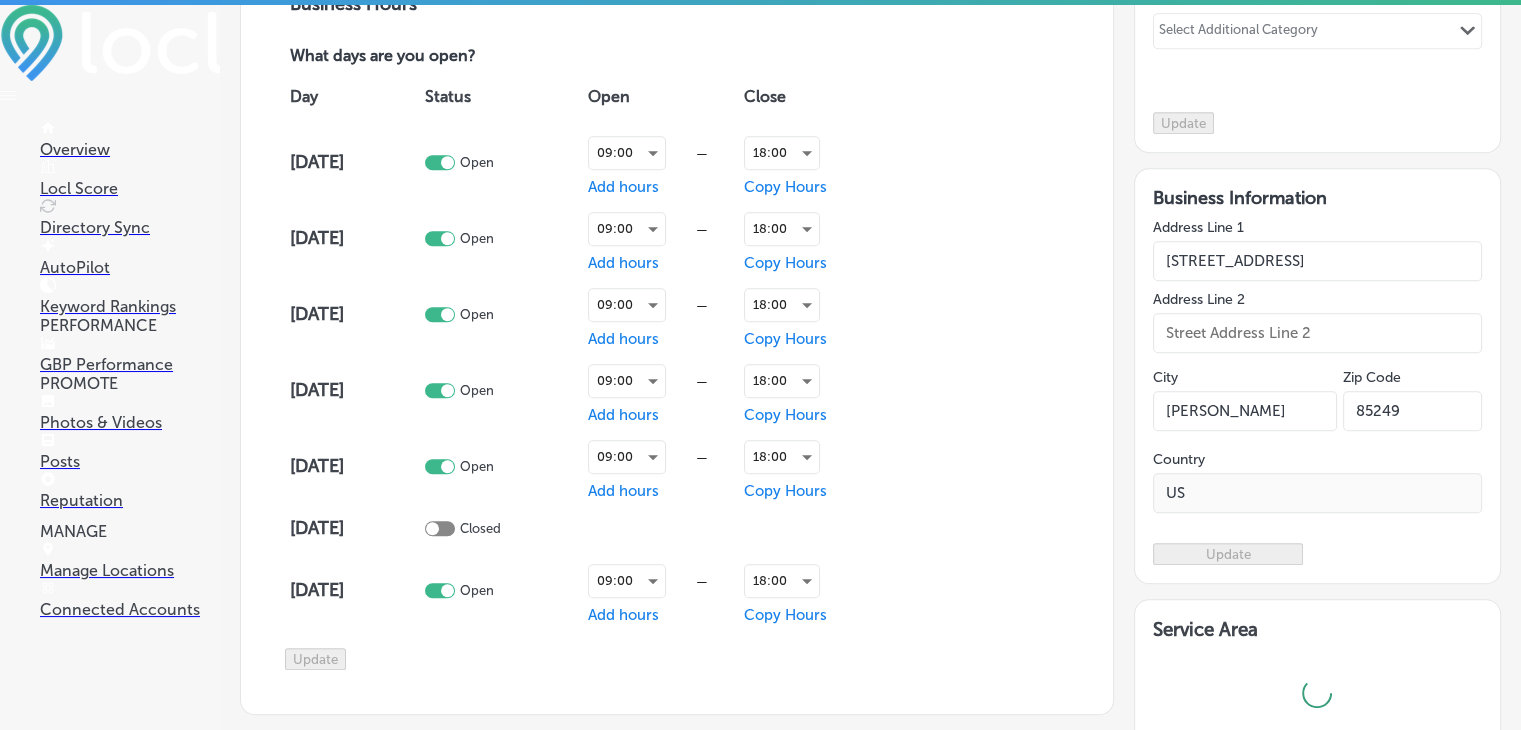 type on "The Busy Bee Services brings order and peace to homes across the [GEOGRAPHIC_DATA] with expert home organization, decluttering, and in-home laundry services. From kitchens and closets to garages and playrooms, we create customized systems that make staying organized effortless. Our Laundry Bees handle washing, drying, folding, and organizing using your preferred products for a personal touch. Need both services? Our [MEDICAL_DATA] Combo blends organization and laundry care for a stress-free home. We proudly serve [GEOGRAPHIC_DATA], [GEOGRAPHIC_DATA], [PERSON_NAME], [PERSON_NAME], [PERSON_NAME], [GEOGRAPHIC_DATA], and [GEOGRAPHIC_DATA], offering professional, sustainable, same-day service. Experience the perfect balance of tidiness and tranquility—call The Busy Bee Services [DATE]!" 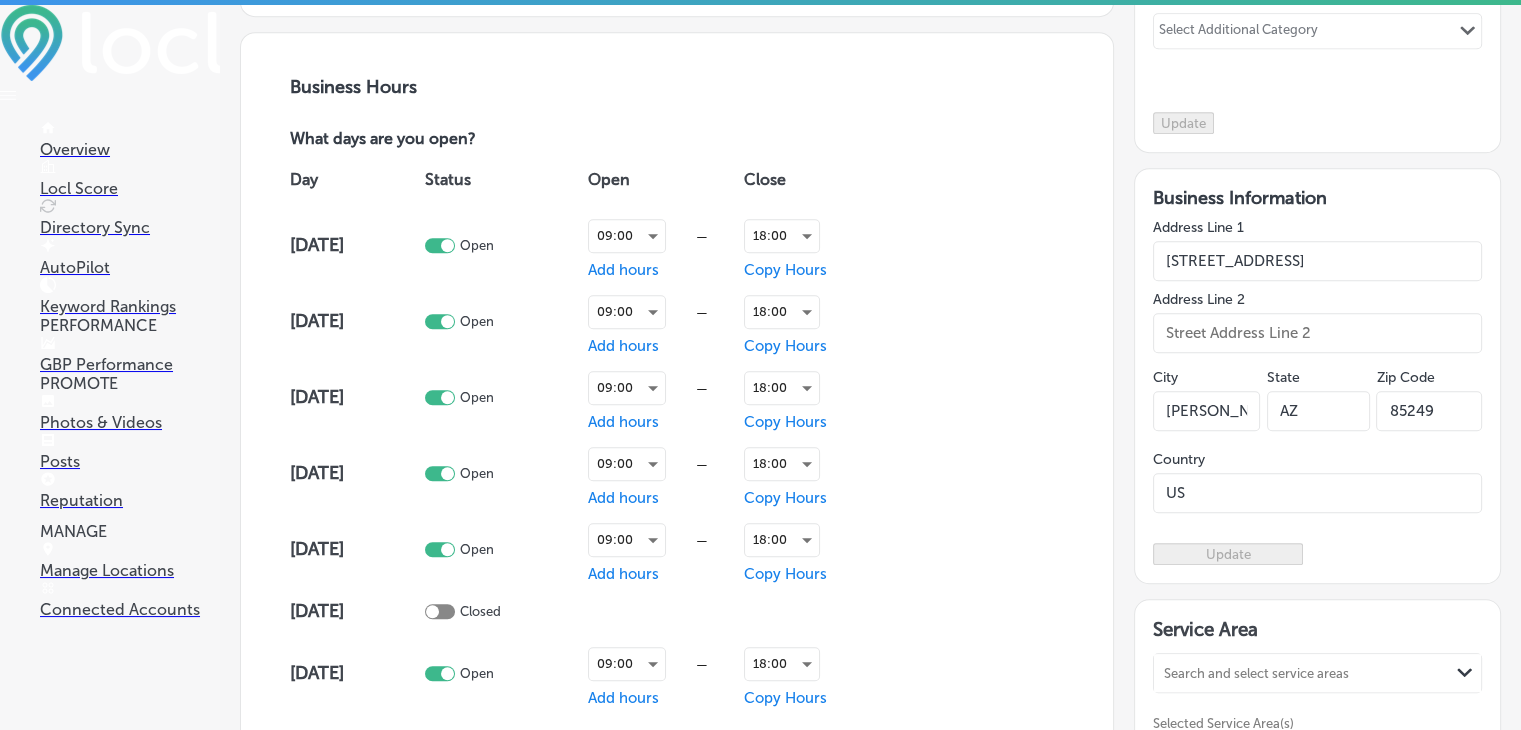 type on "[PHONE_NUMBER]" 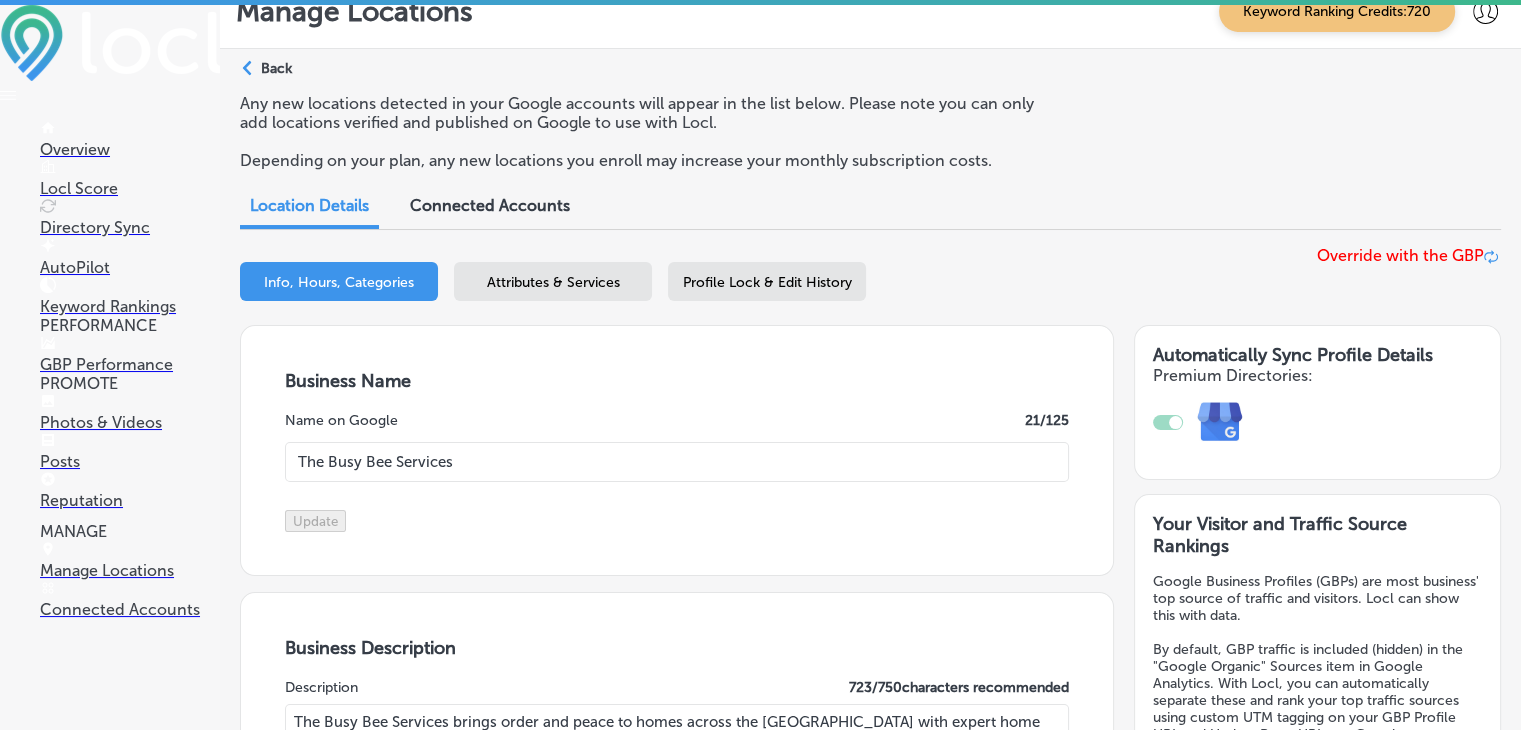 scroll, scrollTop: 0, scrollLeft: 0, axis: both 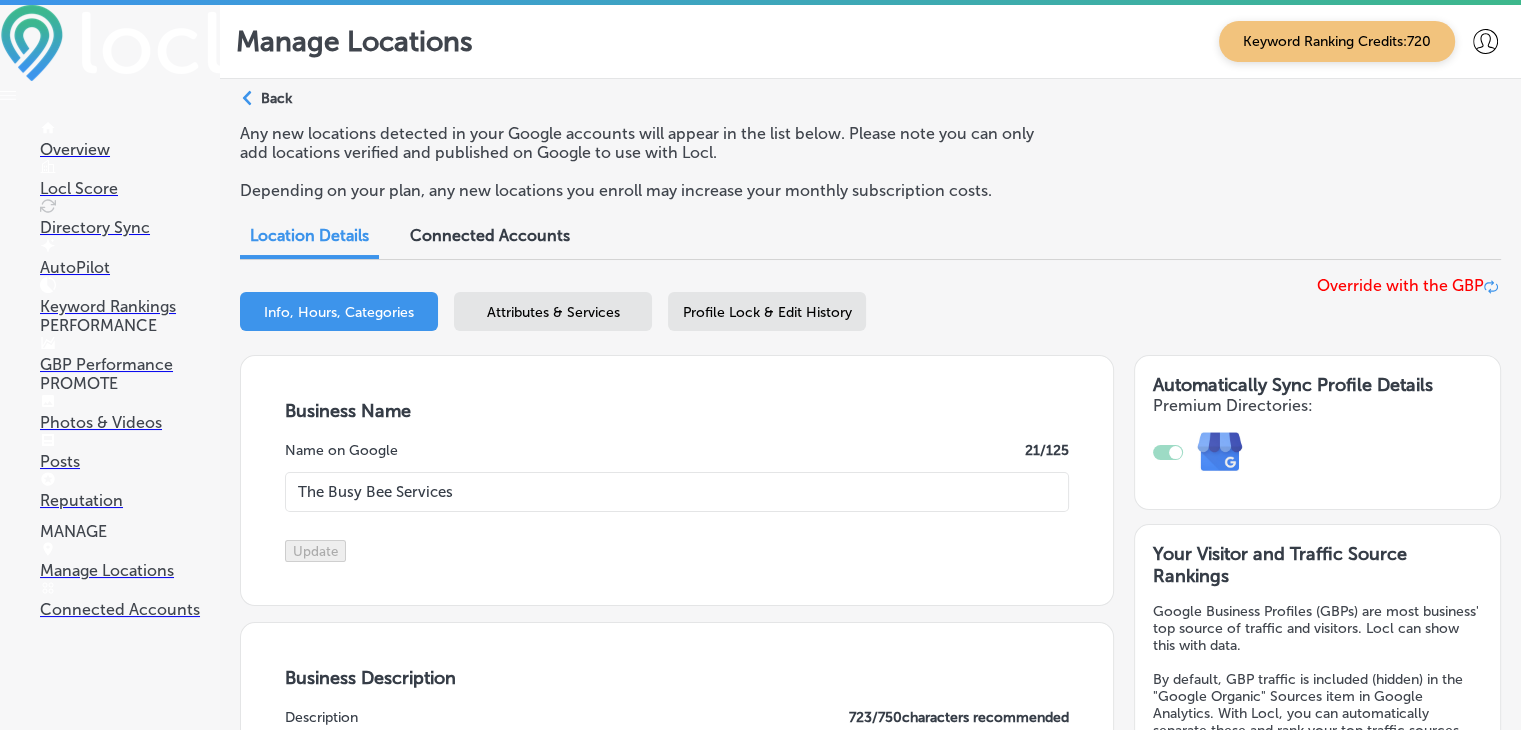 click on "Back" at bounding box center (276, 98) 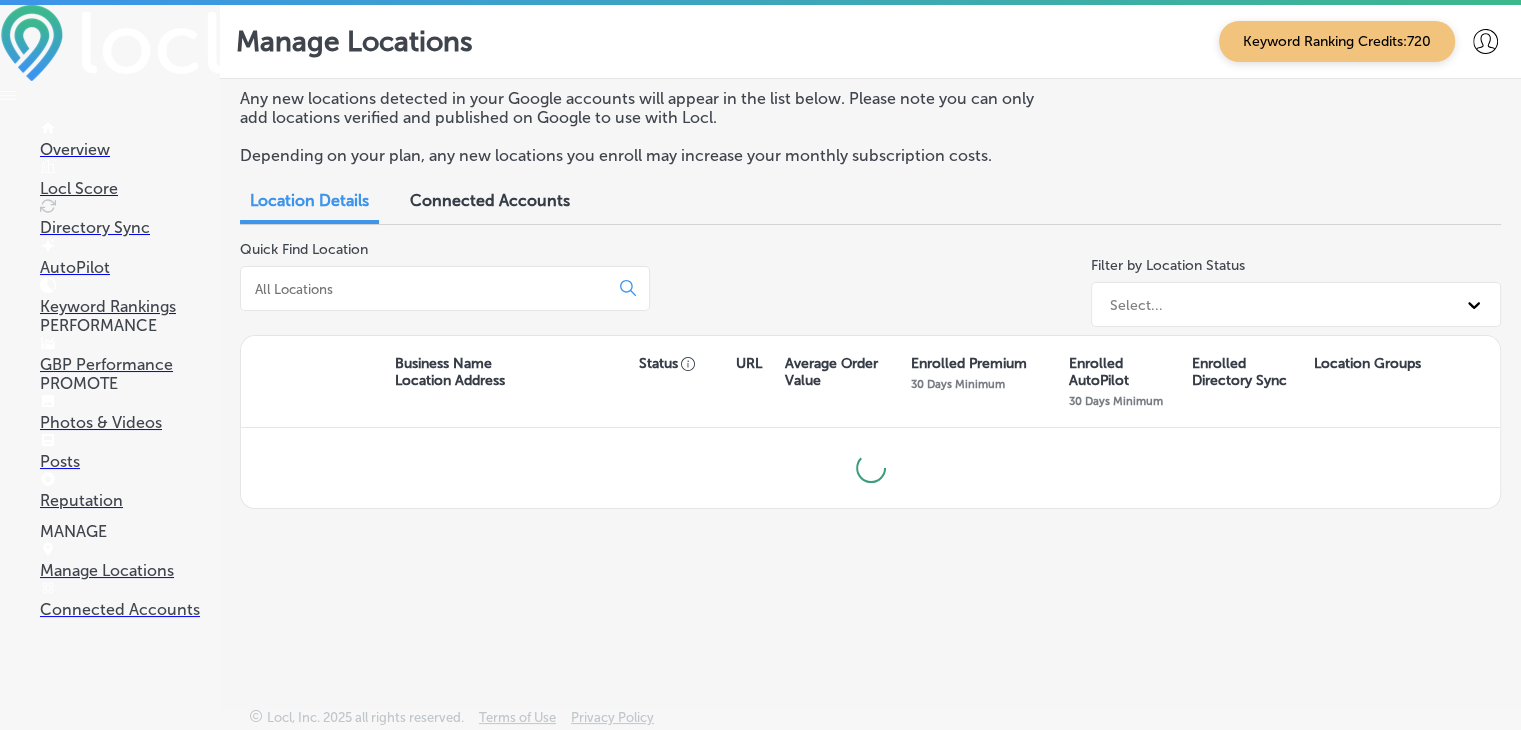 click at bounding box center (428, 289) 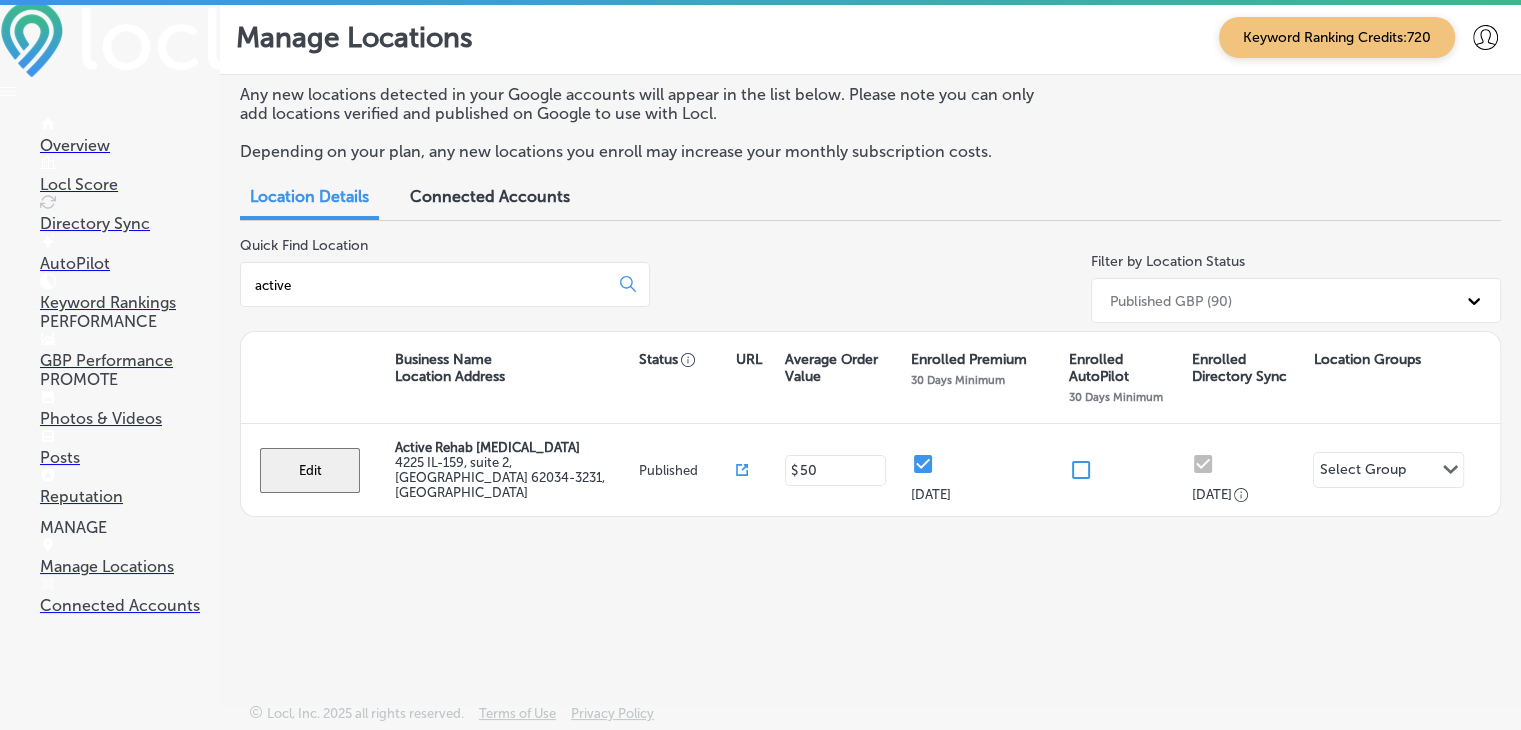 scroll, scrollTop: 4, scrollLeft: 0, axis: vertical 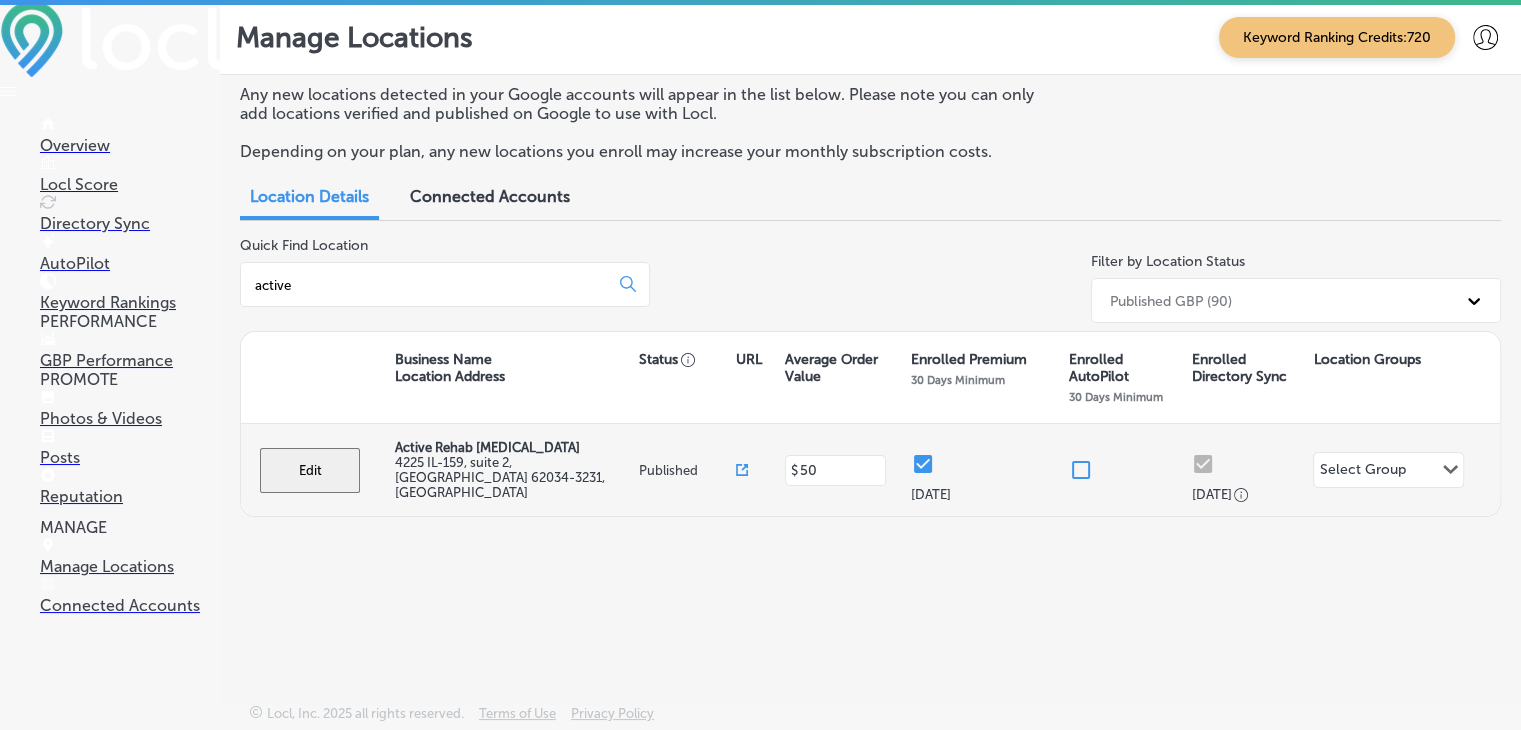 type on "active" 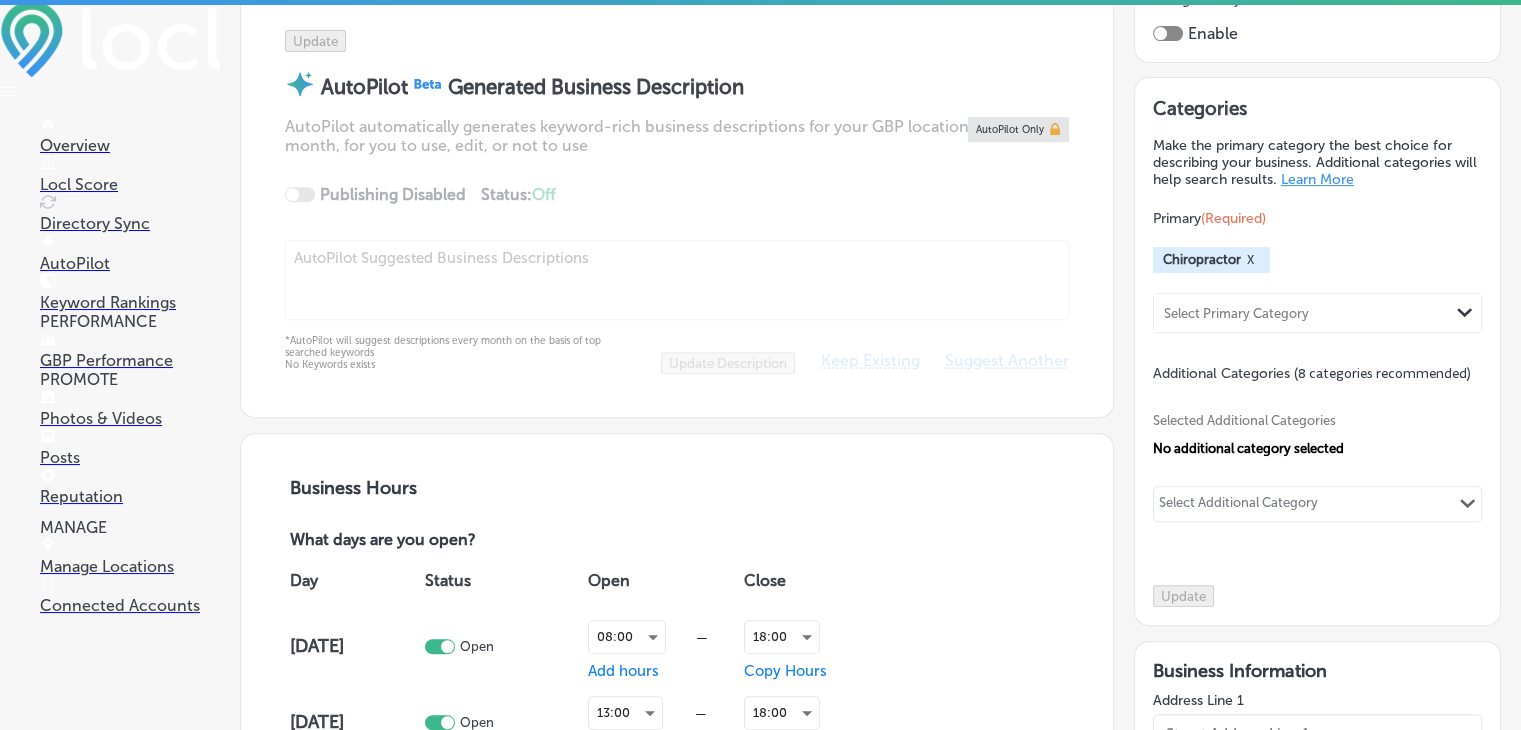 checkbox on "true" 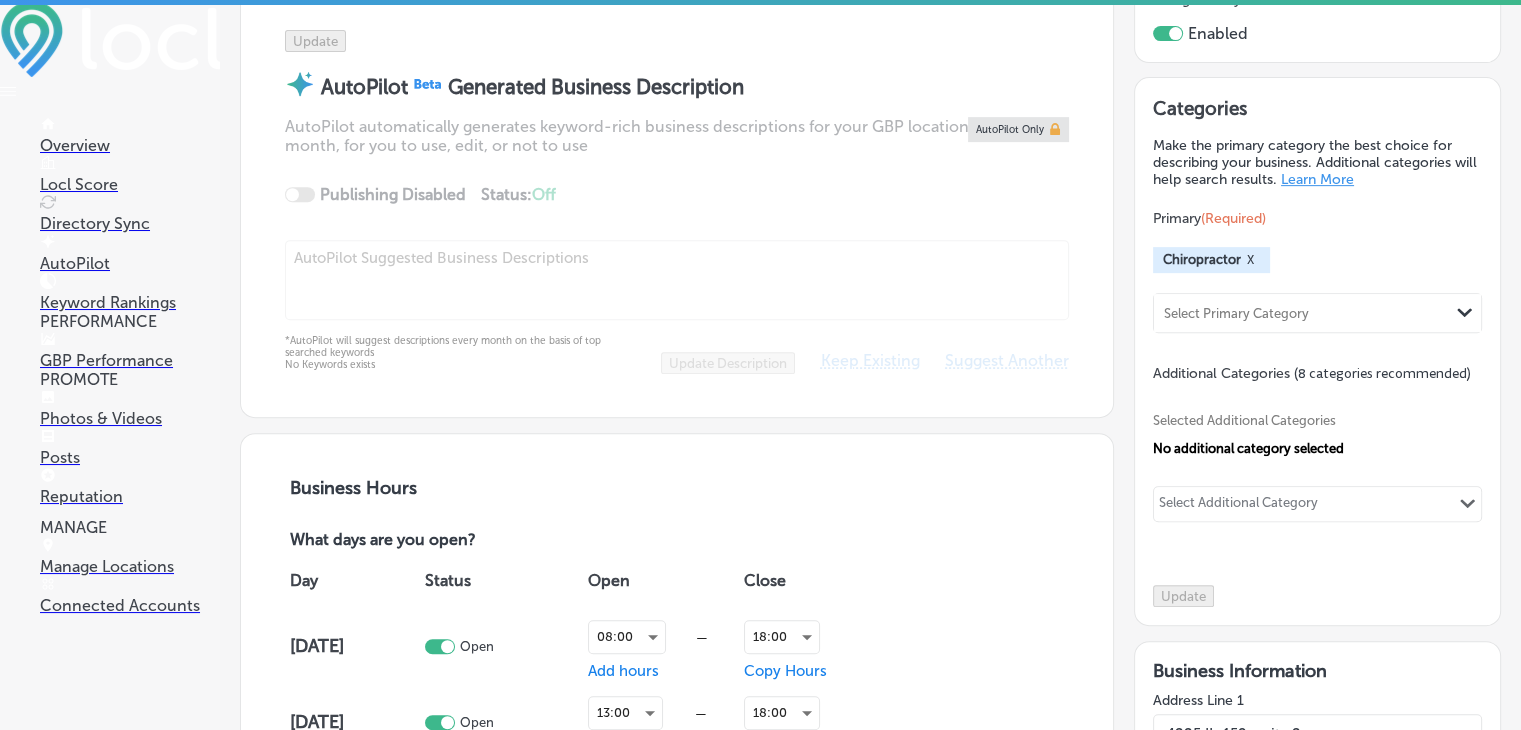 type on "4225 IL-159, suite 2" 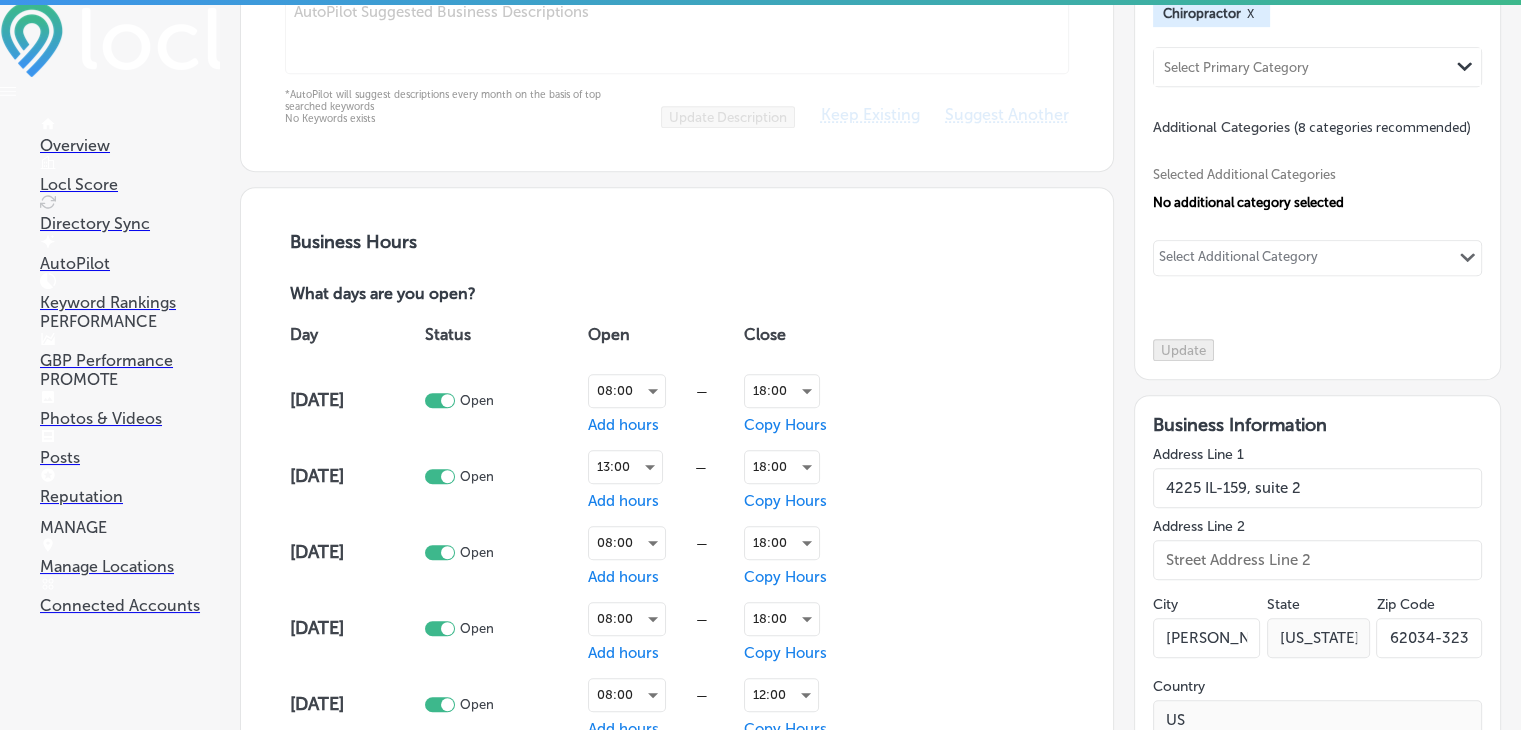 type on "At Active Rehab [MEDICAL_DATA] in [GEOGRAPHIC_DATA], [GEOGRAPHIC_DATA], we are dedicated to providing lasting pain relief and optimal function through personalized [MEDICAL_DATA] care. Serving [PERSON_NAME][GEOGRAPHIC_DATA] and surrounding areas like [GEOGRAPHIC_DATA], [GEOGRAPHIC_DATA], [GEOGRAPHIC_DATA], and [GEOGRAPHIC_DATA], we combine traditional [MEDICAL_DATA] techniques with modern rehabilitation methods. Specializing in conditions like [MEDICAL_DATA], [MEDICAL_DATA], [MEDICAL_DATA], and concussions, we use spinal adjustments, soft tissue therapy, and rehabilitative exercises to restore mobility, alleviate pain, and improve performance. Visit us [DATE] to begin your journey toward recovery and vitality with compassionate, individualized care." 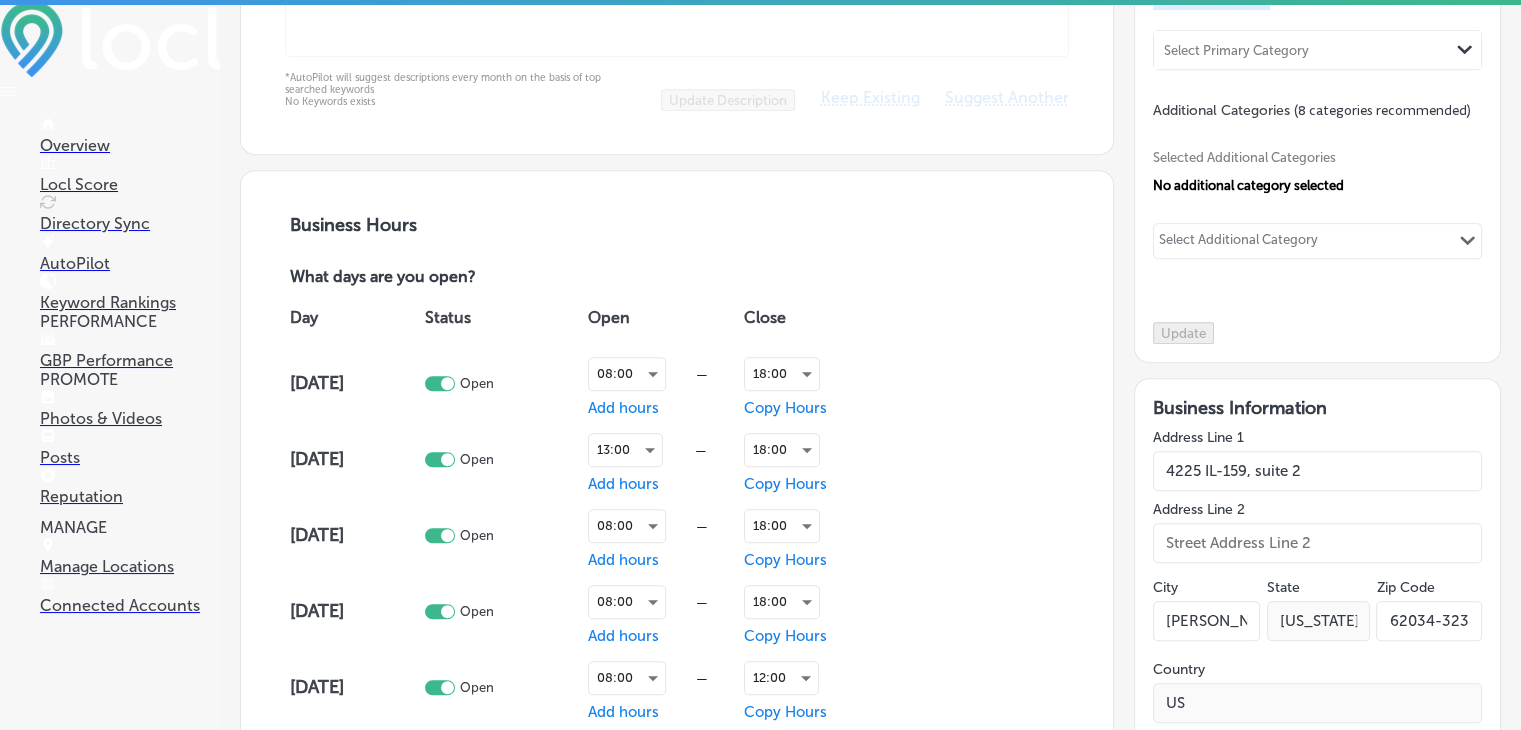 type on "[PHONE_NUMBER]" 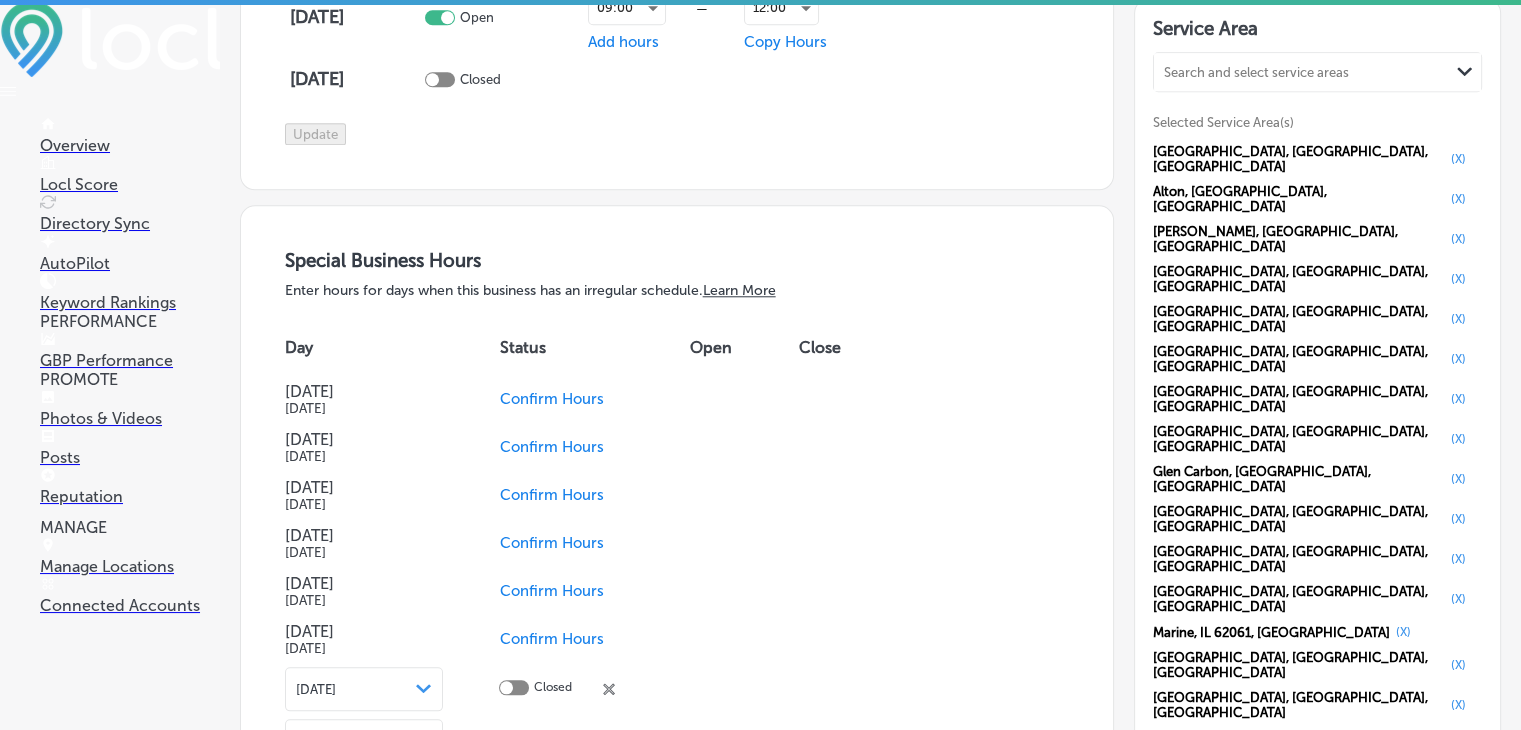 scroll, scrollTop: 1964, scrollLeft: 0, axis: vertical 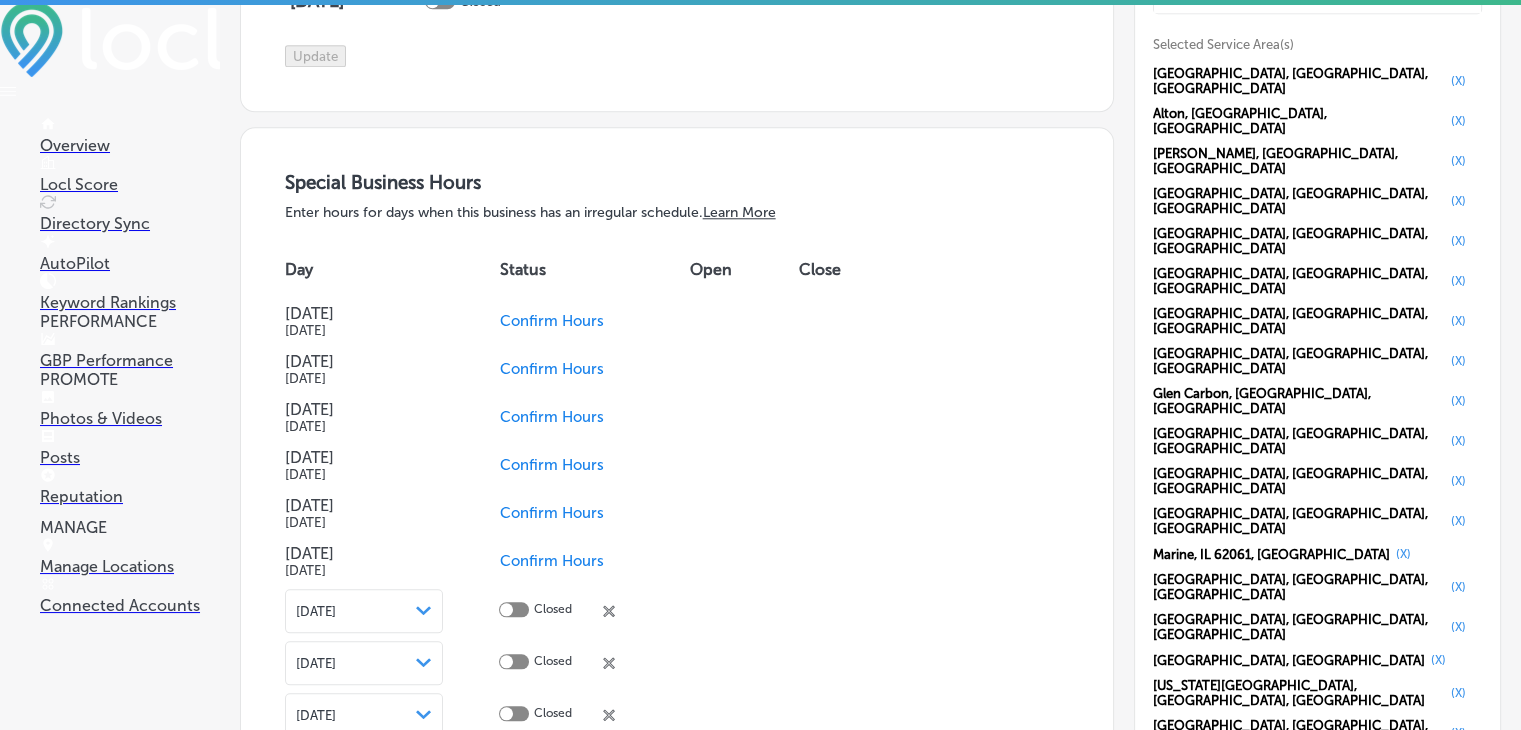 click on "Confirm Hours" at bounding box center [551, 321] 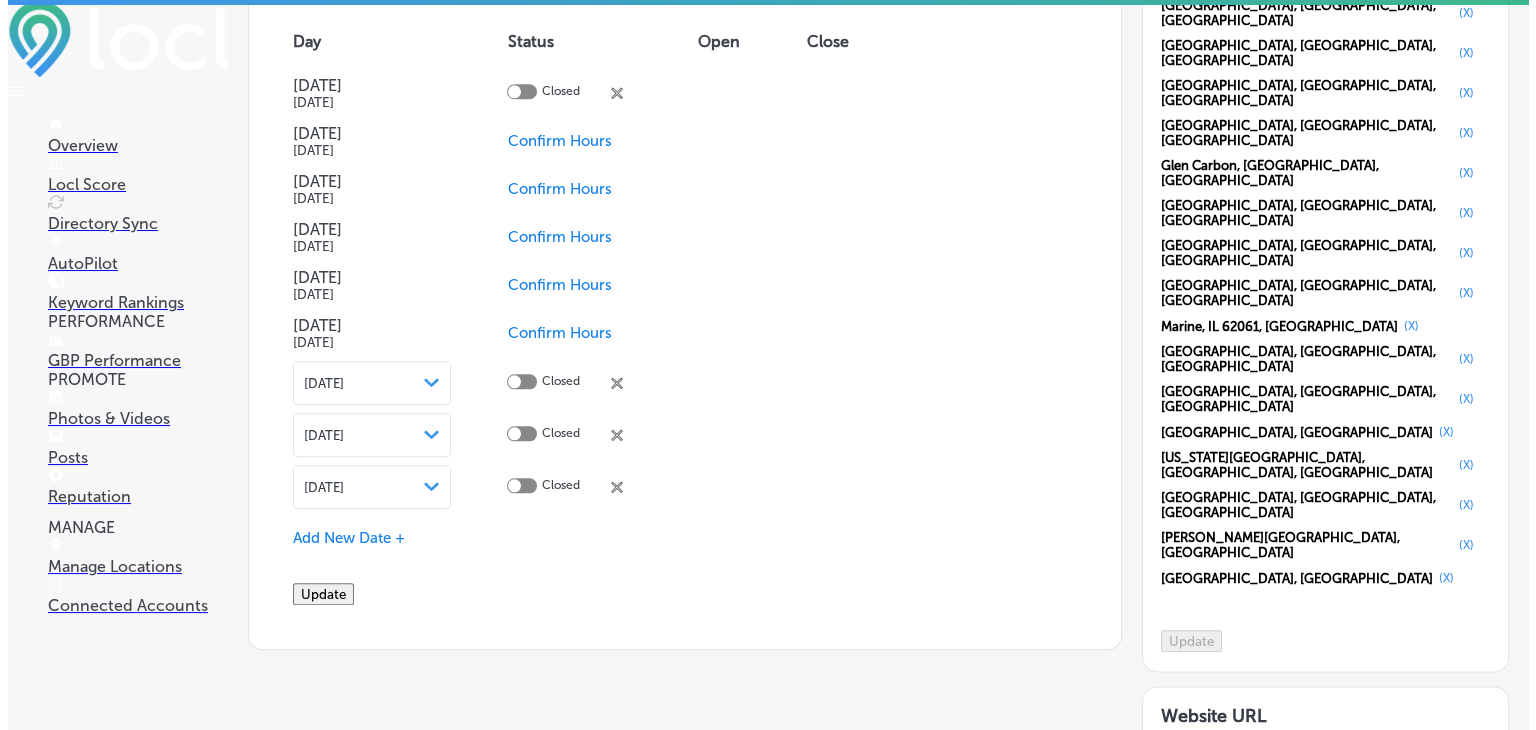scroll, scrollTop: 2464, scrollLeft: 0, axis: vertical 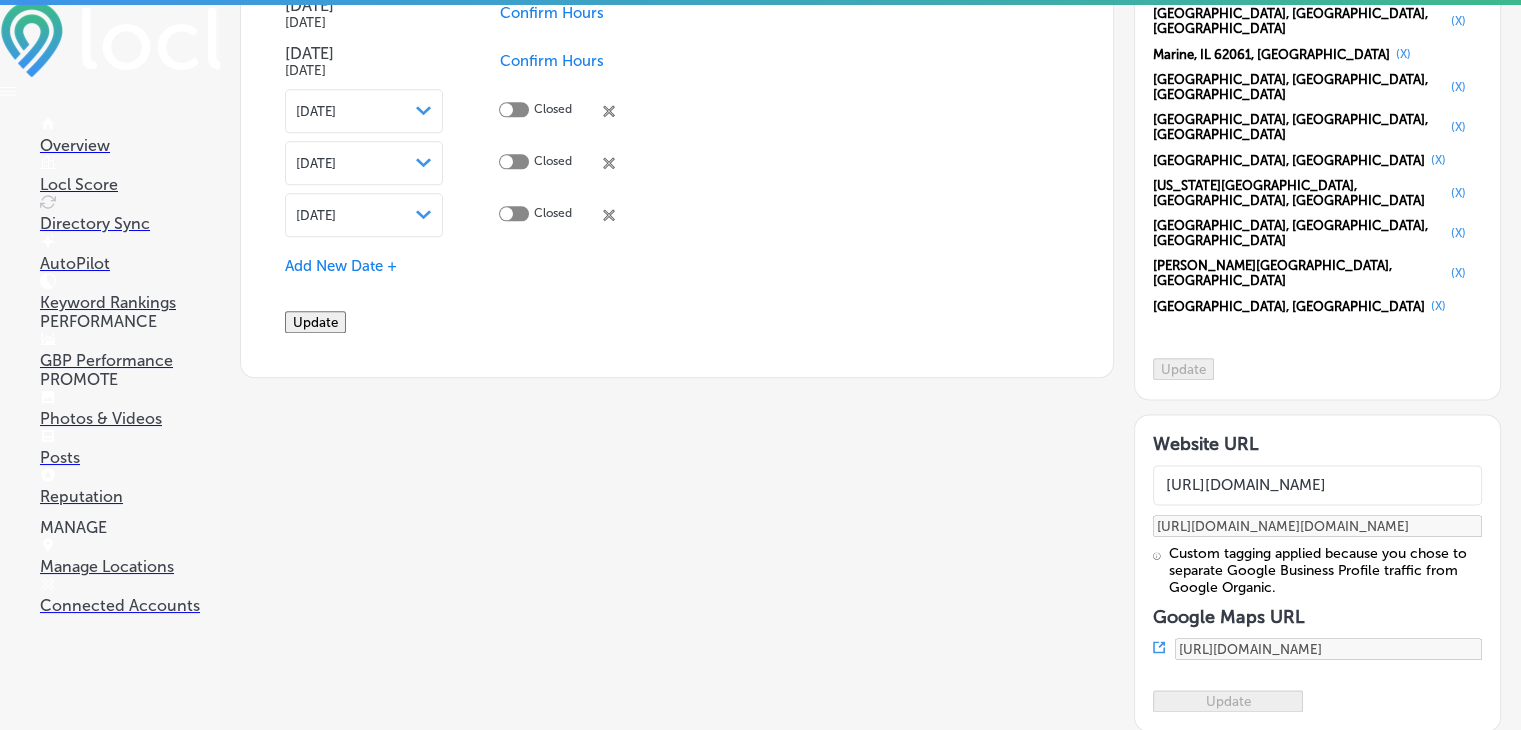 click on "Update" 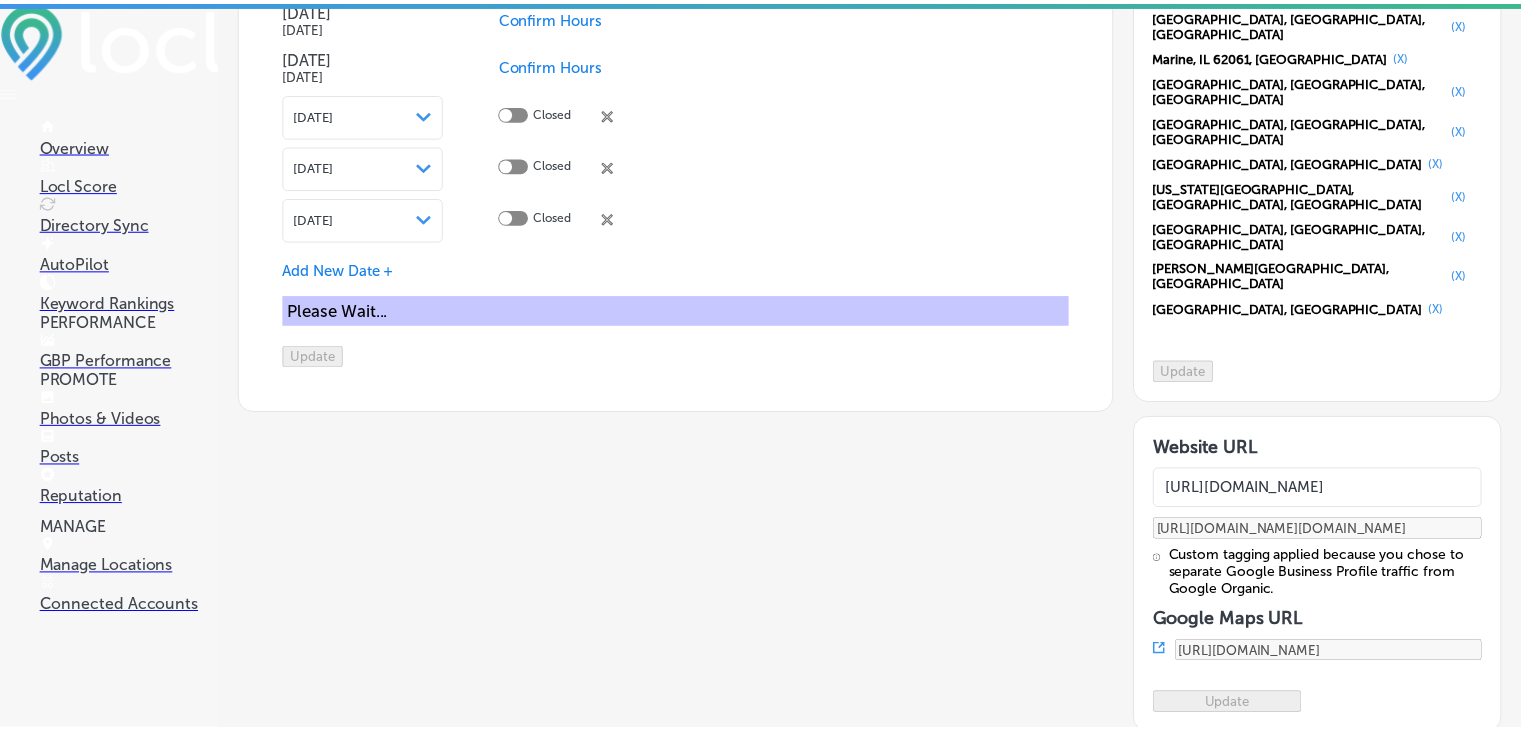 scroll, scrollTop: 2468, scrollLeft: 0, axis: vertical 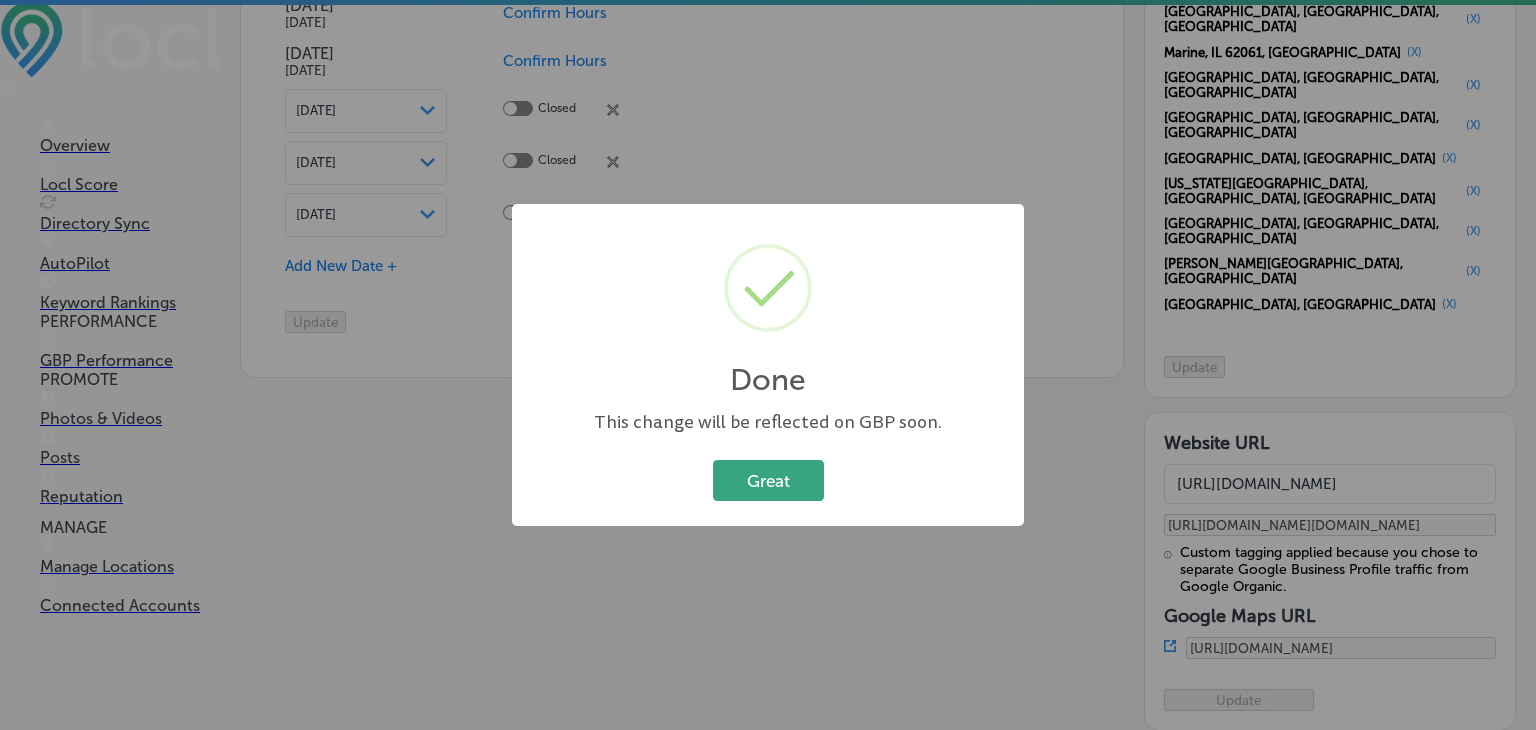click on "Great" at bounding box center (768, 480) 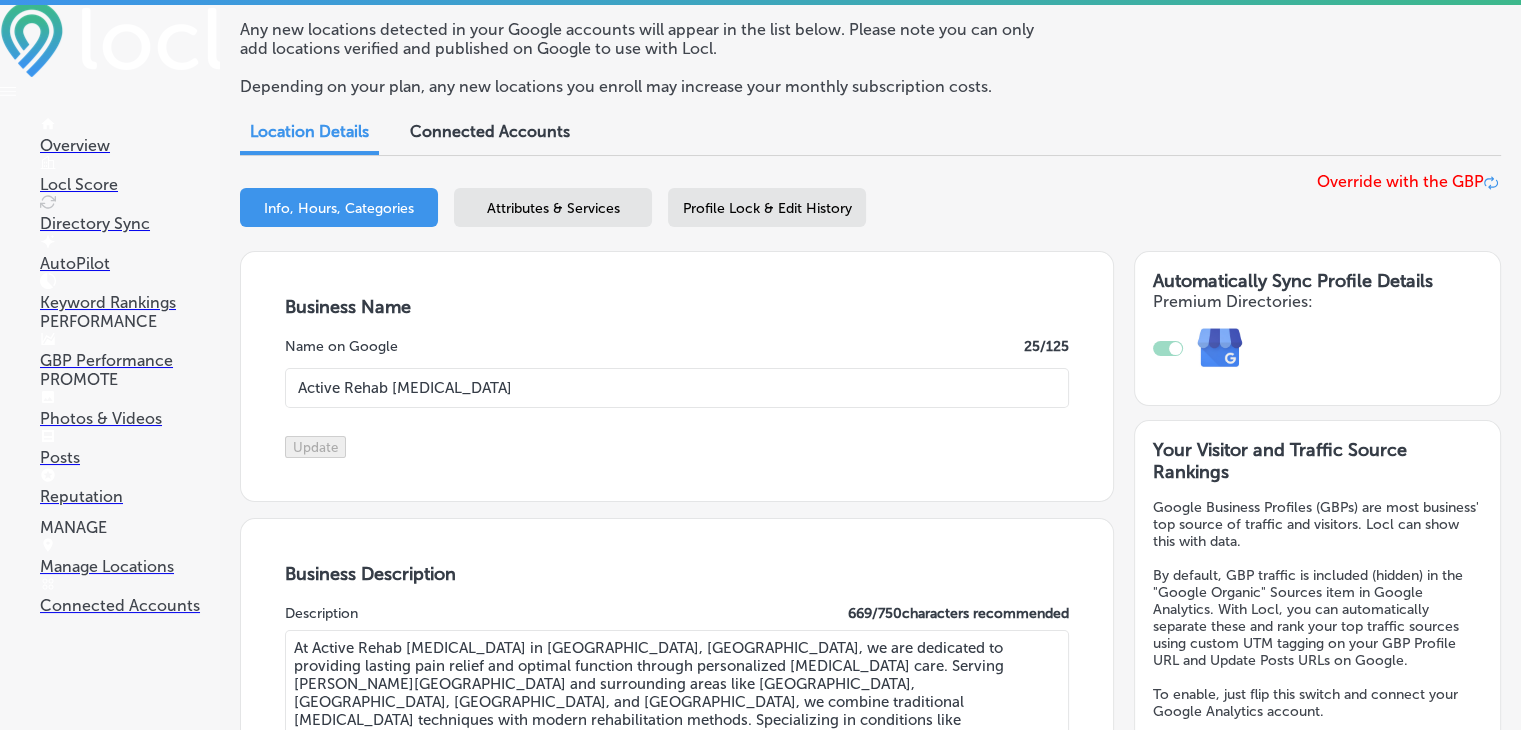 scroll, scrollTop: 0, scrollLeft: 0, axis: both 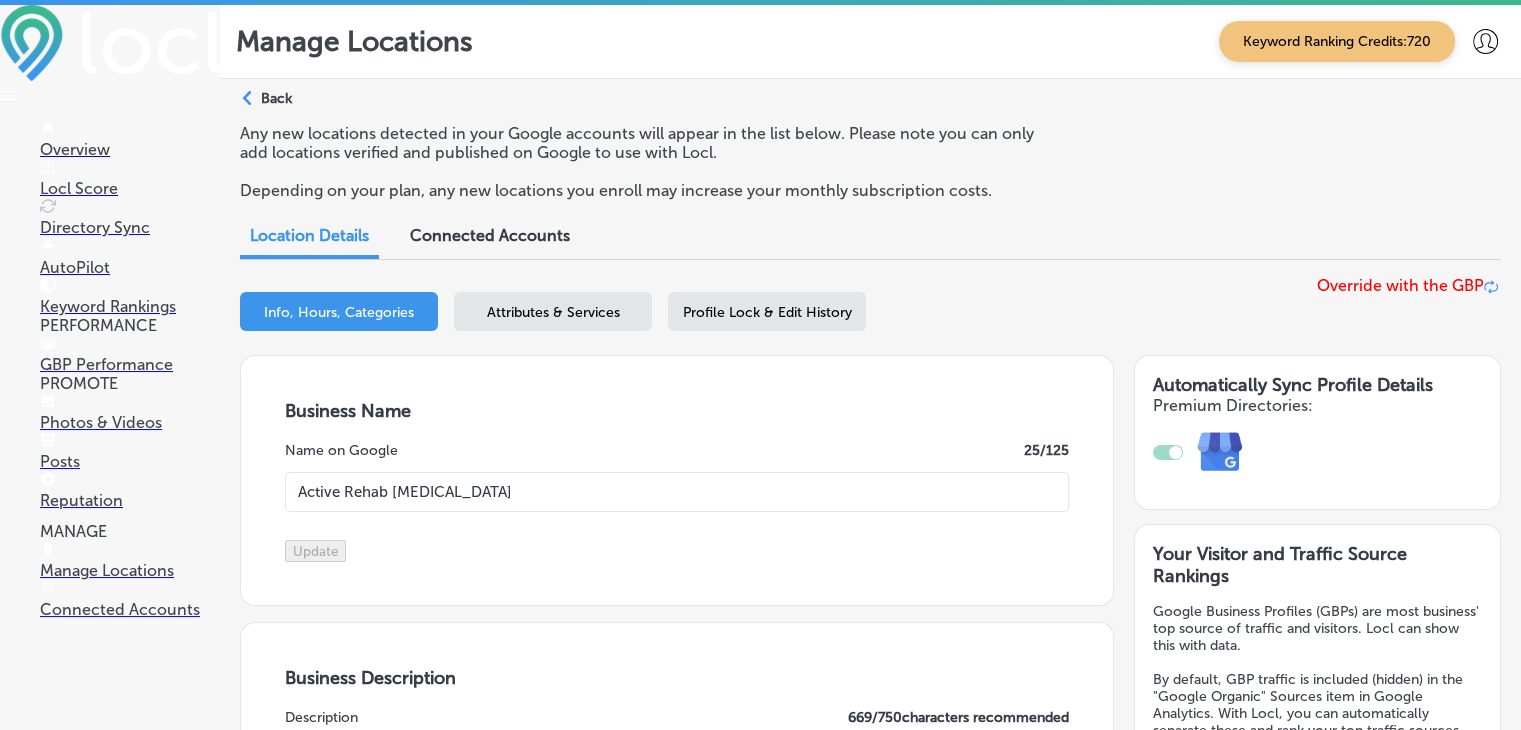 click on "Path
Created with Sketch.
Back Any new locations detected in your Google accounts will appear in the list below. Please note you can only add locations verified and published on Google to use with Locl. Depending on your plan, any new locations you enroll may increase your monthly subscription costs. Location Details Connected Accounts Business + Location
Active Rehab [MEDICAL_DATA]
Path
Created with Sketch.
Selected Locations  ( 1 ) Info, Hours, Categories Attributes & Services Profile Lock & Edit History Override with the GBP
Business Name Name on Google 25 /125 Active Rehab [MEDICAL_DATA] Update Business Description Description 669 / 750  characters recommended Update AutoPilot Generated Business Description 0" at bounding box center (870, 2384) 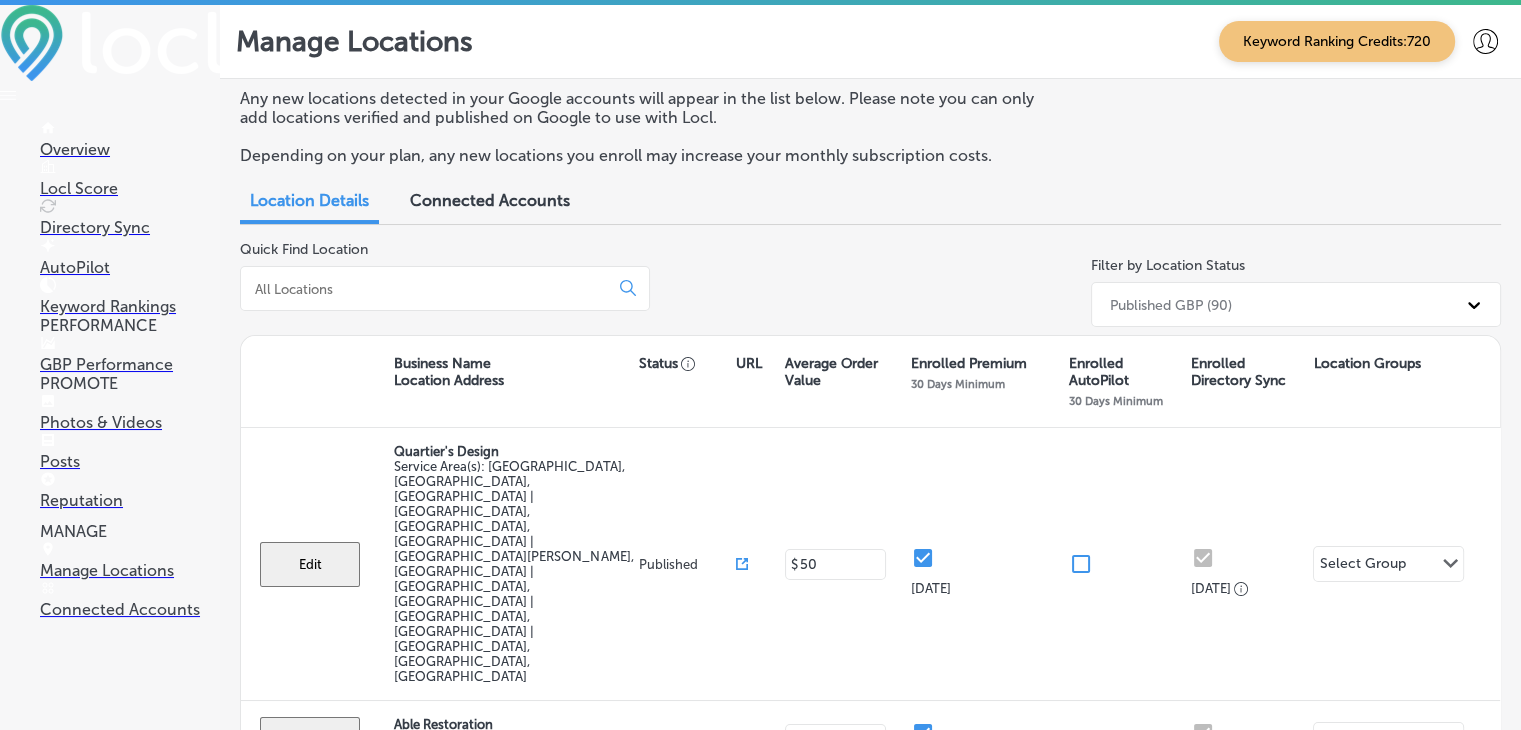 click at bounding box center (445, 288) 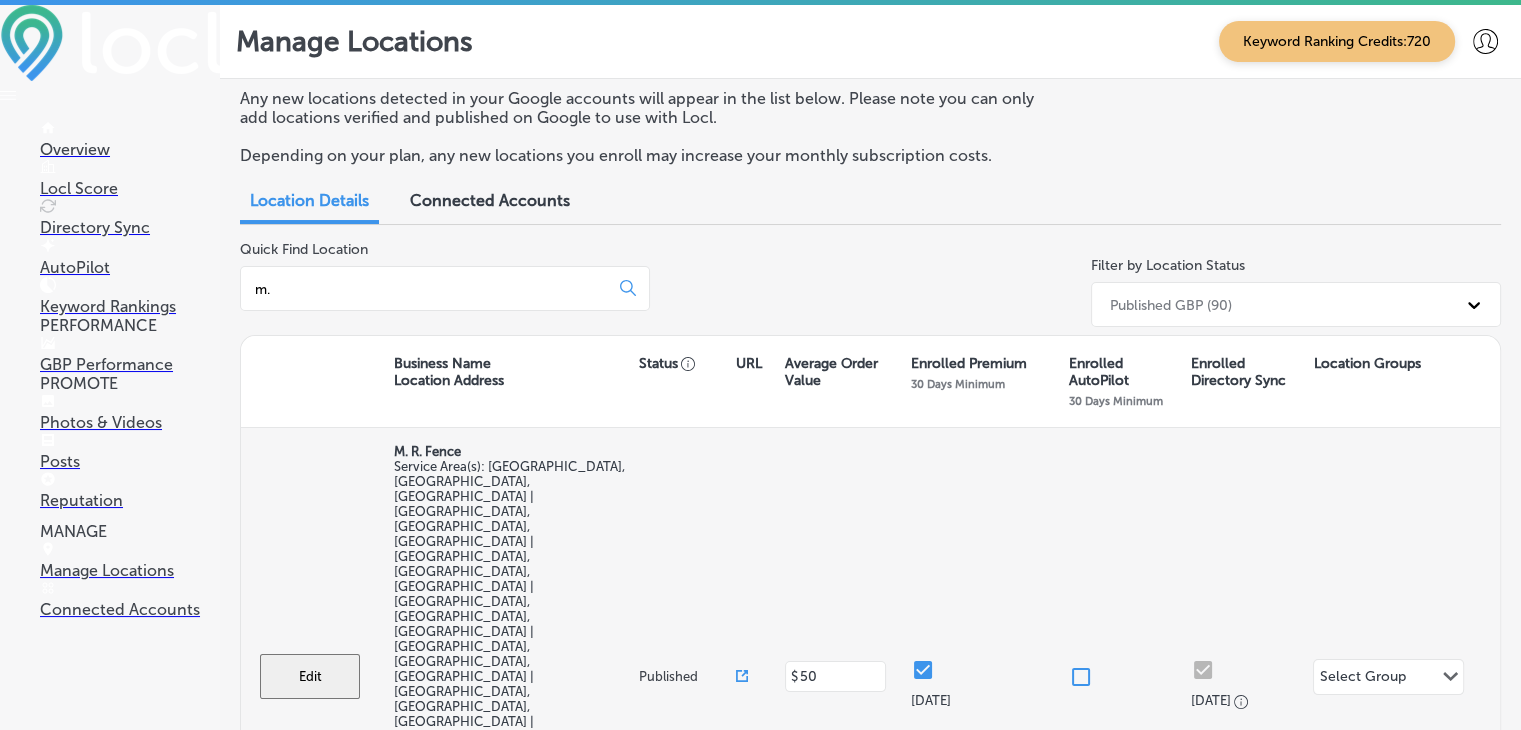 type on "m." 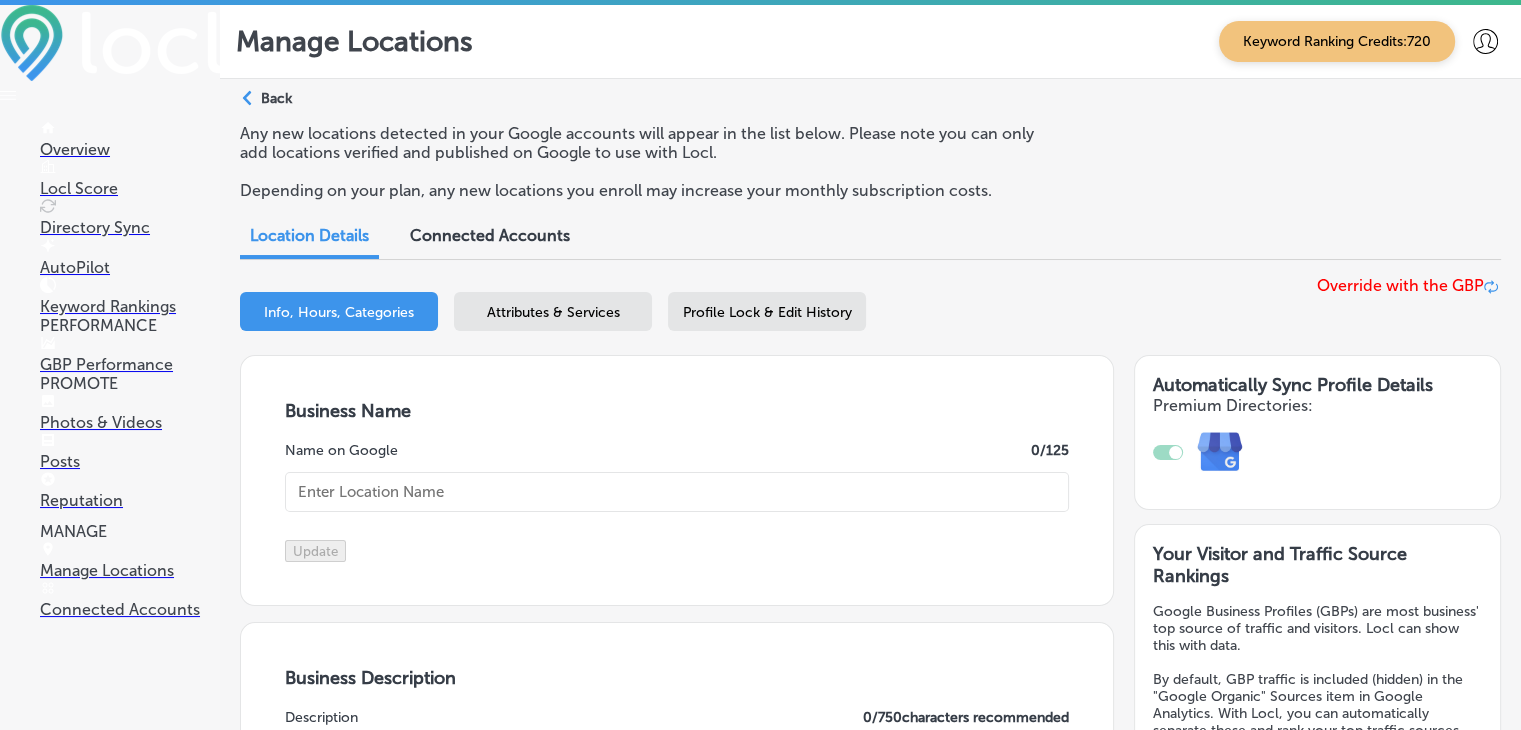 checkbox on "true" 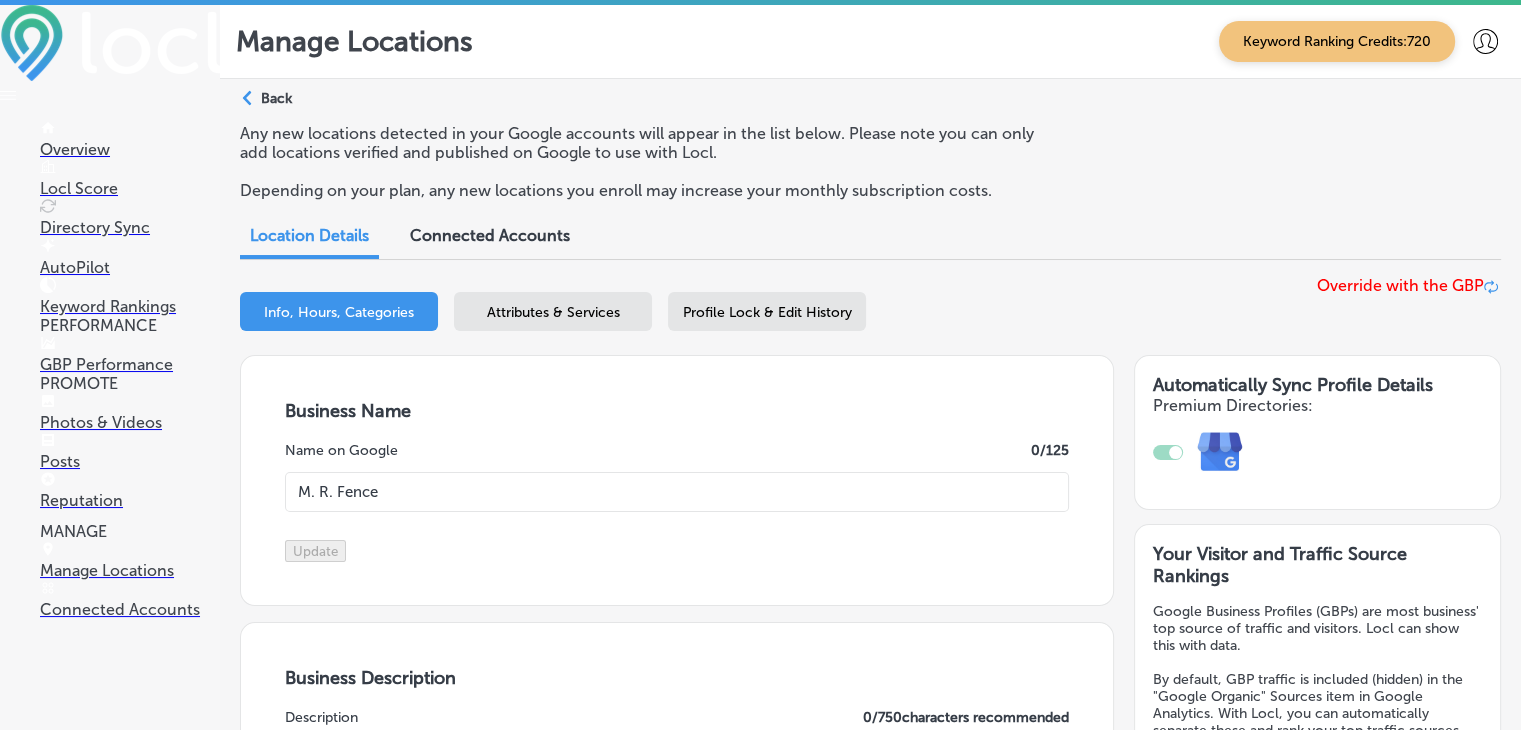 type on "[STREET_ADDRESS]" 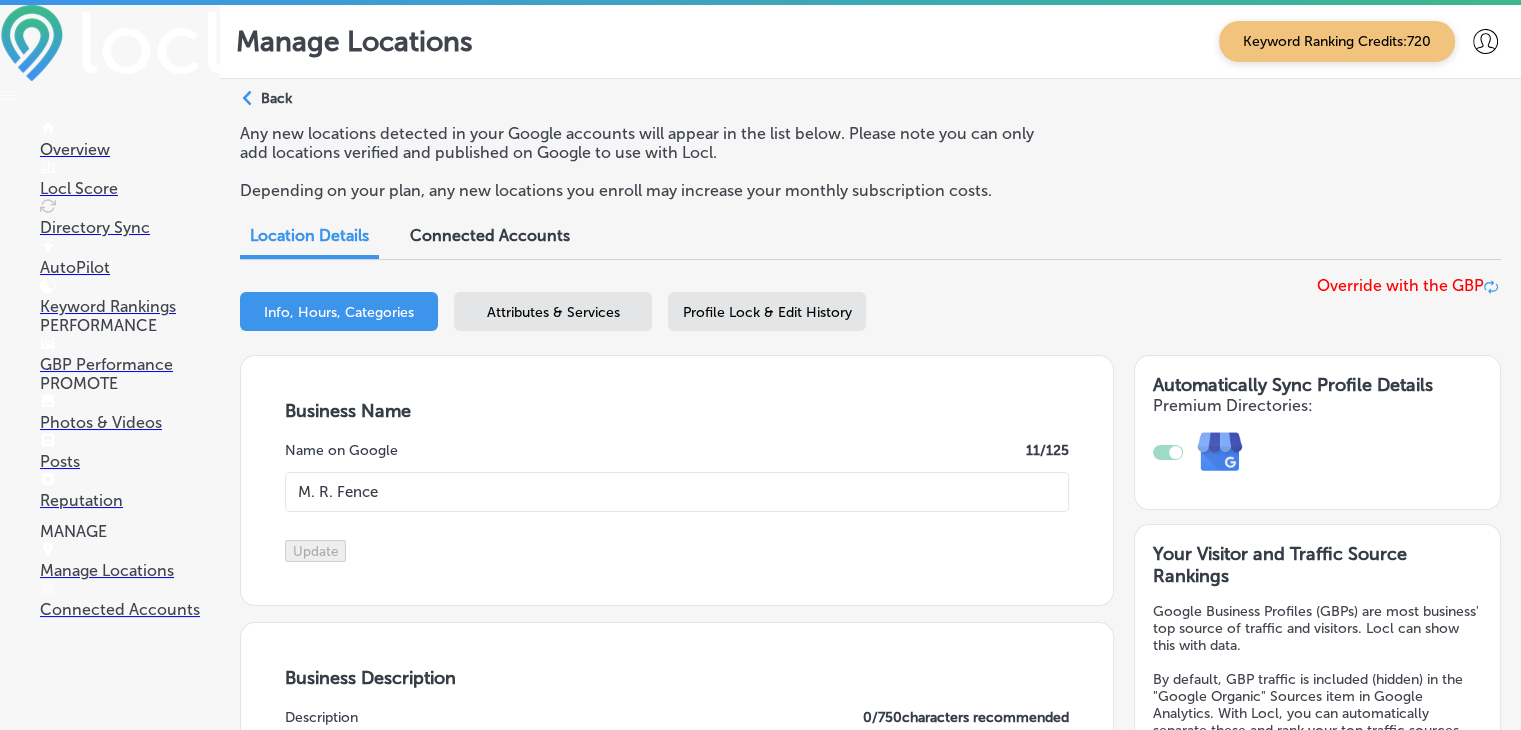 type on "M. R. Fence is your top choice for high-quality fence installation and repair in [GEOGRAPHIC_DATA] and [GEOGRAPHIC_DATA]. As a family-run business, we pride ourselves on honesty, integrity, and exceptional customer service. [PERSON_NAME] and his team bring extensive experience and a passion for excellence to every project, ensuring your property is secure, beautiful, and customized to your needs.
Choosing M. R. Fence means supporting a local business that values family and community. We offer a wide range of fencing options, including vinyl, aluminum, and wood. Contact us [DATE] for a free estimate and experience the M. R. Fence difference!" 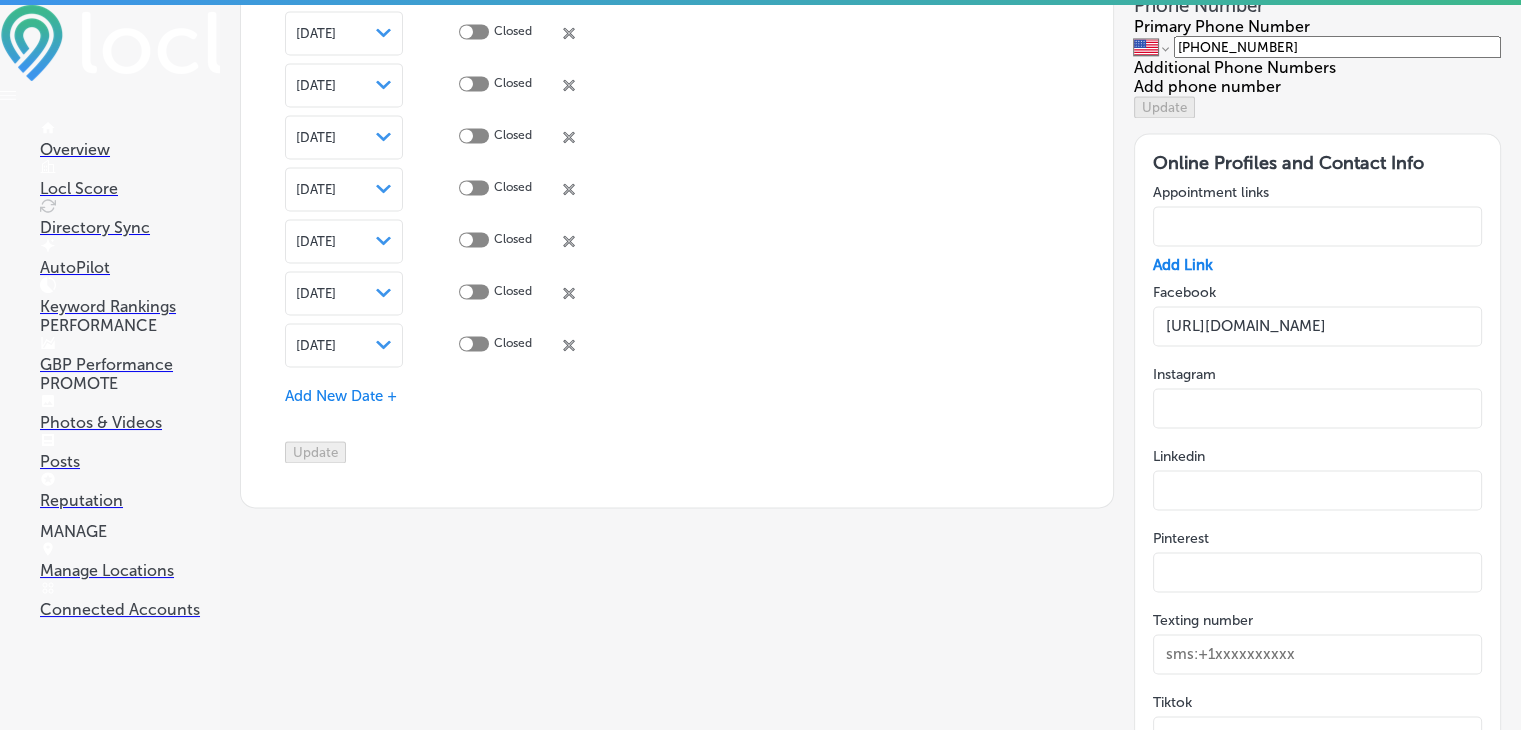 scroll, scrollTop: 2900, scrollLeft: 0, axis: vertical 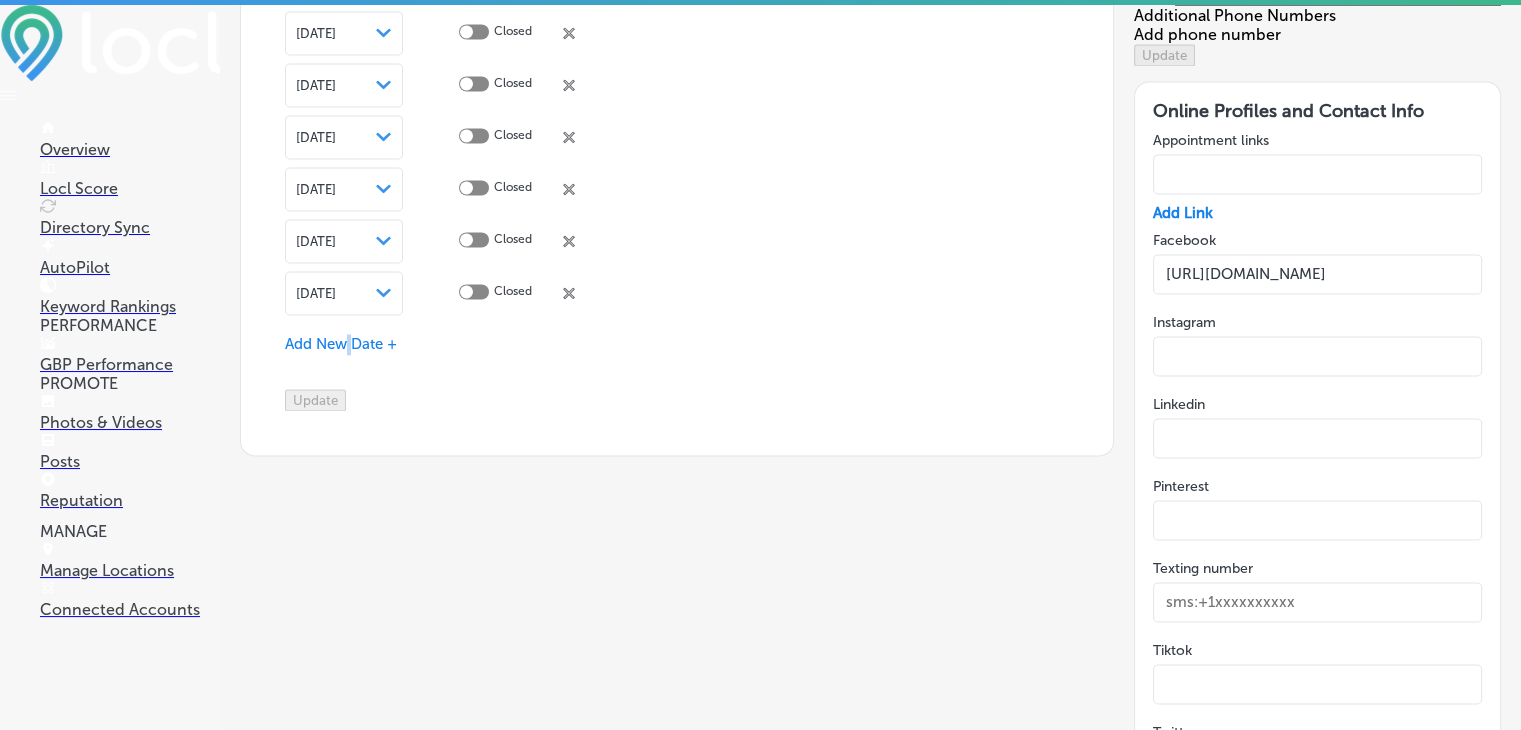 click on "Add New Date +" at bounding box center [341, 344] 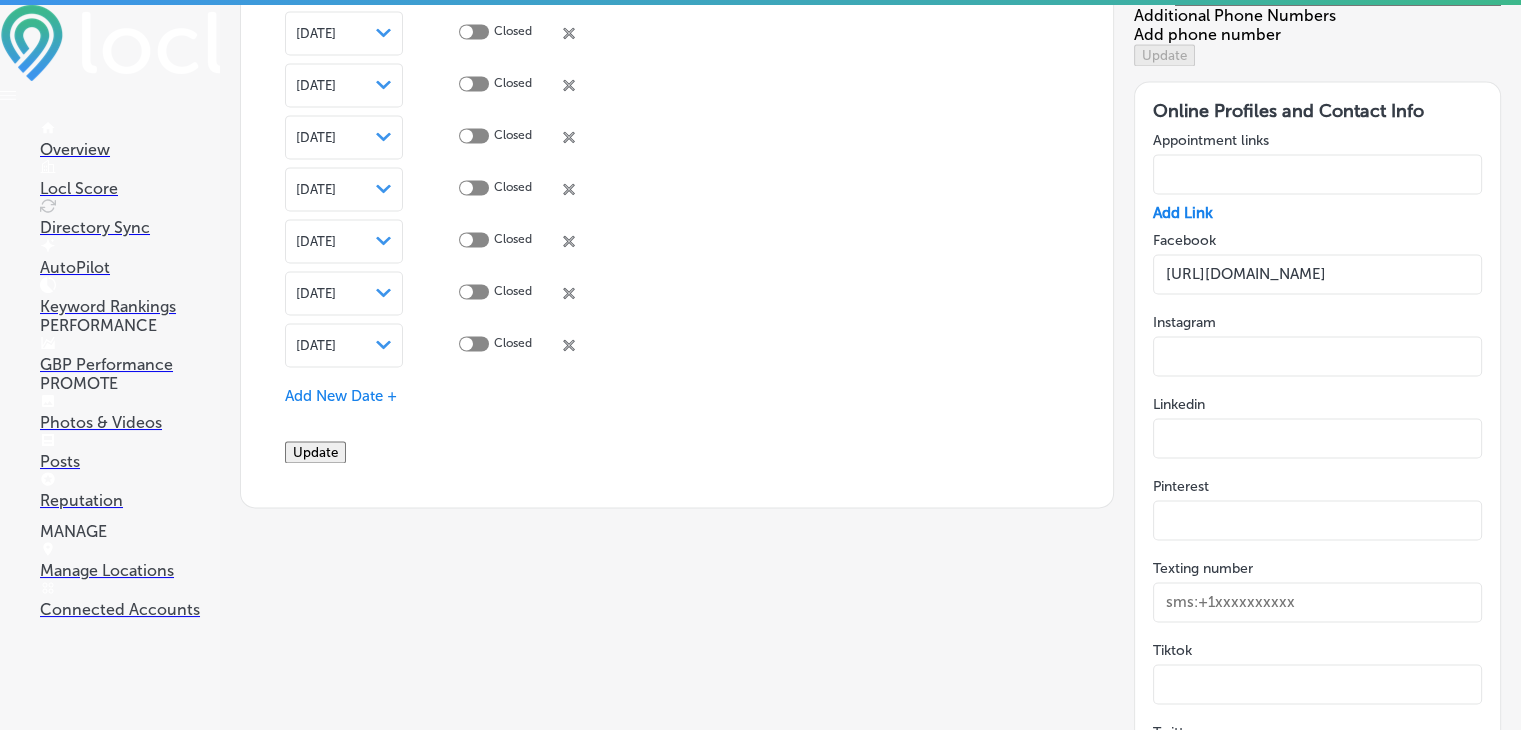 click on "[DATE]" at bounding box center [316, 345] 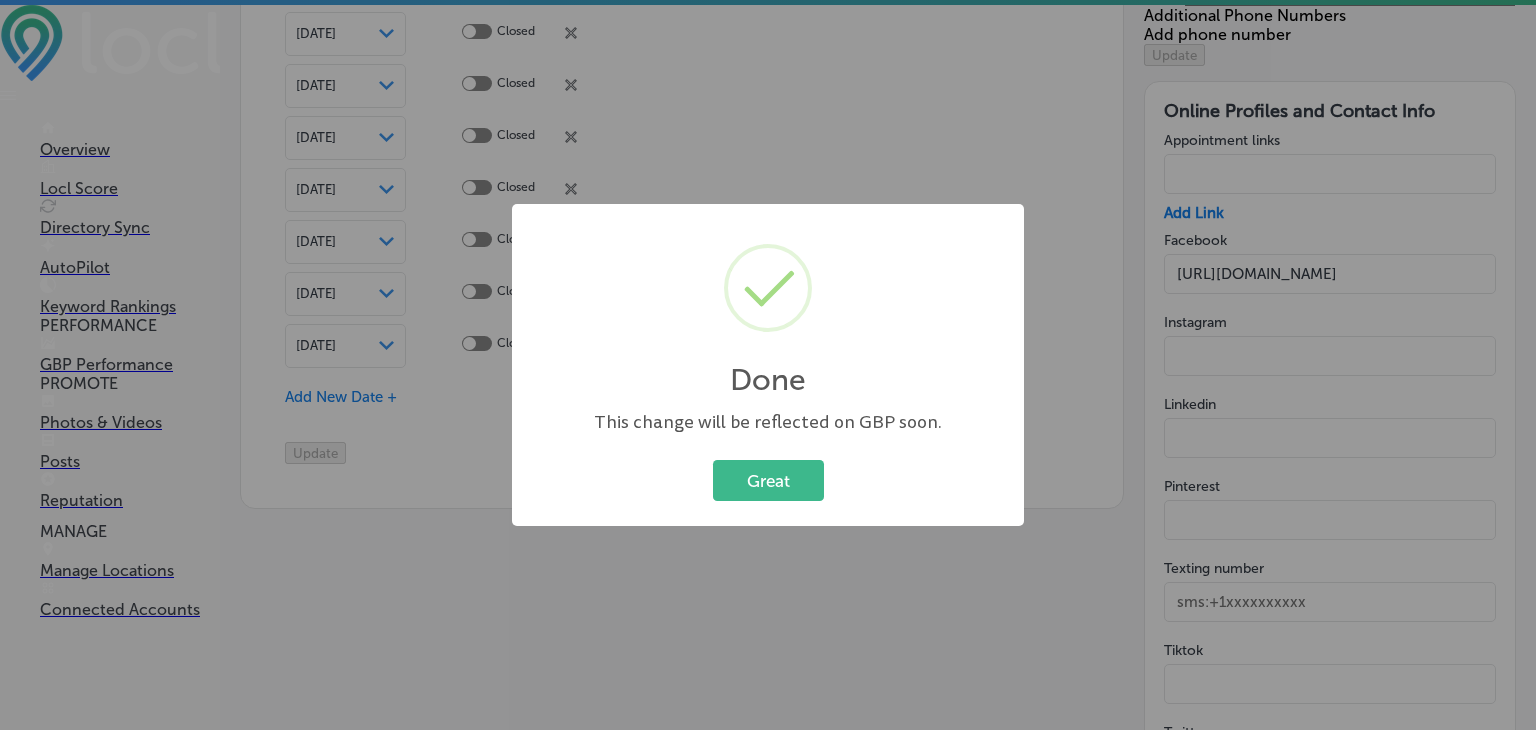drag, startPoint x: 733, startPoint y: 469, endPoint x: 691, endPoint y: 465, distance: 42.190044 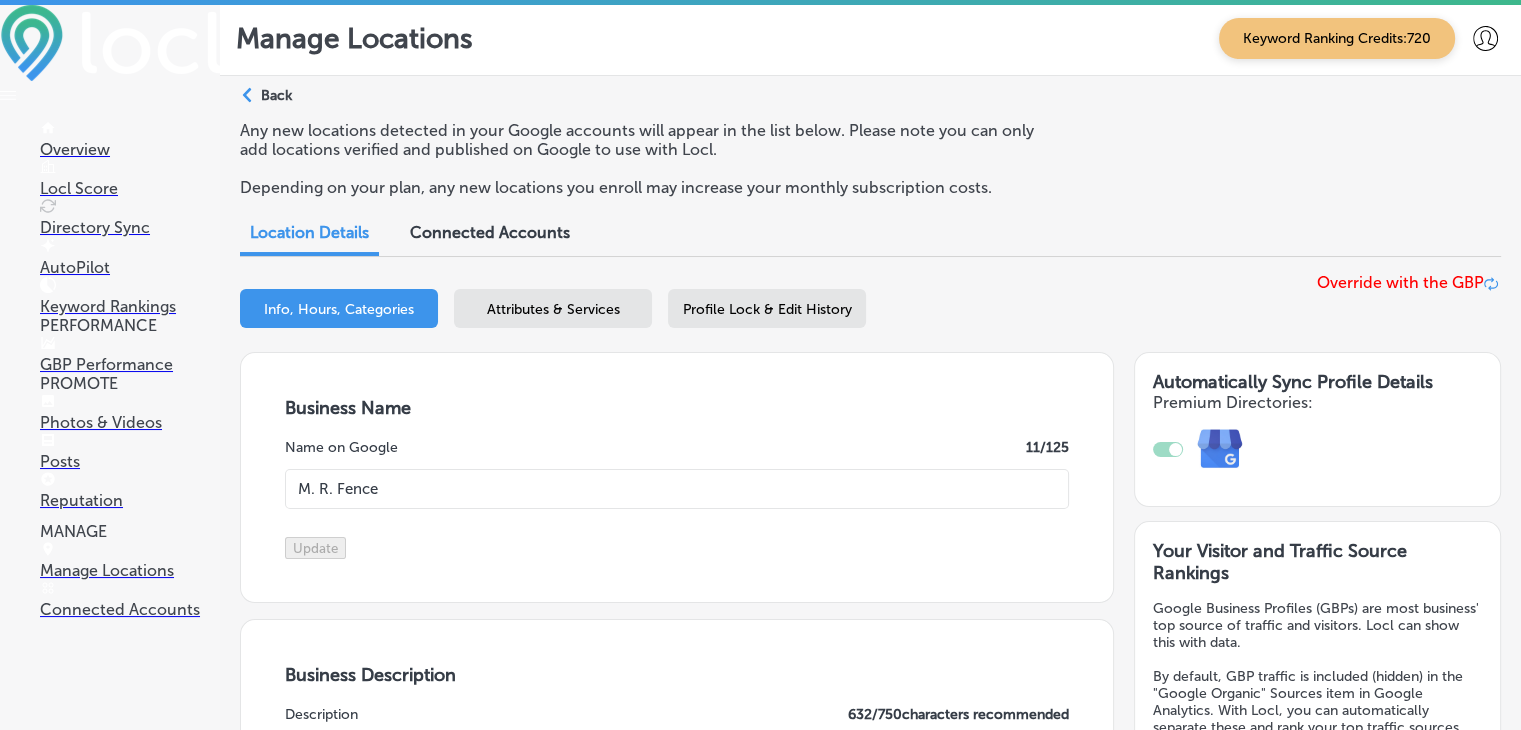 scroll, scrollTop: 0, scrollLeft: 0, axis: both 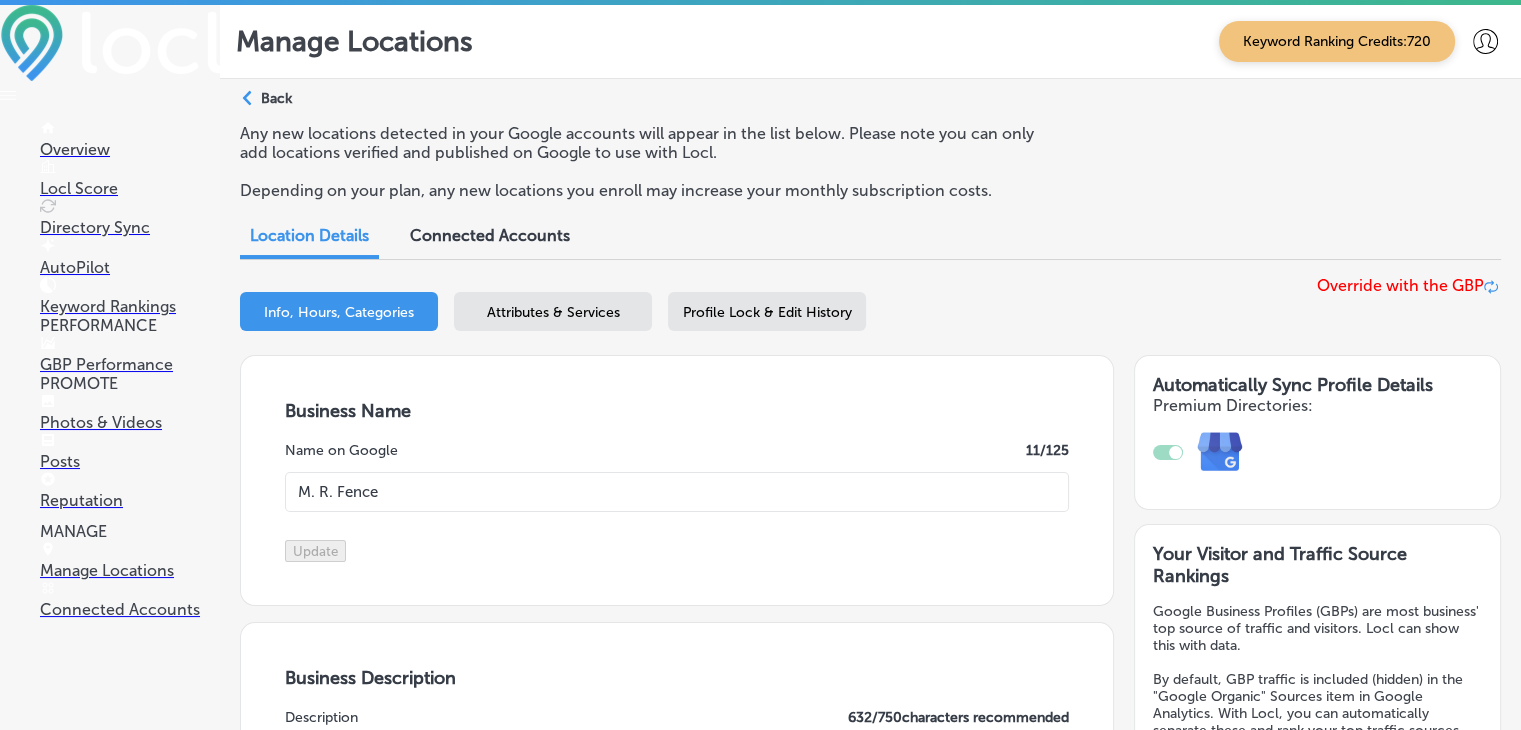 click on "Path
Created with Sketch.
Back Any new locations detected in your Google accounts will appear in the list below. Please note you can only add locations verified and published on Google to use with Locl. Depending on your plan, any new locations you enroll may increase your monthly subscription costs. Location Details Connected Accounts Business + Location
M. R. Fence
Path
Created with Sketch.
Selected Locations  ( 1 ) Info, Hours, Categories Attributes & Services Profile Lock & Edit History Override with the GBP
Business Name Name on Google 11 /125 M. R. Fence Update Business Description Description 632 / 750  characters recommended Update AutoPilot Generated Business Description Publishing Disabled Status:" at bounding box center [870, 2116] 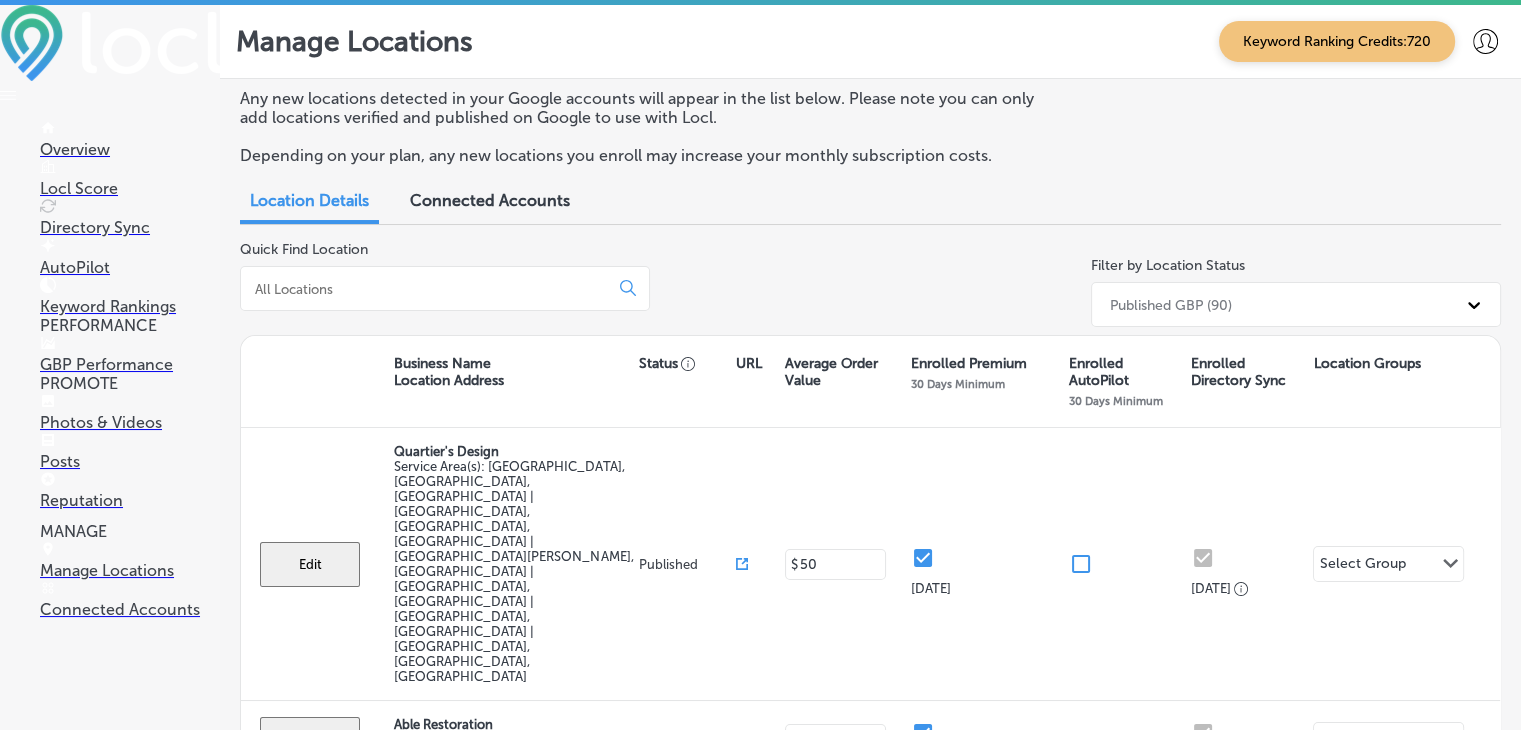 click at bounding box center (445, 288) 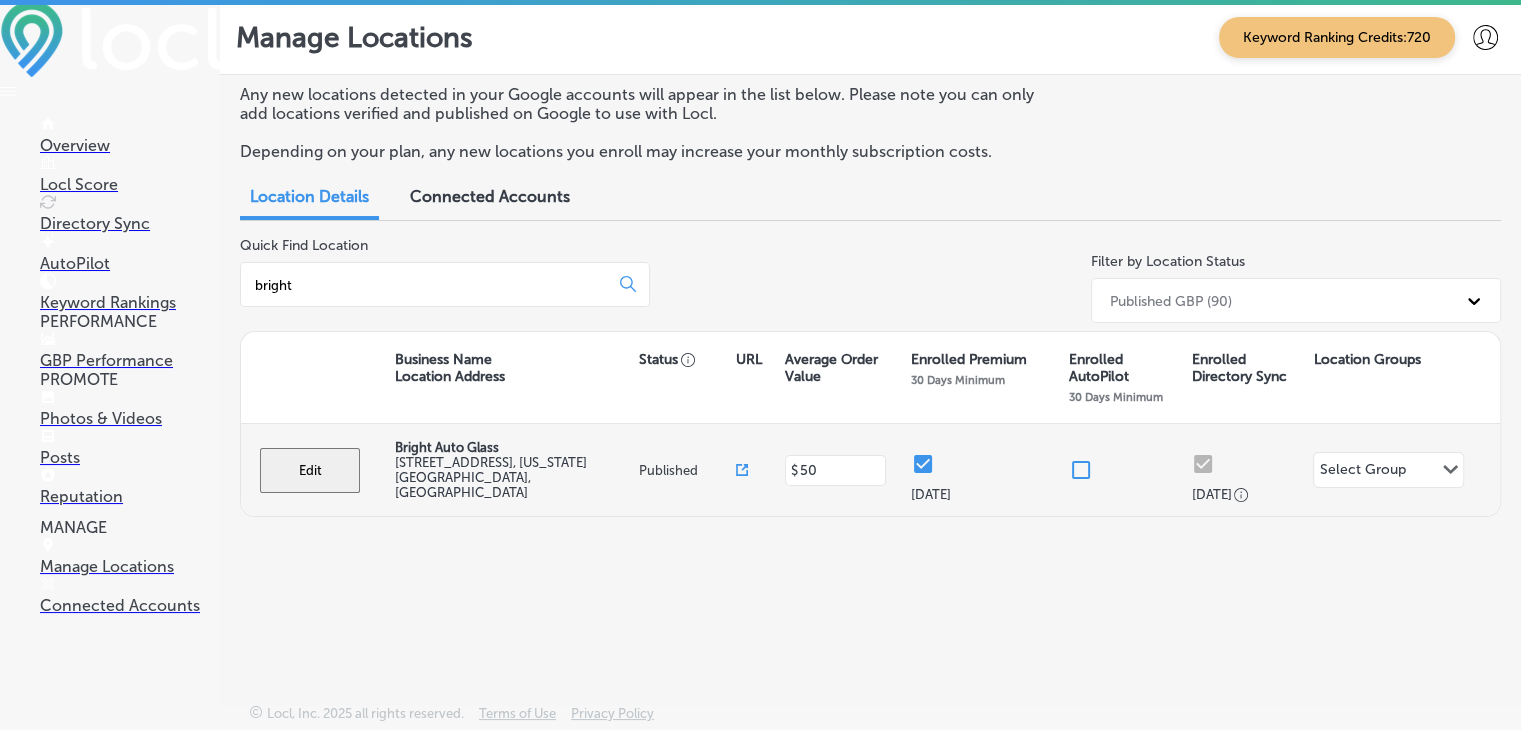 scroll, scrollTop: 4, scrollLeft: 0, axis: vertical 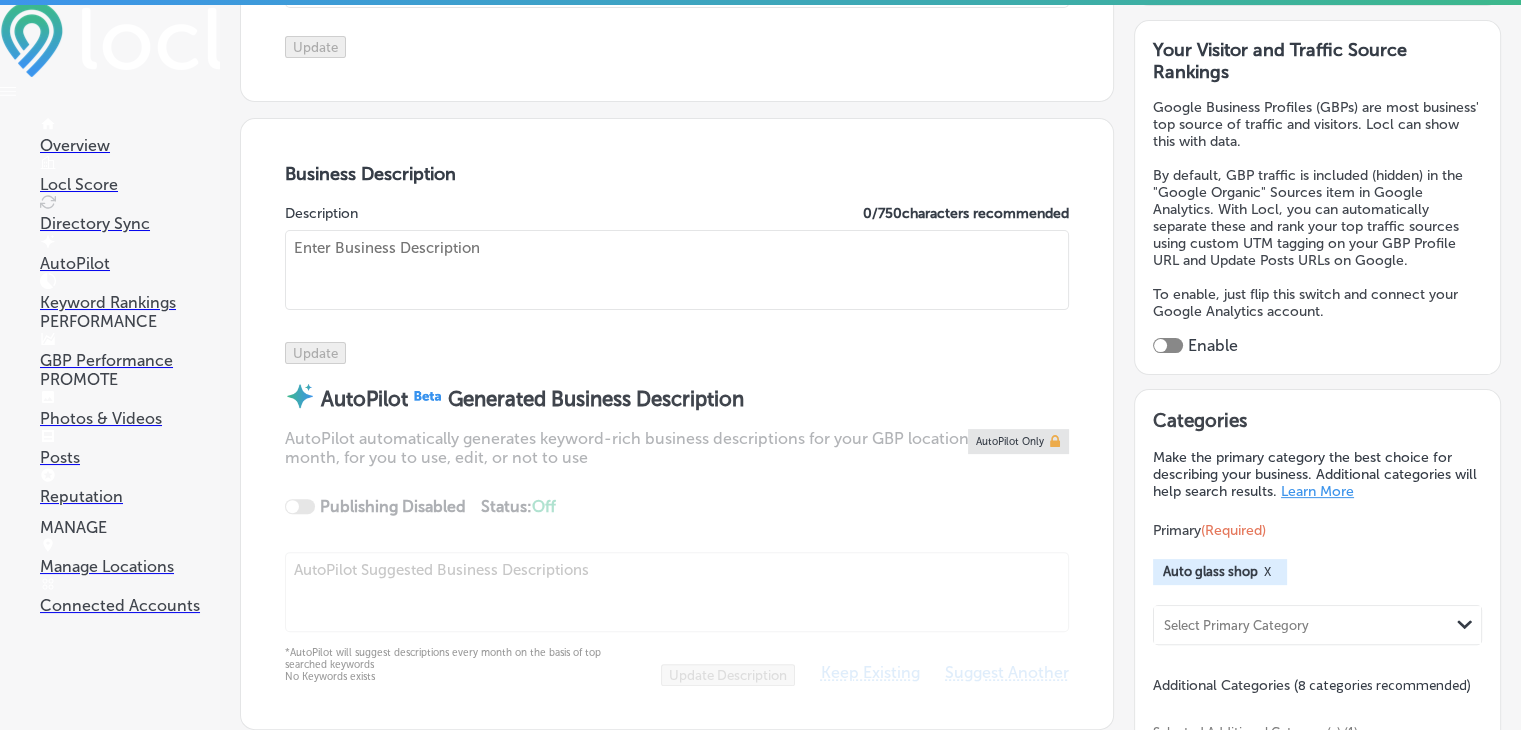 checkbox on "true" 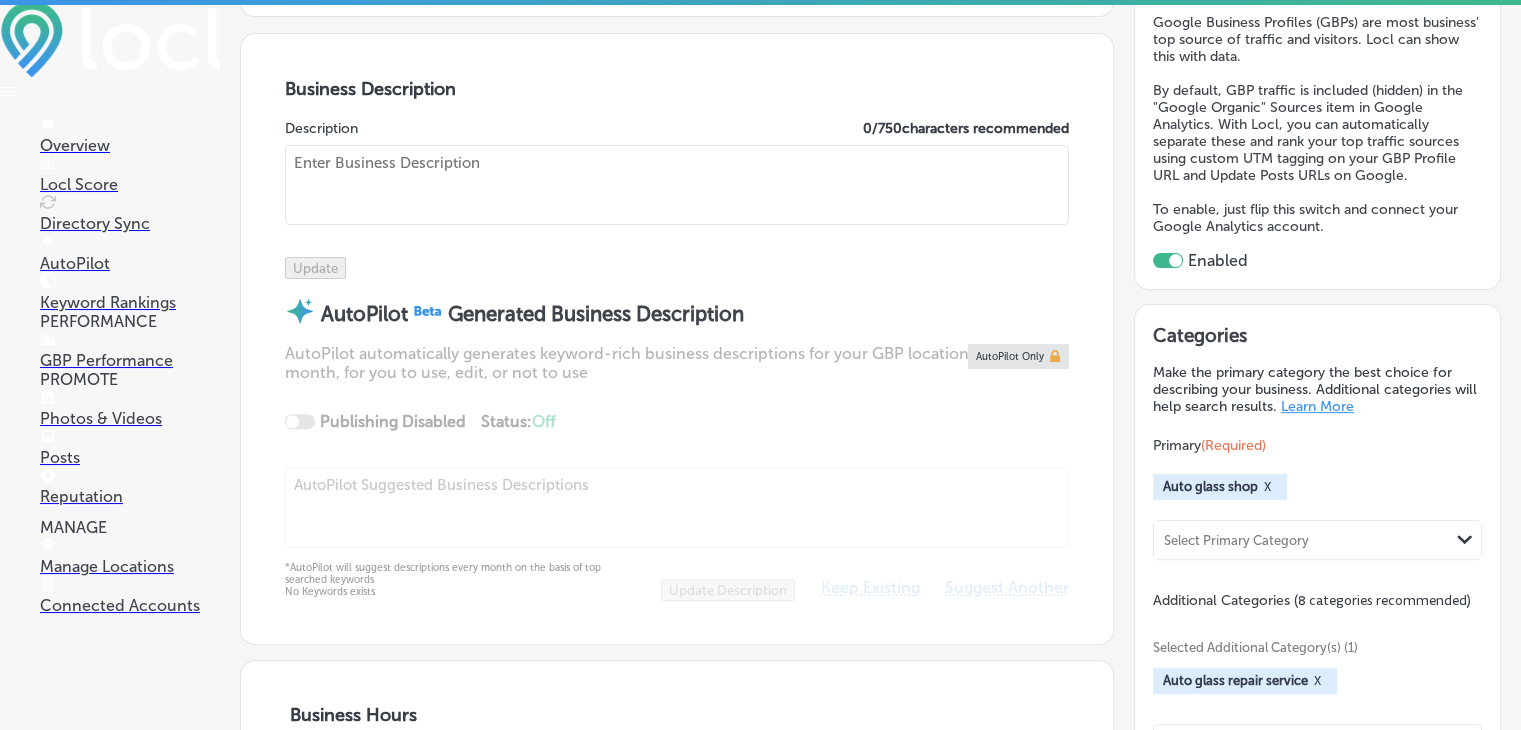 type on "At Bright Auto Glass, we’re more than just a windshield repair and replacement shop – we’re your trusted partner for all auto glass needs in [US_STATE][GEOGRAPHIC_DATA], [GEOGRAPHIC_DATA]. With over 20 years of experience, our team specializes in premium auto glass services, including windshield replacements, chip repairs, and more. We prioritize your safety and convenience, delivering quick, reliable, and high-quality solutions. Whether you need minor repairs or major replacements, our skilled technicians ensure the job is done right. Bright Auto Glass combines expert craftsmanship, advanced technology, and exceptional customer service. Experience the clear difference with Bright Auto Glass – your go-to auto glass specialists in [US_STATE][GEOGRAPHIC_DATA]!" 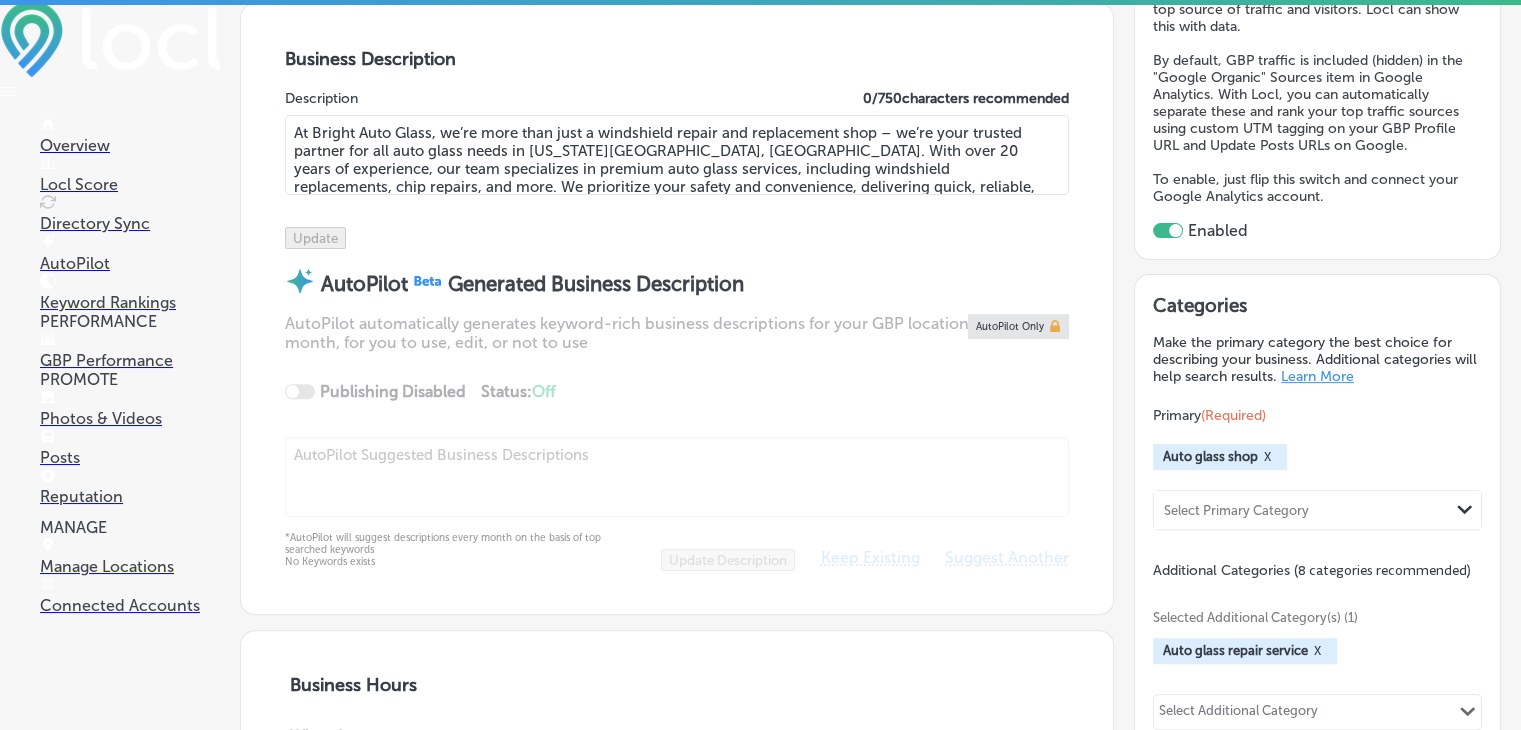 type on "[PHONE_NUMBER]" 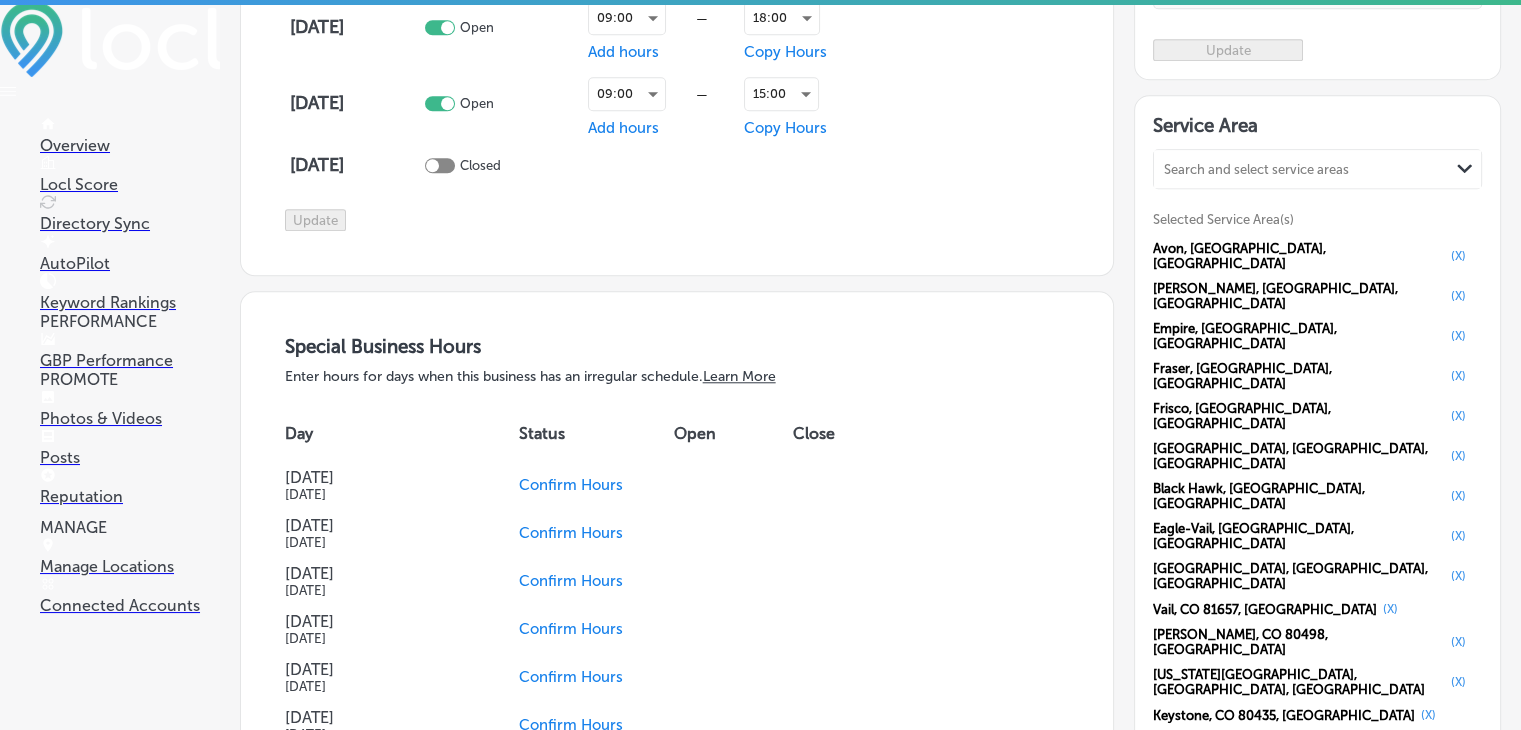 scroll, scrollTop: 2000, scrollLeft: 0, axis: vertical 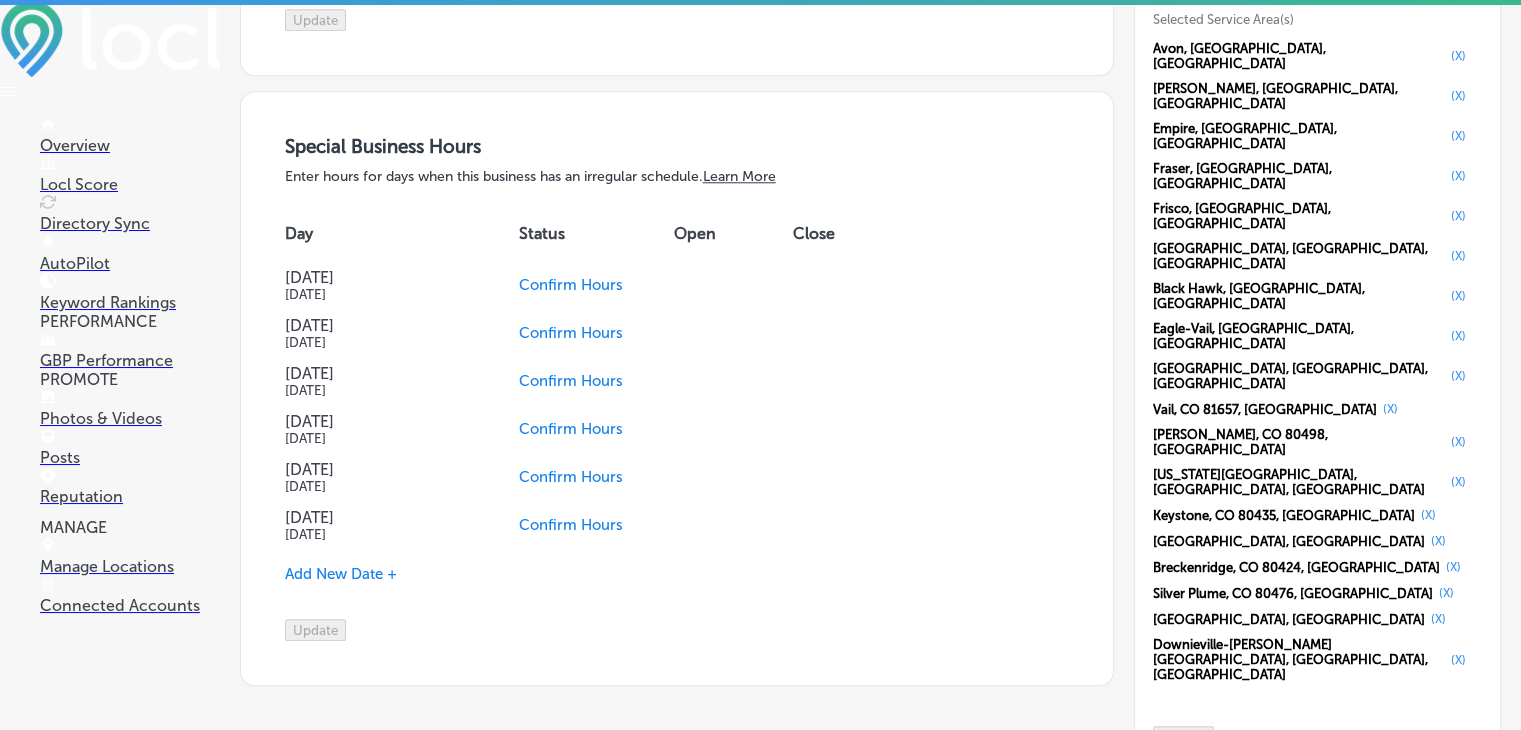 click on "Confirm Hours" at bounding box center (571, 285) 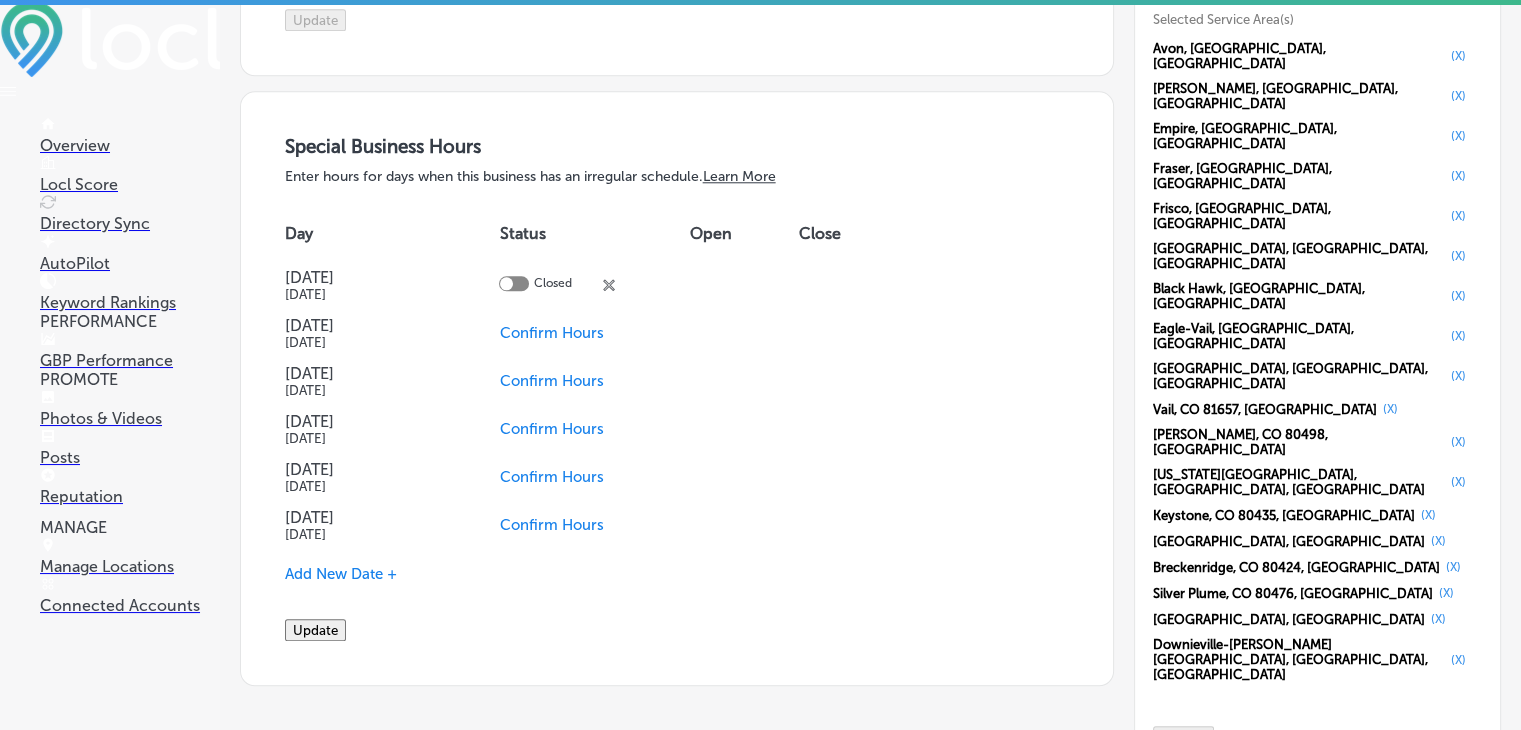 click on "Closed
close
Created with Sketch." at bounding box center [594, 285] 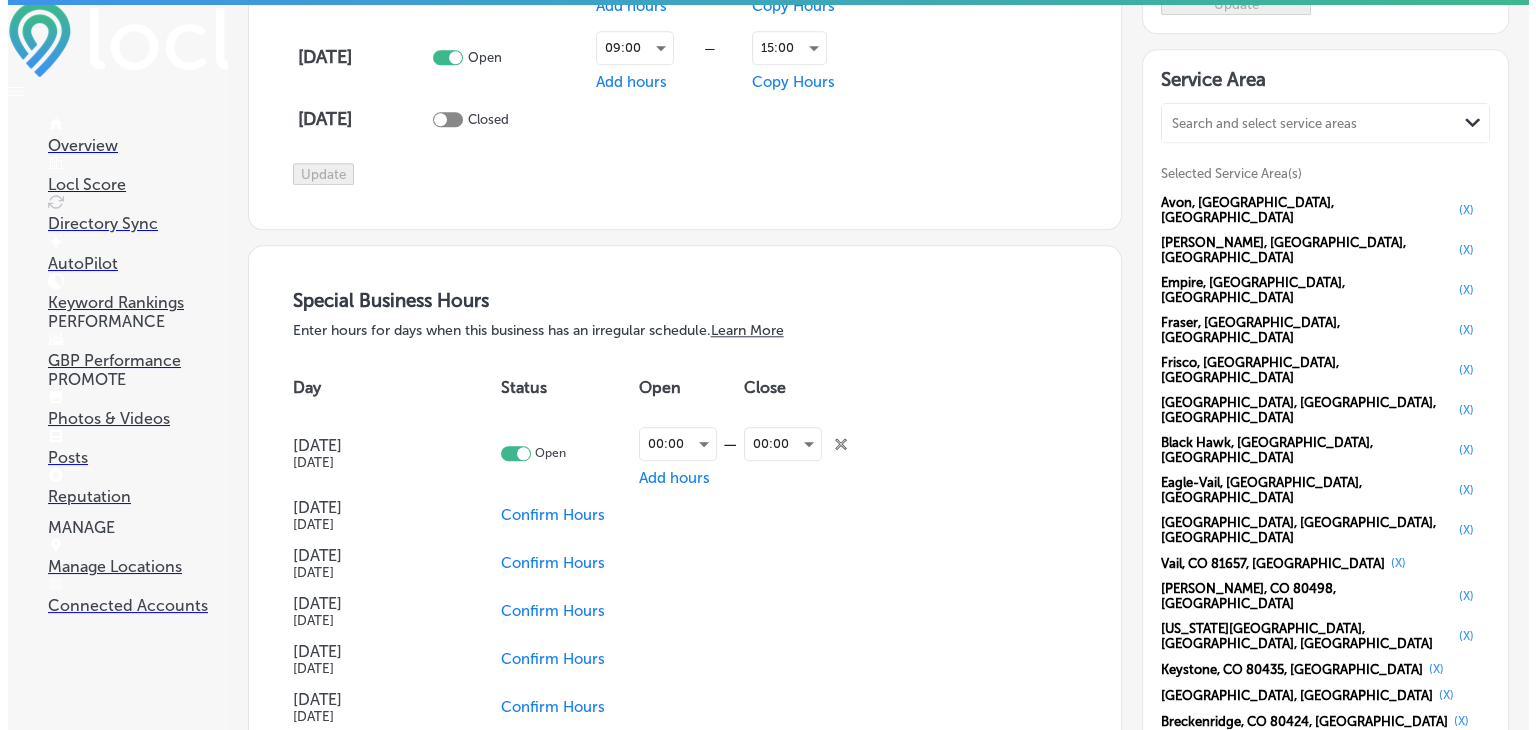 scroll, scrollTop: 1800, scrollLeft: 0, axis: vertical 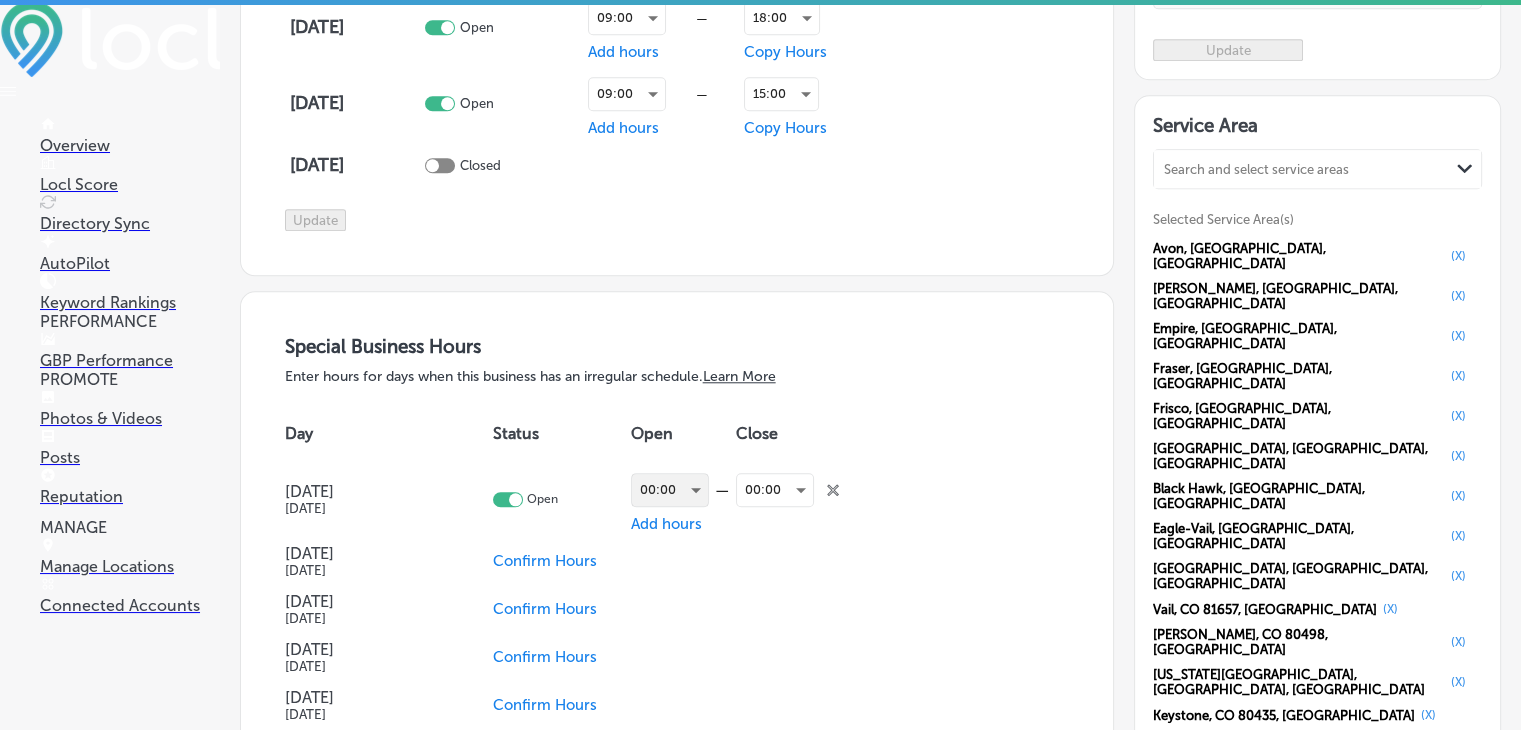 click on "00:00" at bounding box center (670, 490) 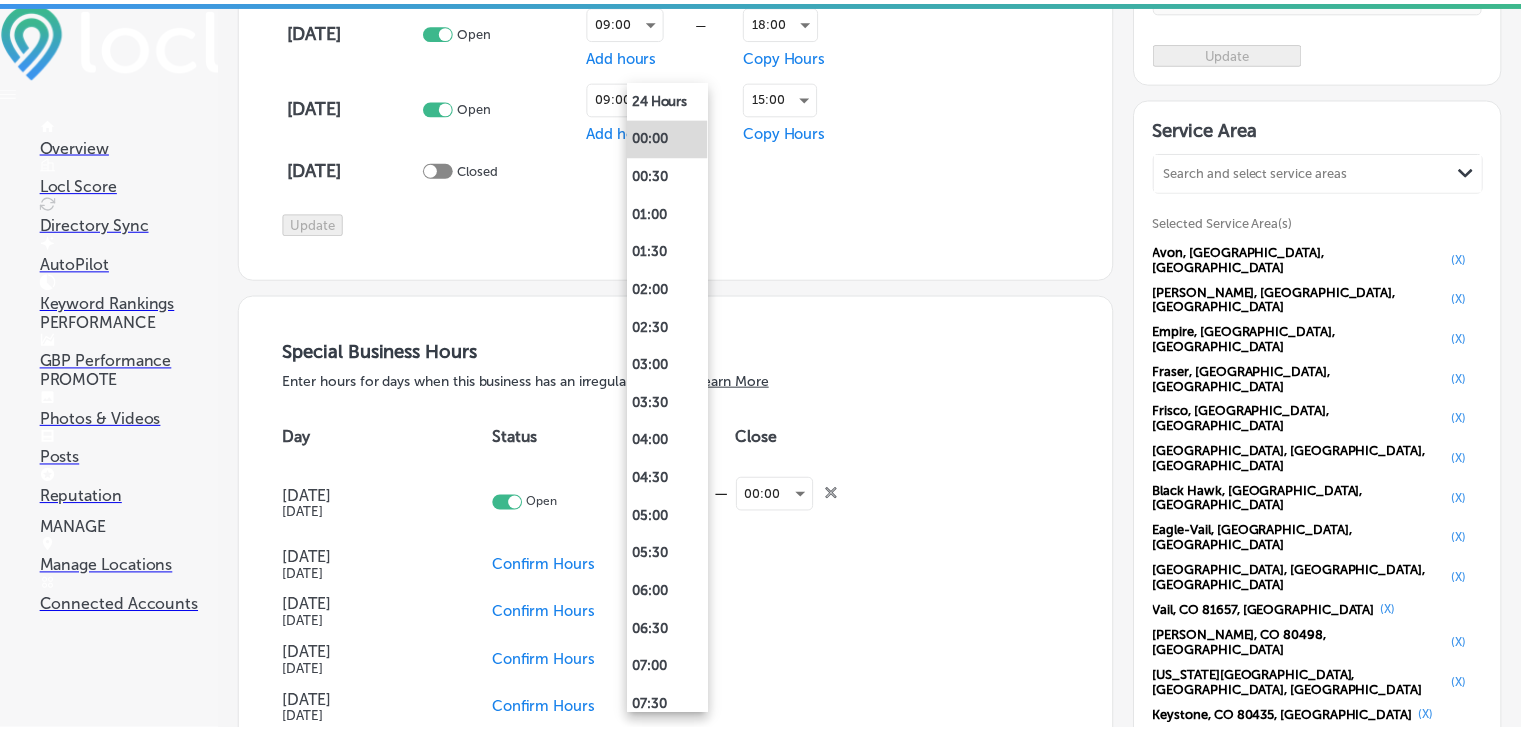 scroll, scrollTop: 1802, scrollLeft: 0, axis: vertical 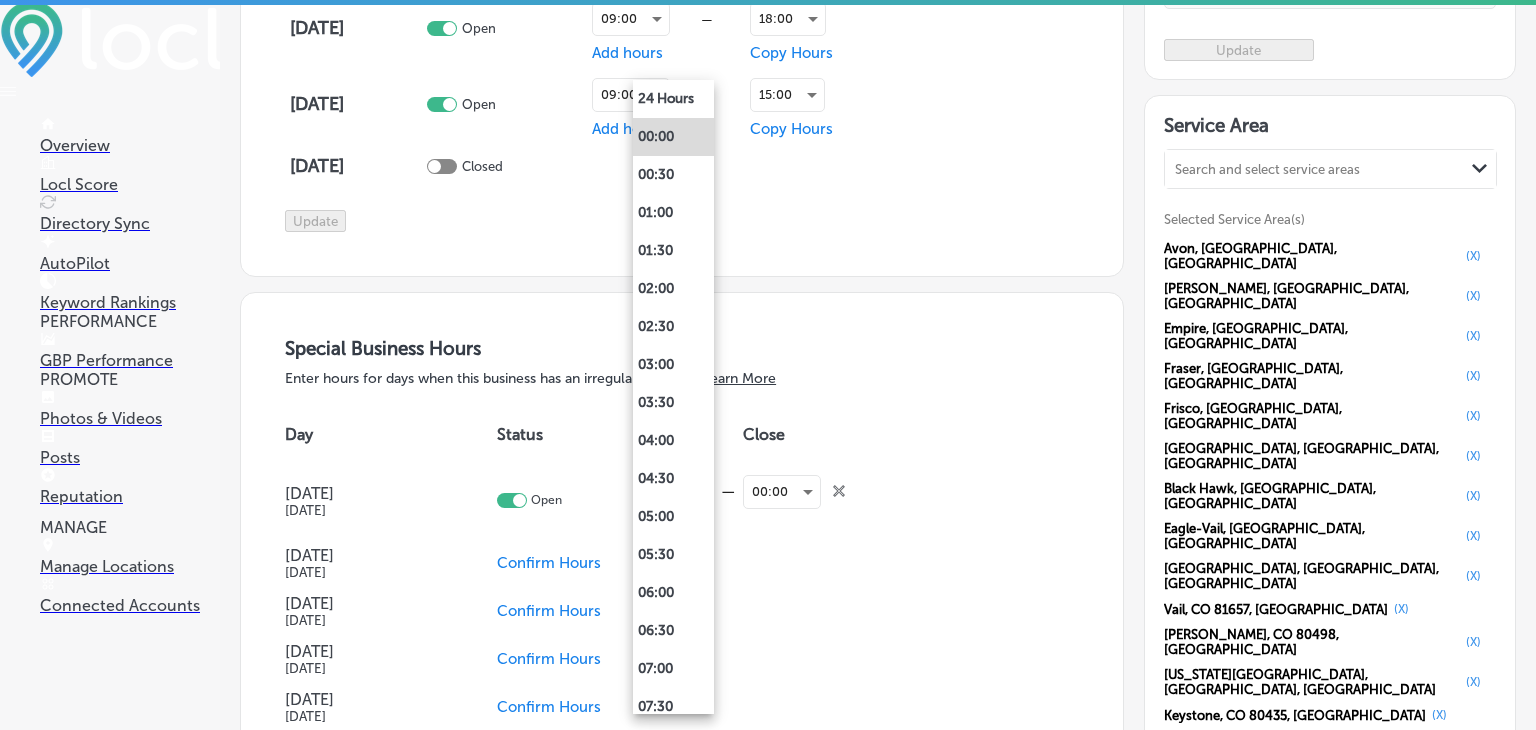 click at bounding box center (768, 365) 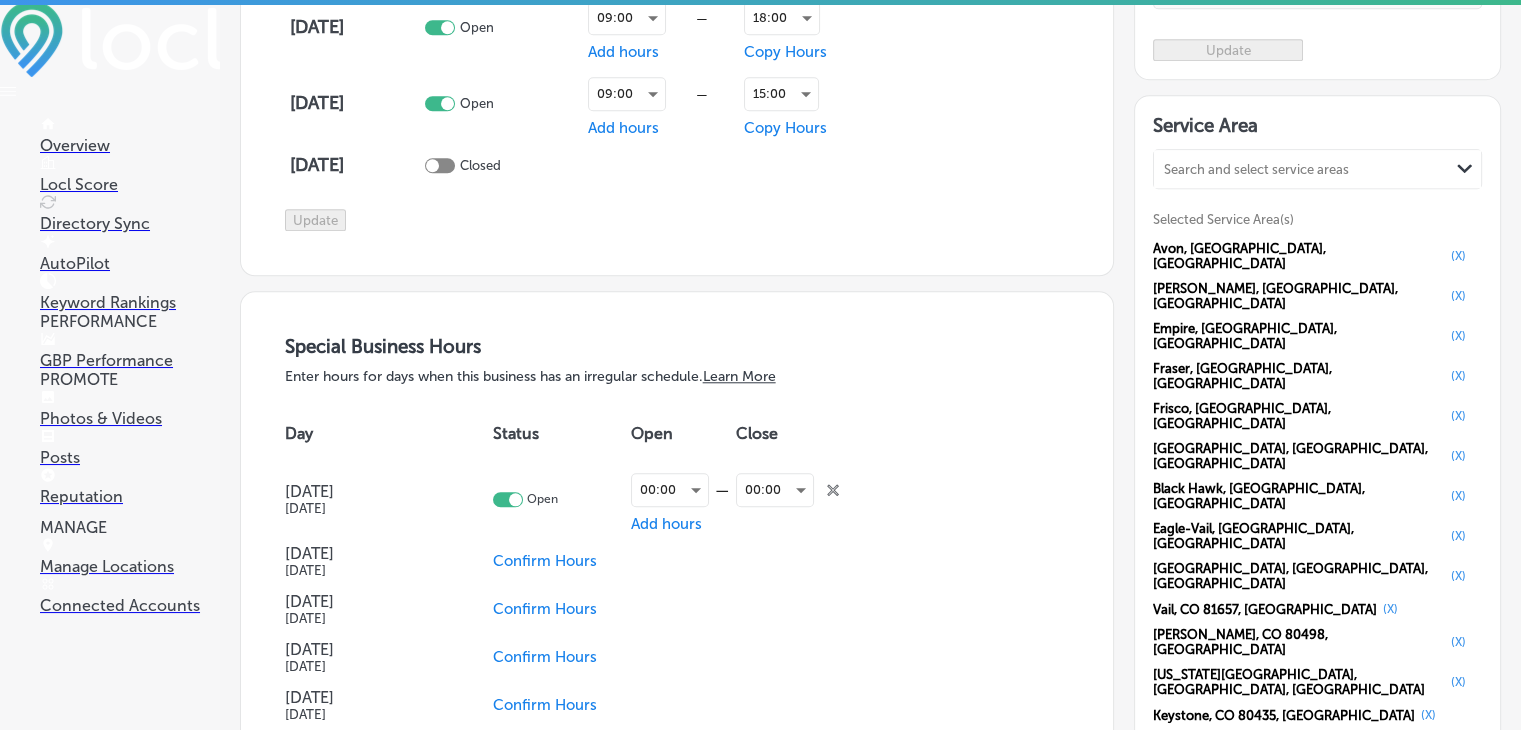 click on "Add hours" at bounding box center [666, 524] 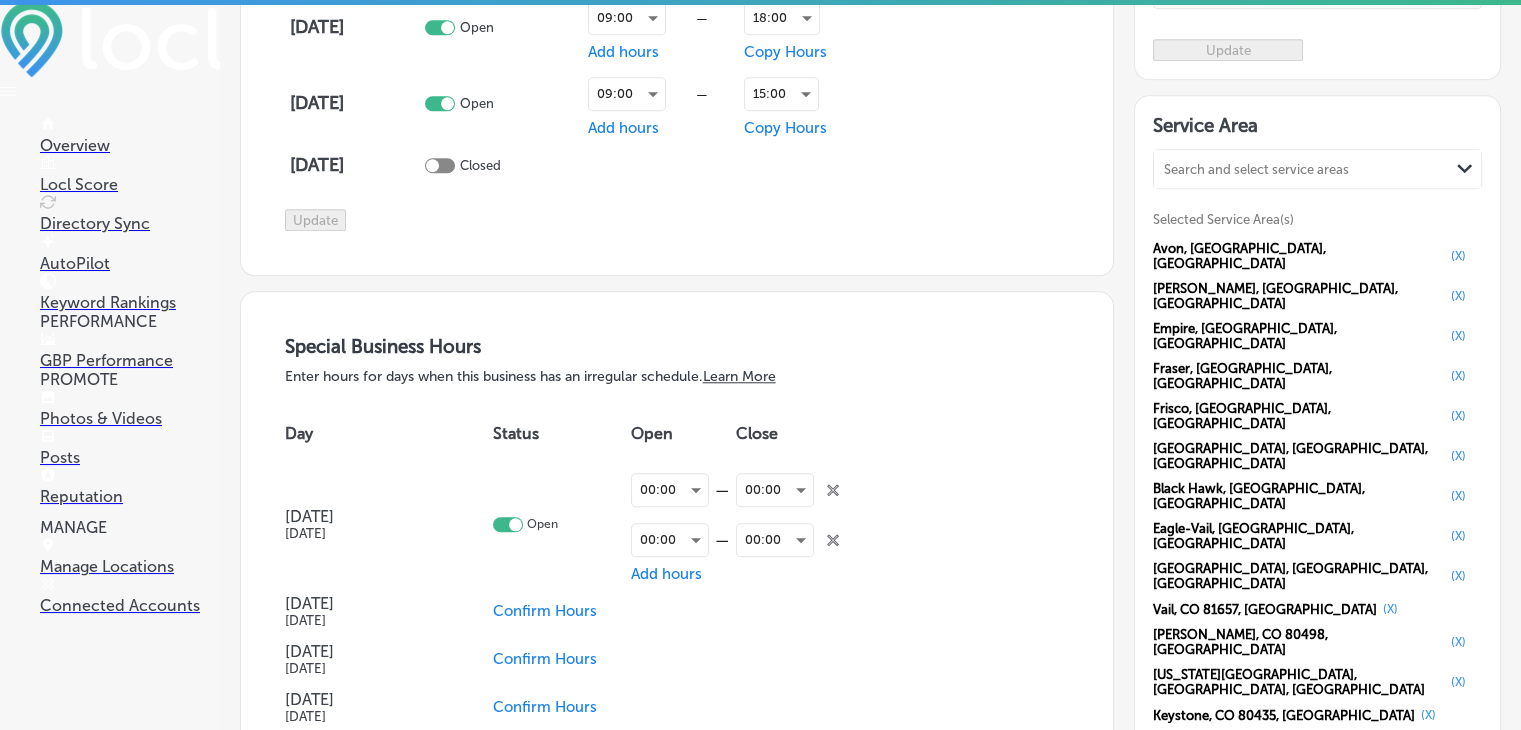 click on "close
Created with Sketch." 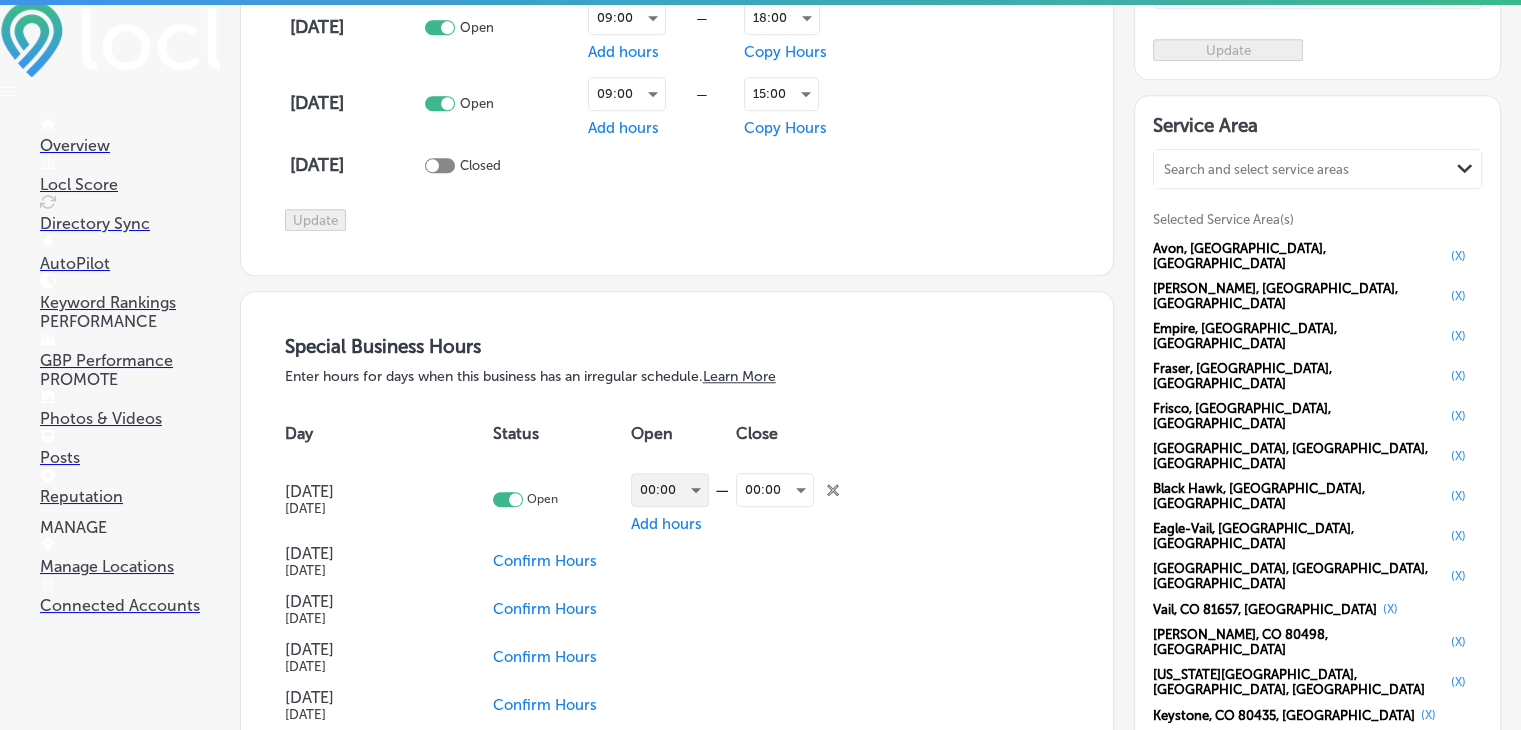 click on "00:00" at bounding box center (670, 490) 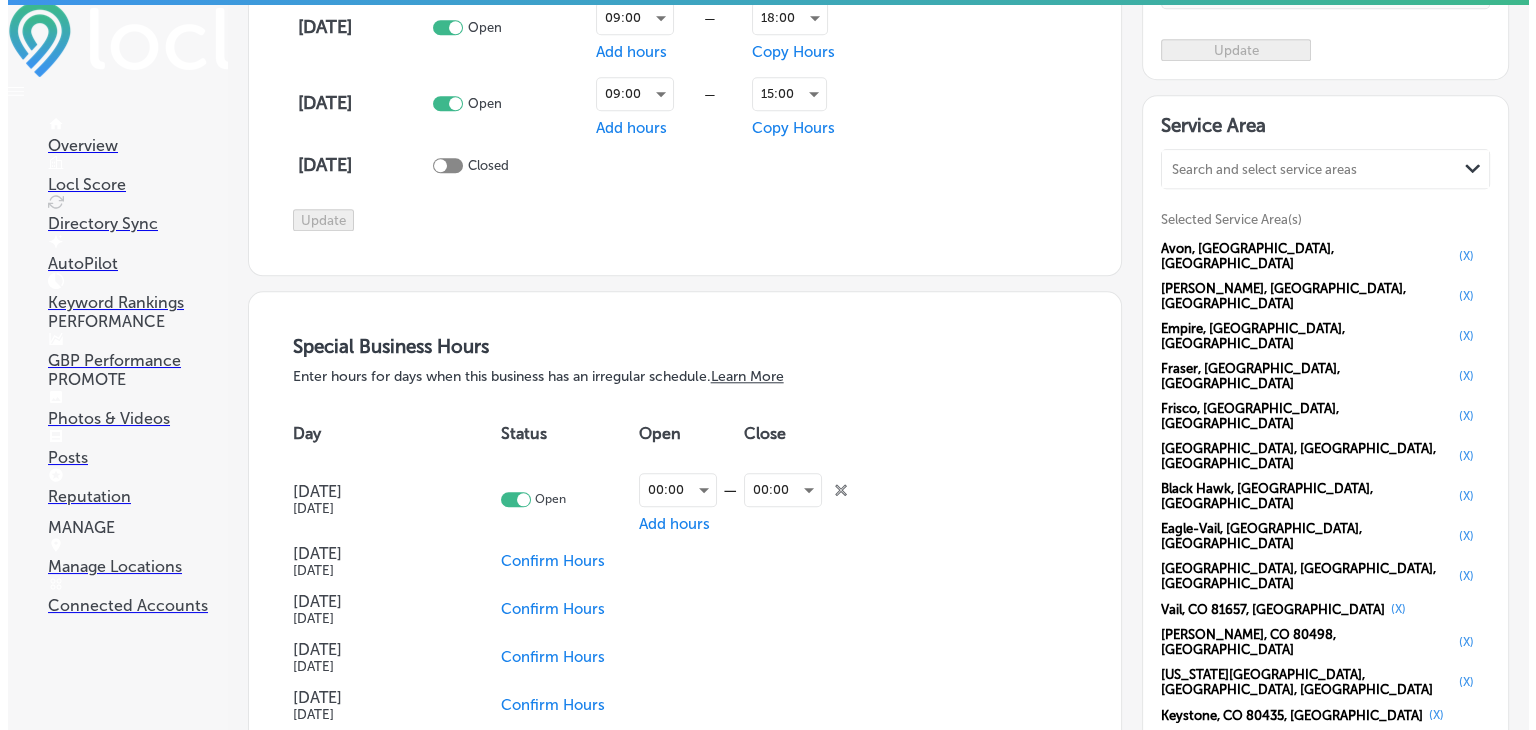 scroll, scrollTop: 1802, scrollLeft: 0, axis: vertical 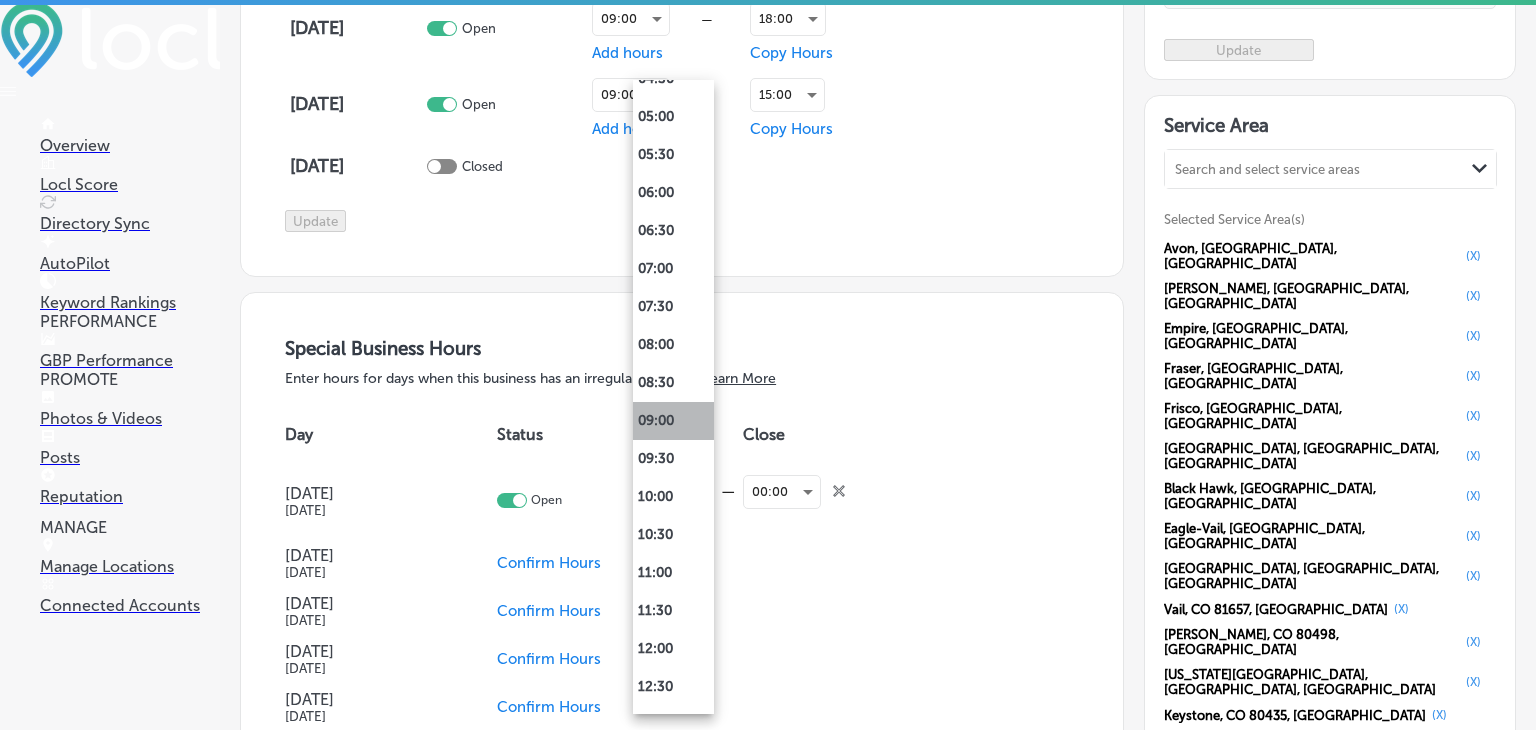 click on "09:00" at bounding box center (673, 421) 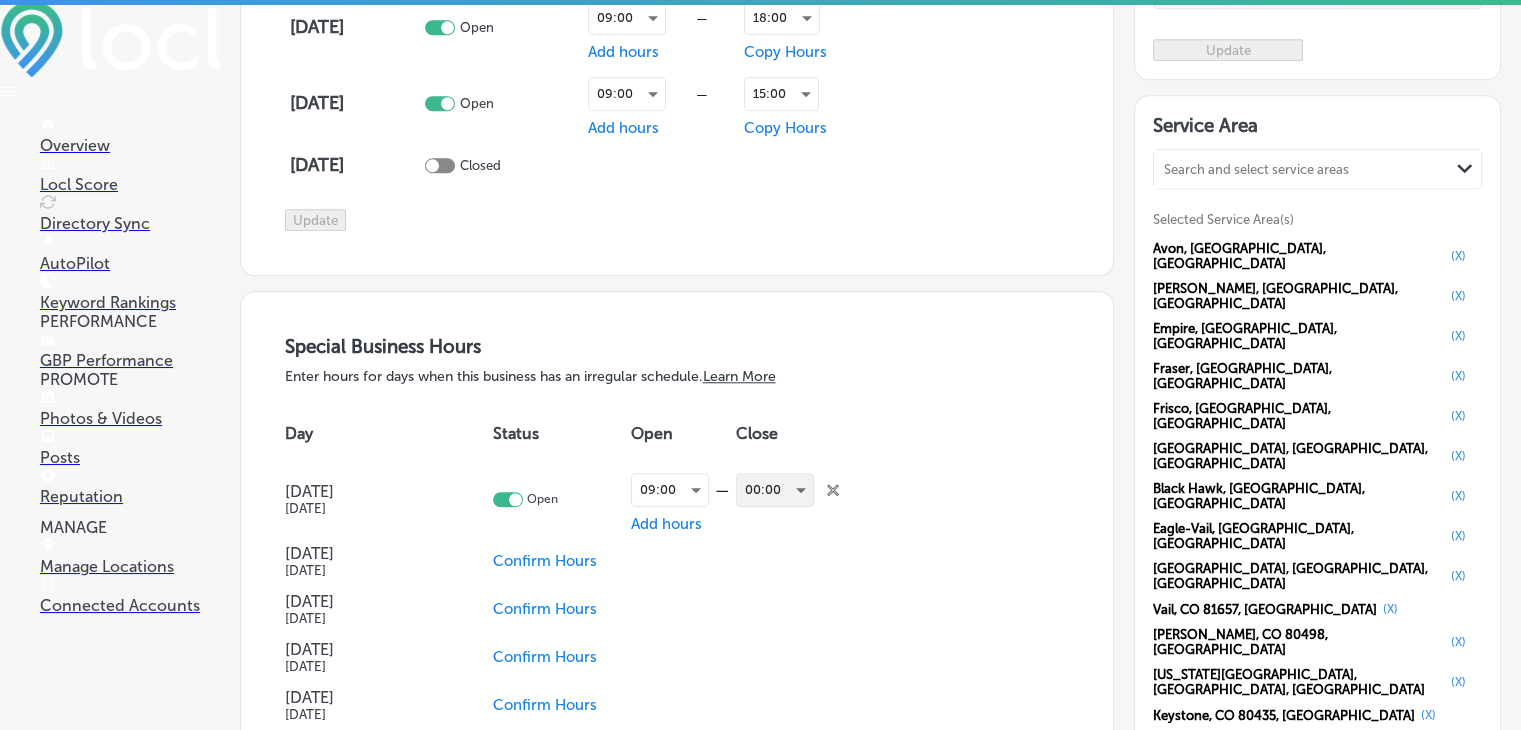 click on "00:00" at bounding box center [775, 490] 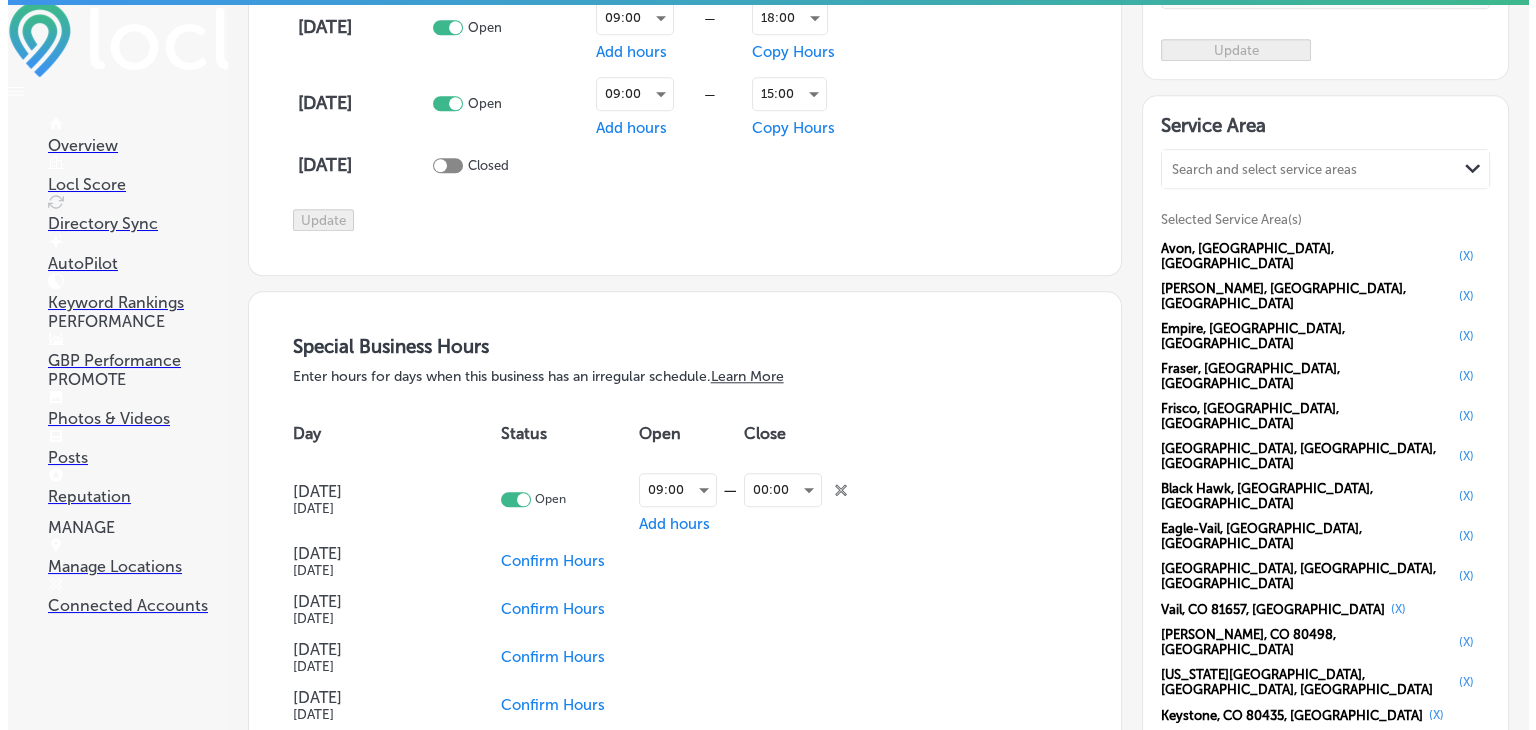 scroll, scrollTop: 1802, scrollLeft: 0, axis: vertical 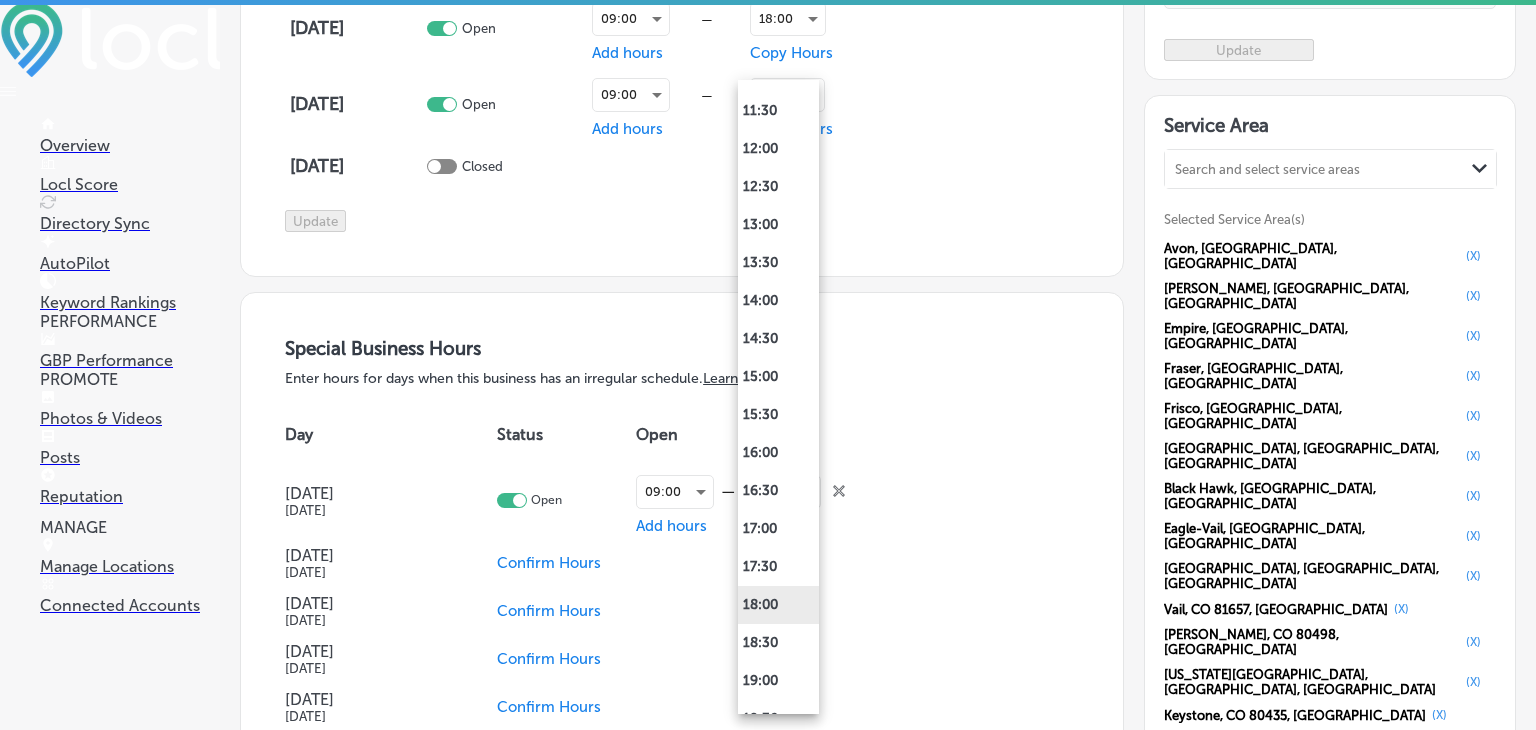 click on "18:00" at bounding box center [778, 605] 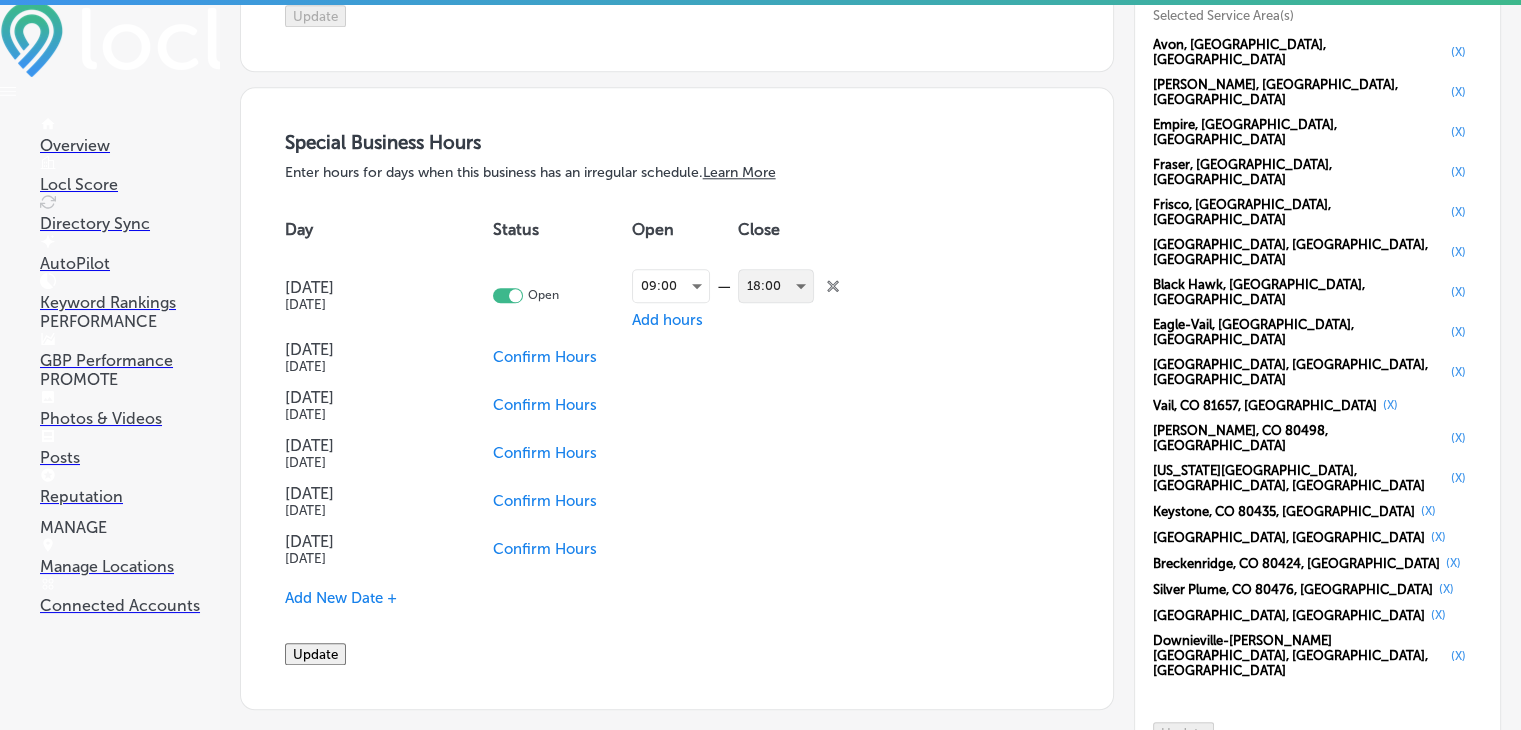 scroll, scrollTop: 2300, scrollLeft: 0, axis: vertical 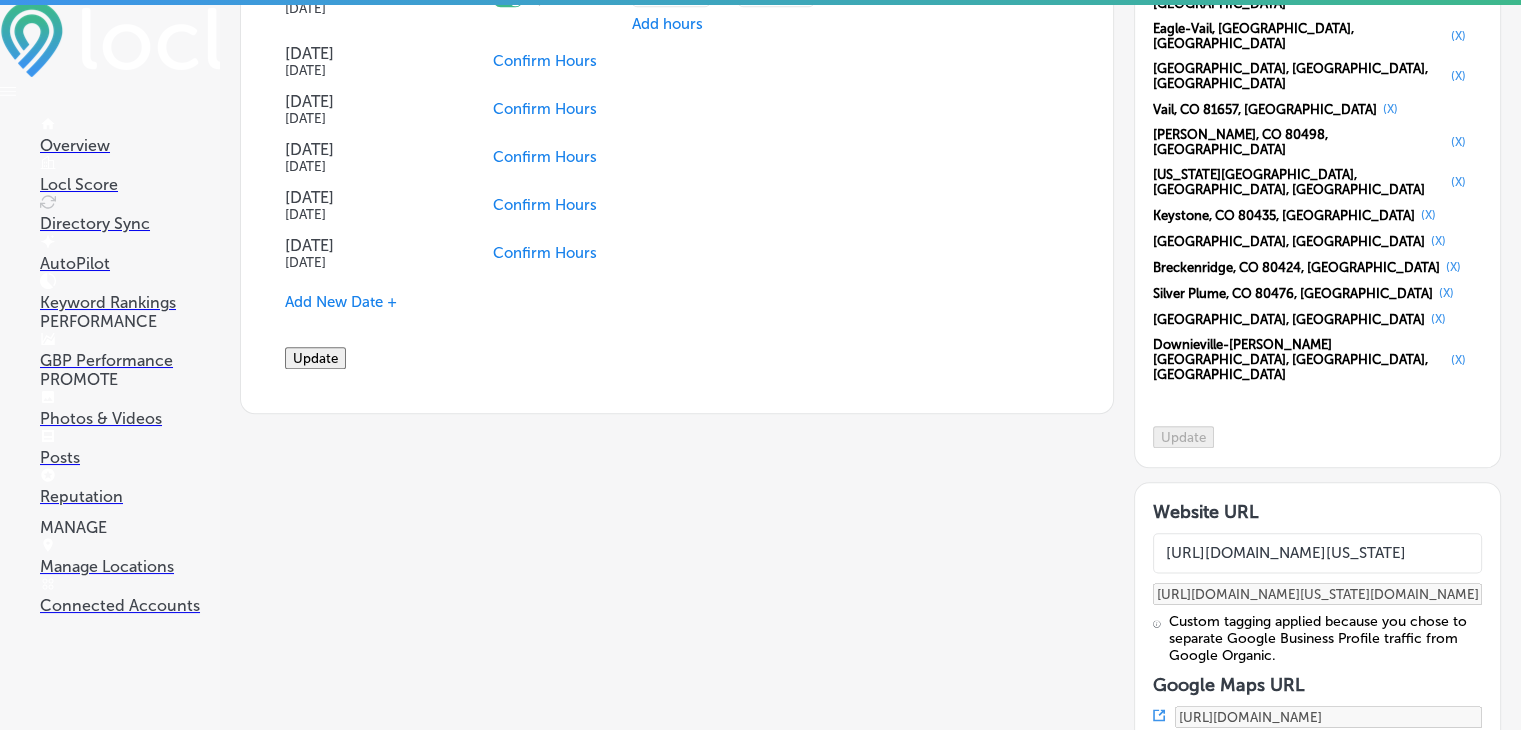 click on "Update" 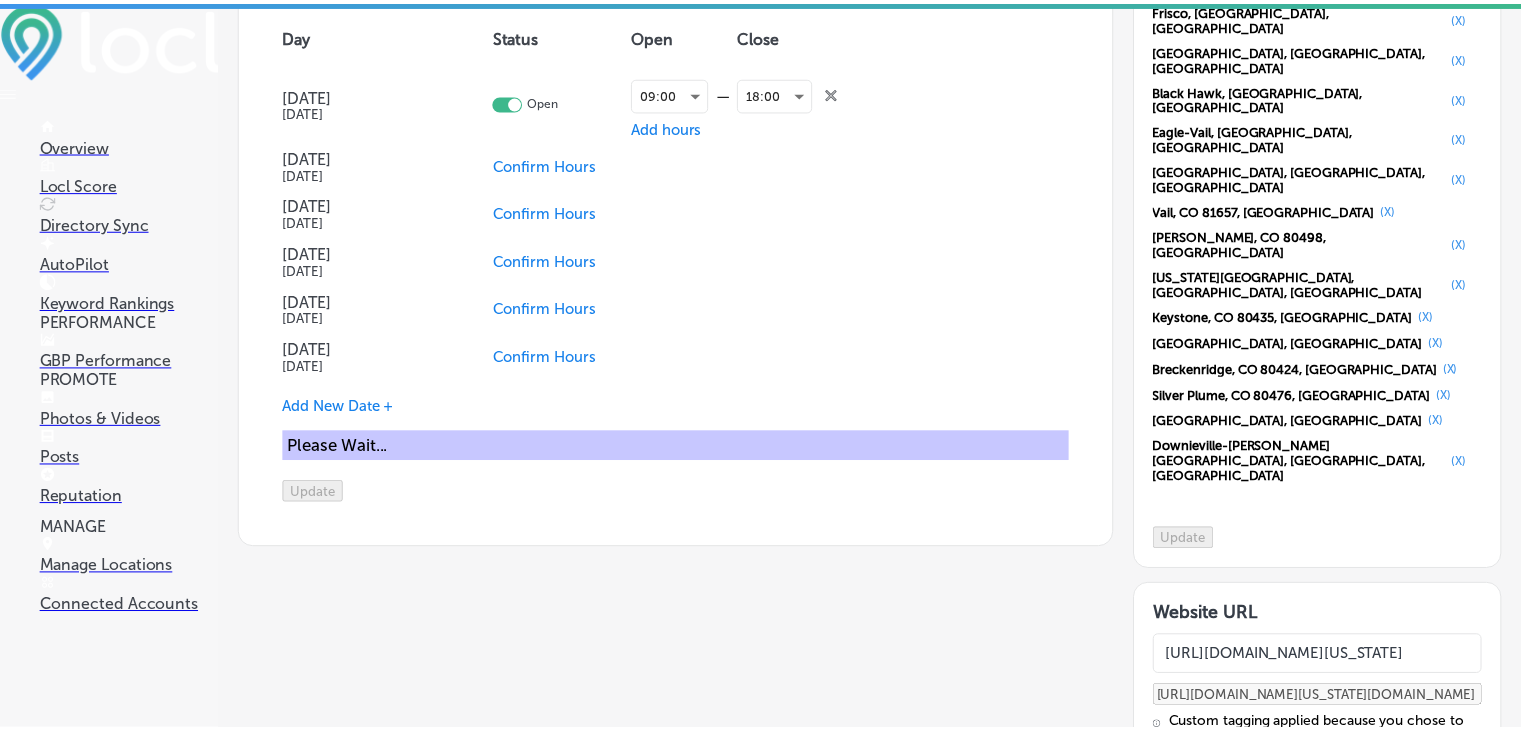 scroll, scrollTop: 2203, scrollLeft: 0, axis: vertical 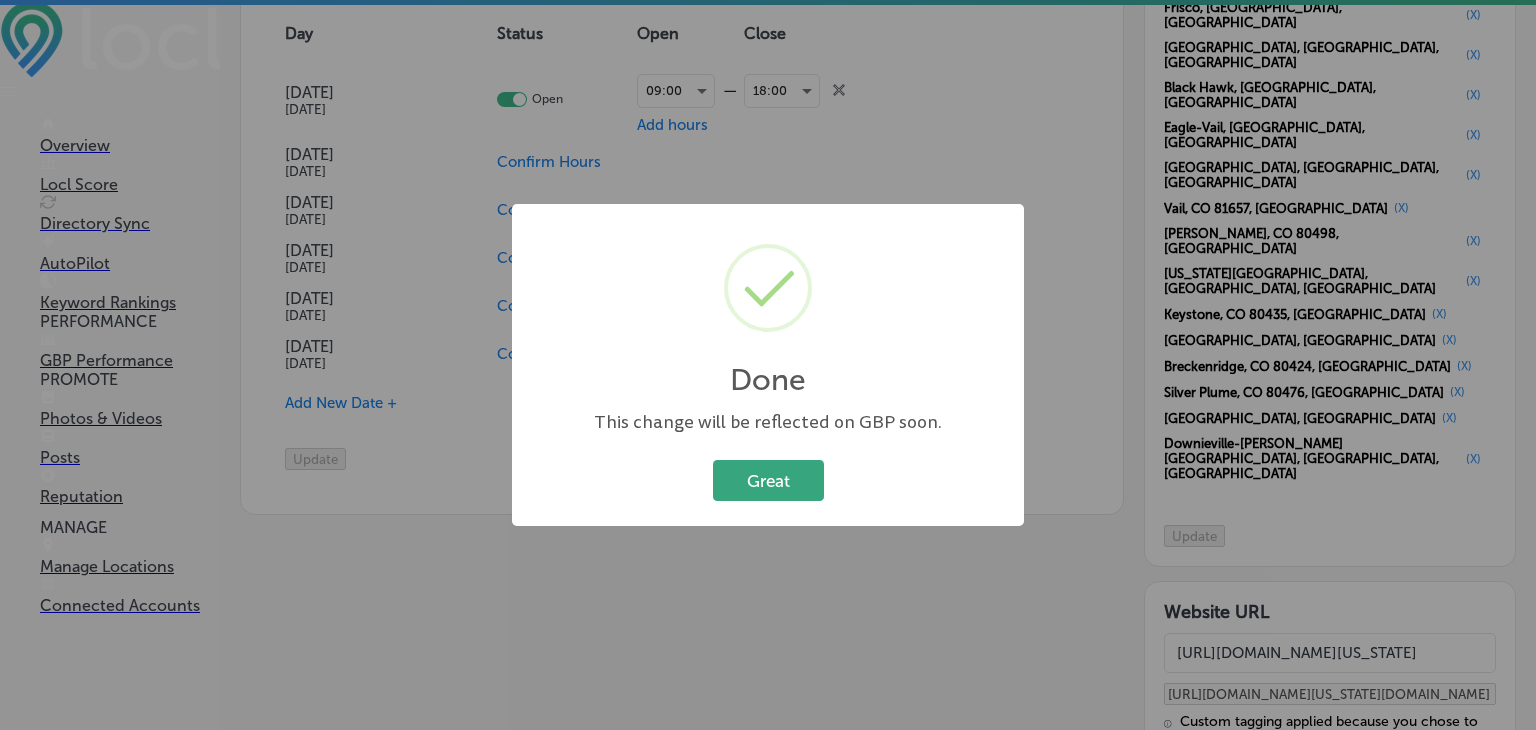 click on "Great" at bounding box center [768, 480] 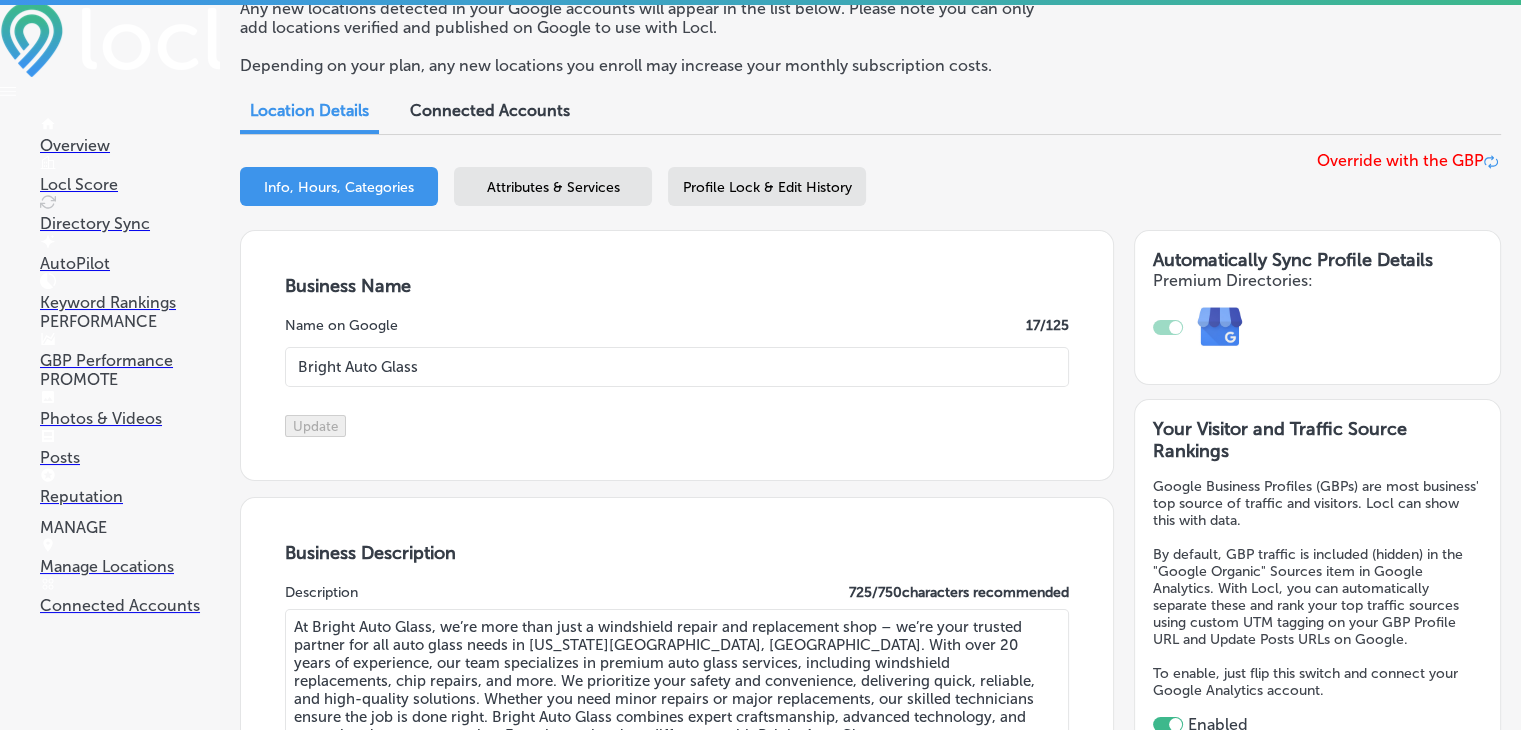 scroll, scrollTop: 0, scrollLeft: 0, axis: both 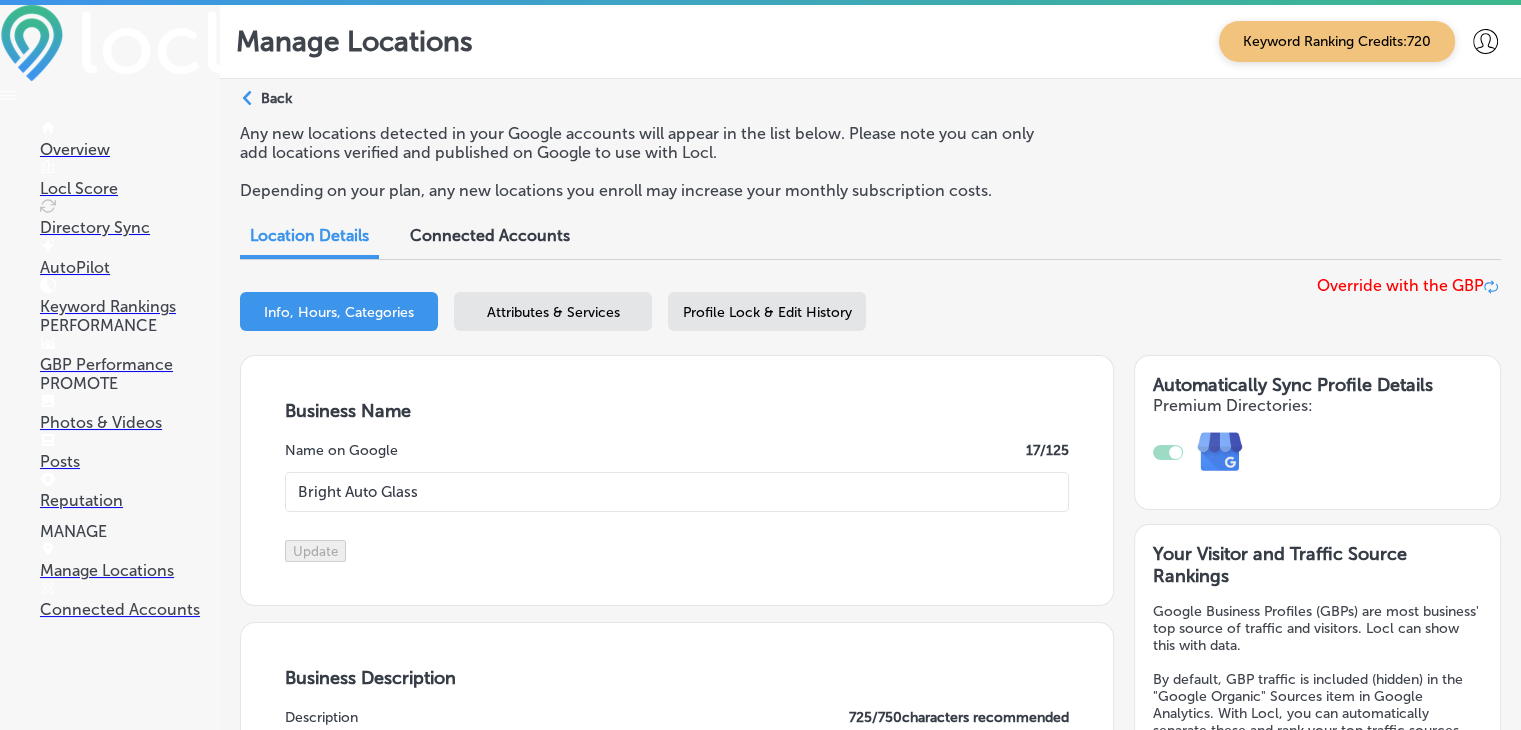 click on "Back" at bounding box center [276, 98] 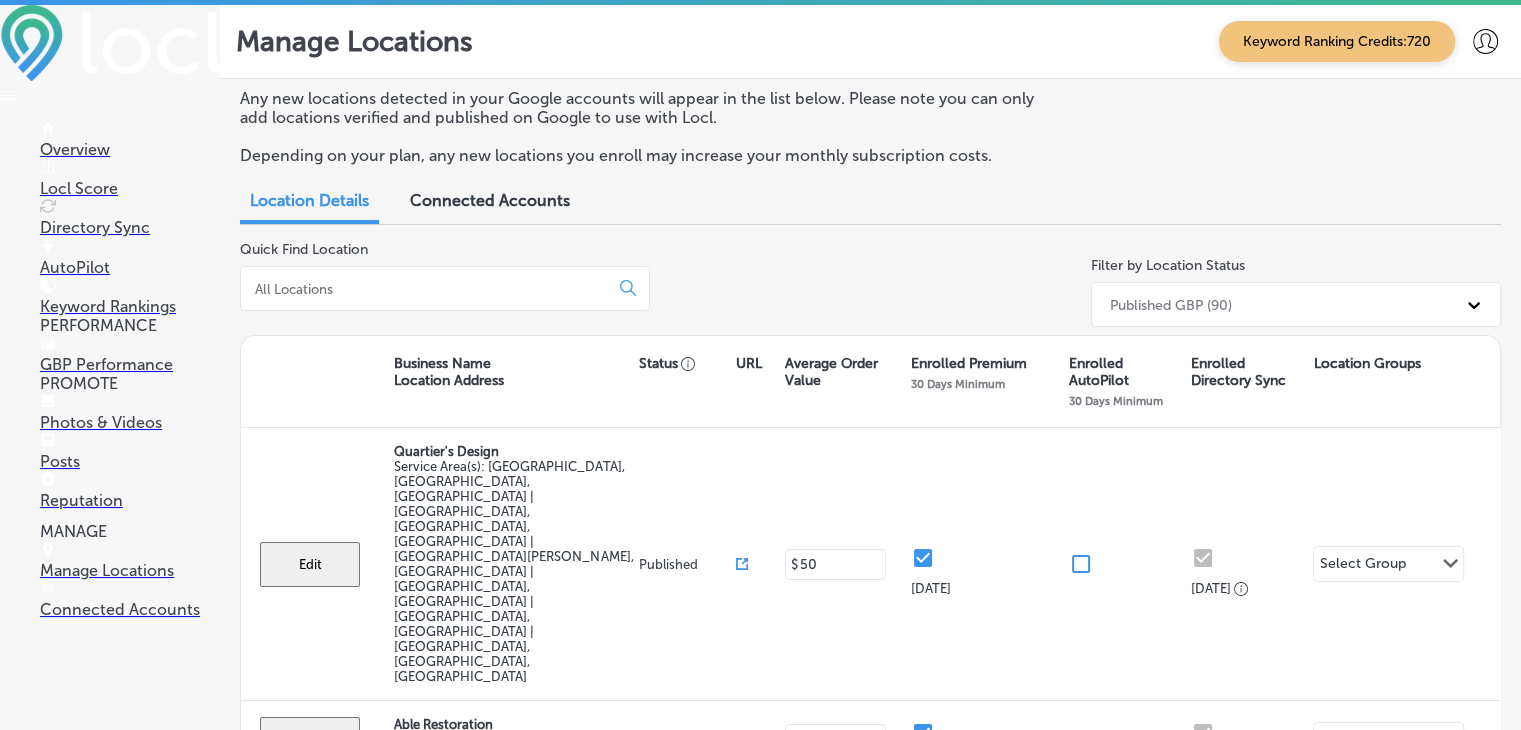 click at bounding box center [445, 288] 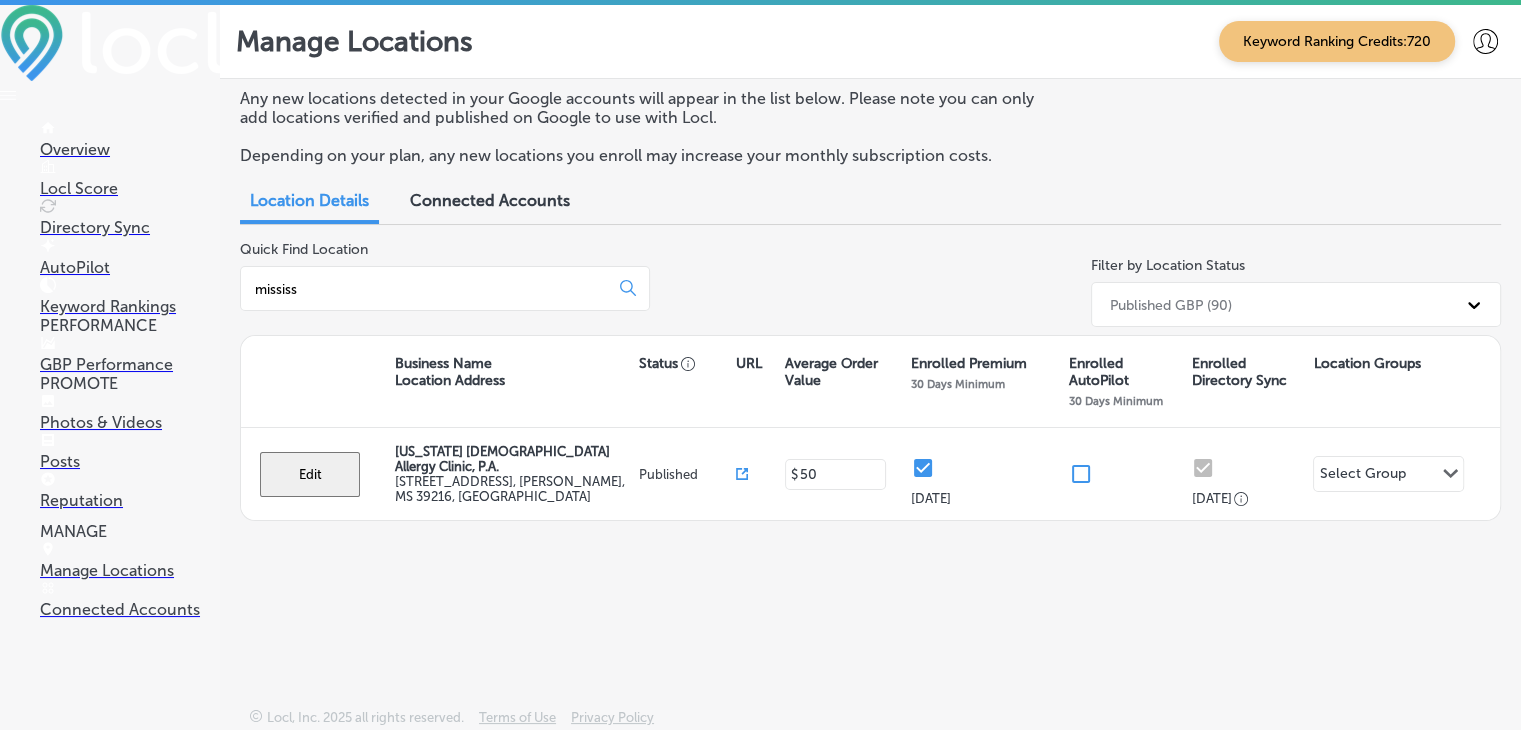 click on "mississ" at bounding box center [445, 288] 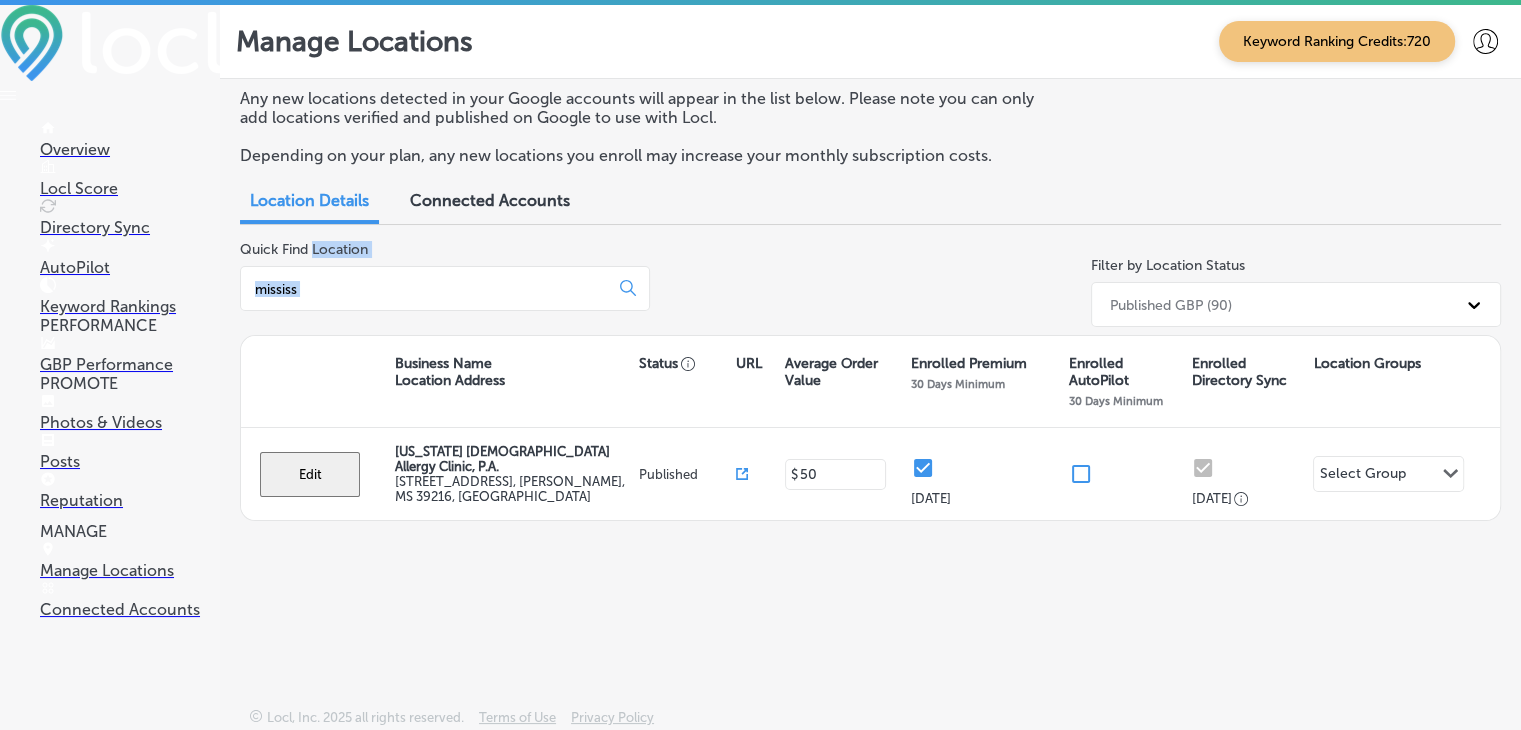 click on "mississ" at bounding box center [445, 288] 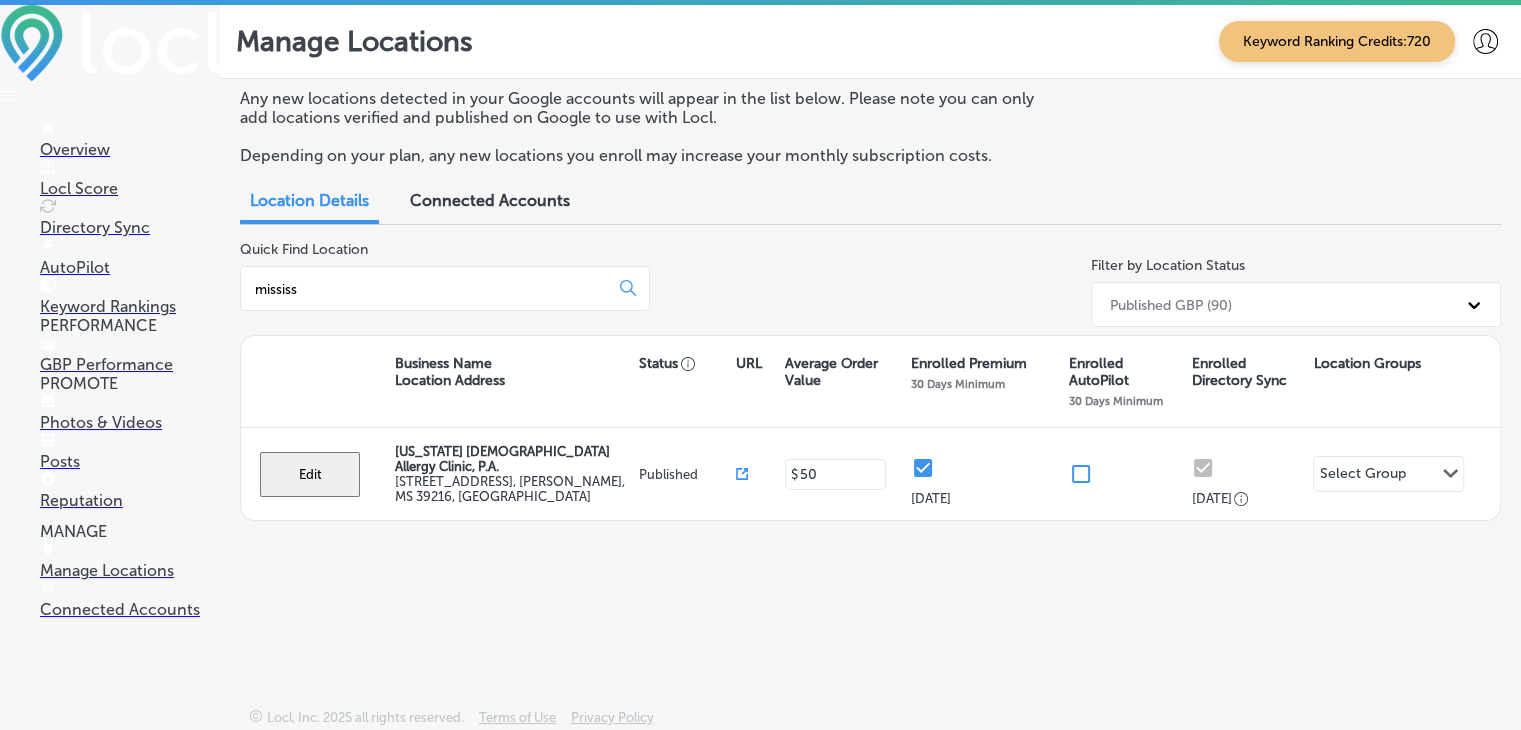 click on "mississ" at bounding box center [428, 289] 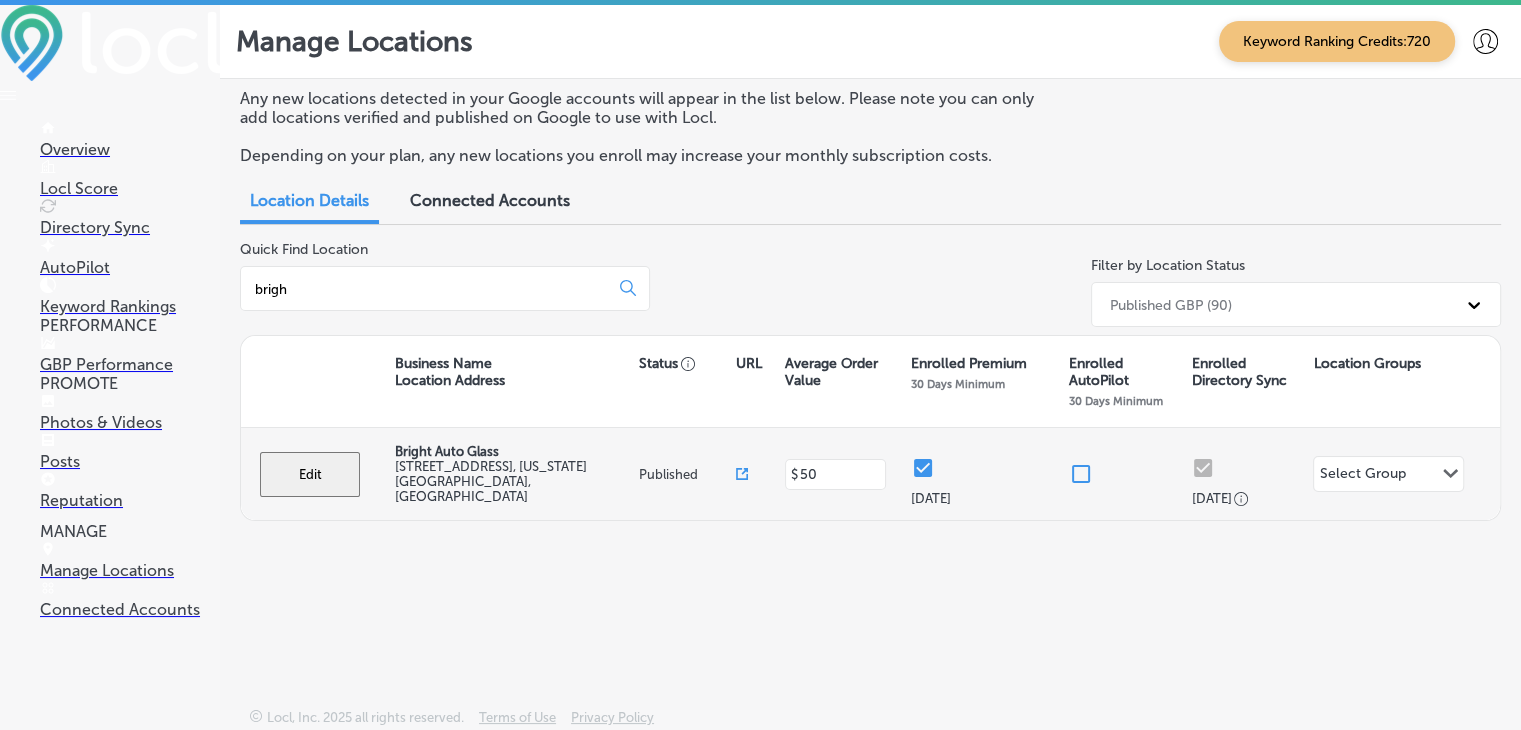 type on "brigh" 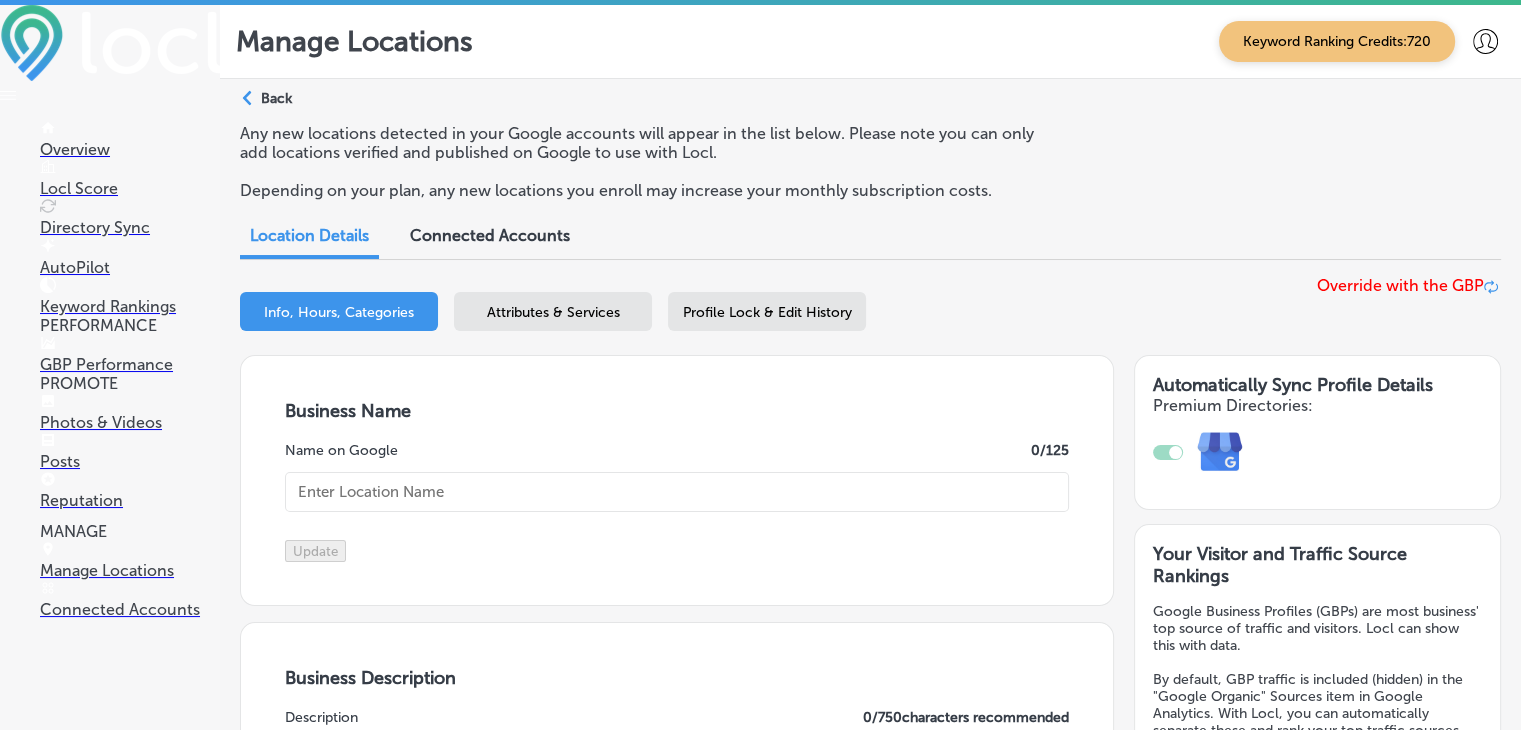 type on "Bright Auto Glass" 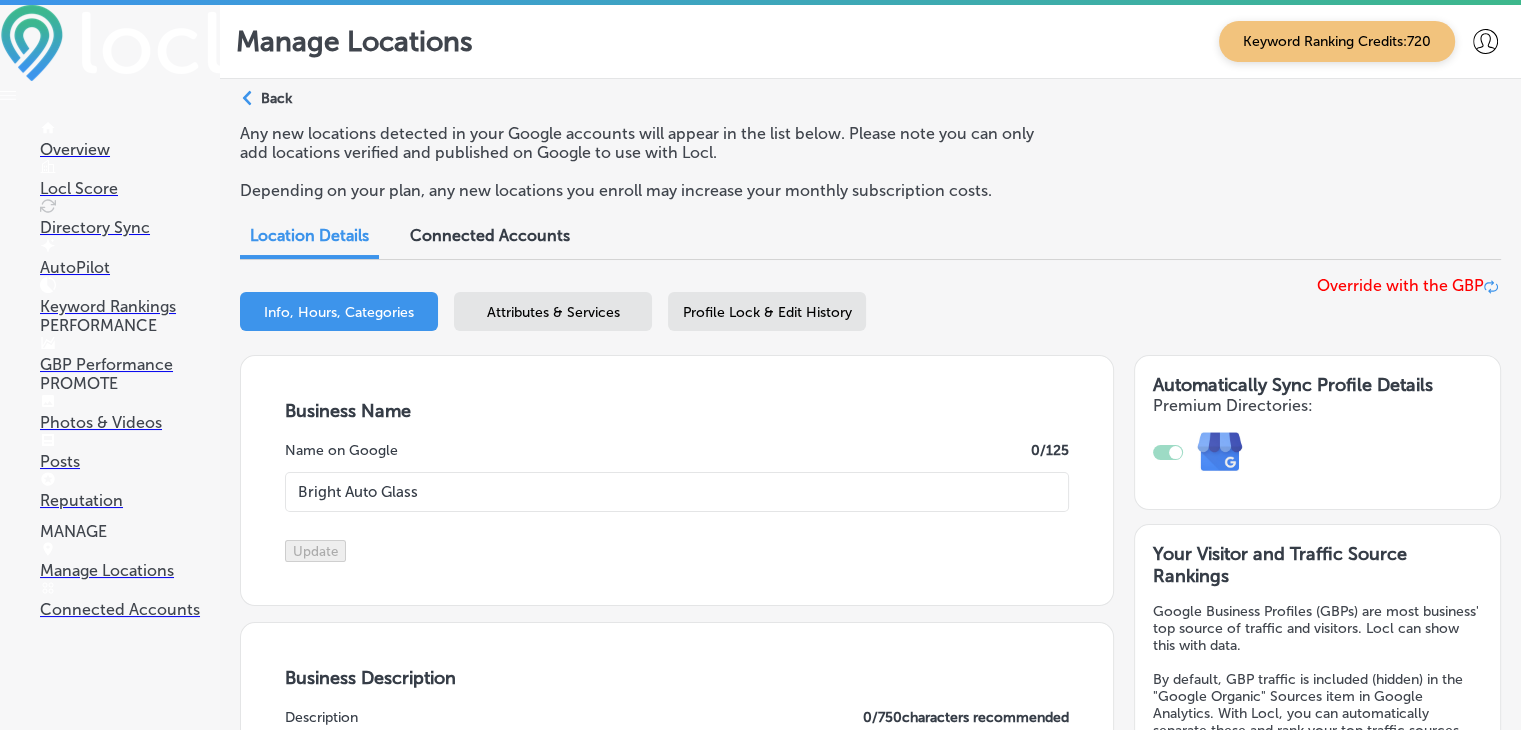 type on "[STREET_ADDRESS]" 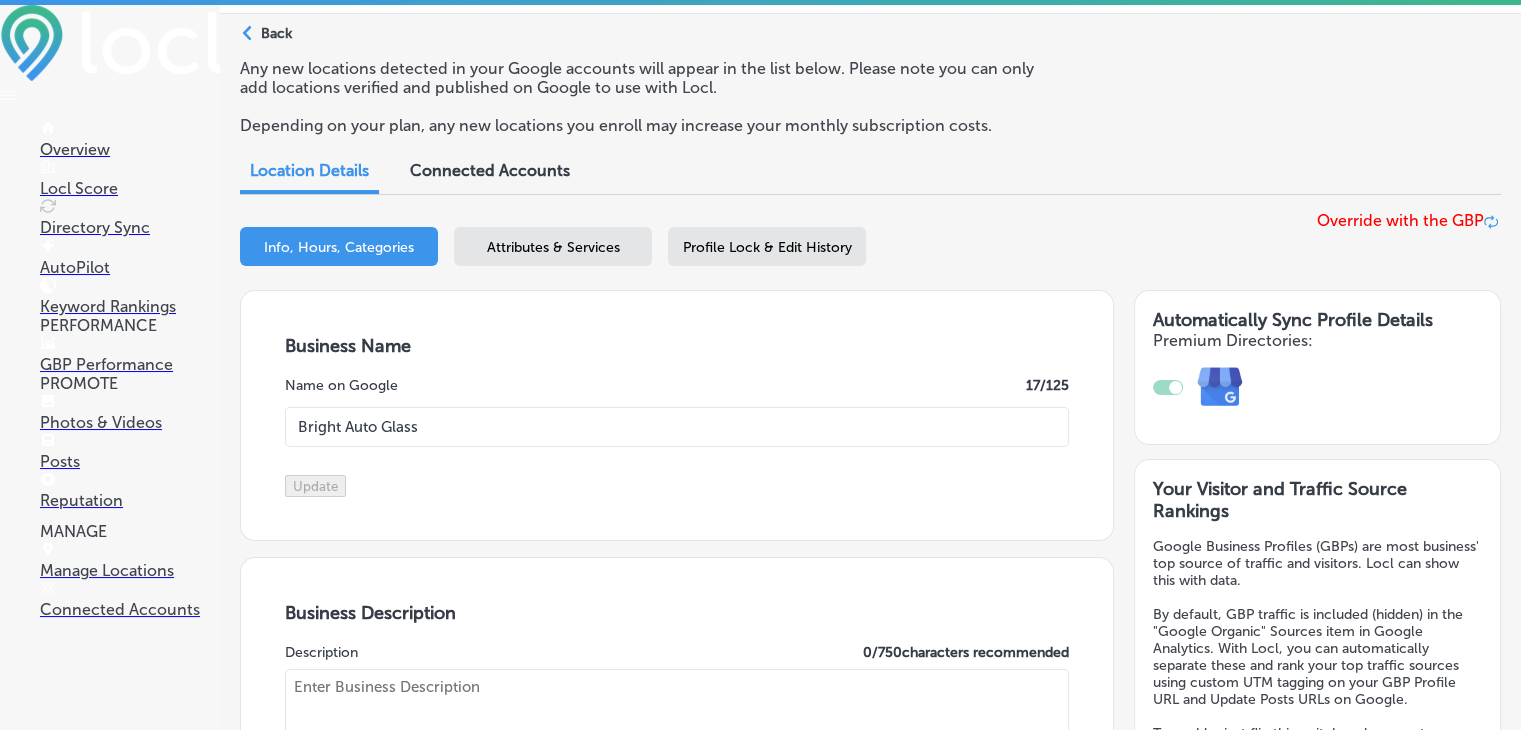 checkbox on "true" 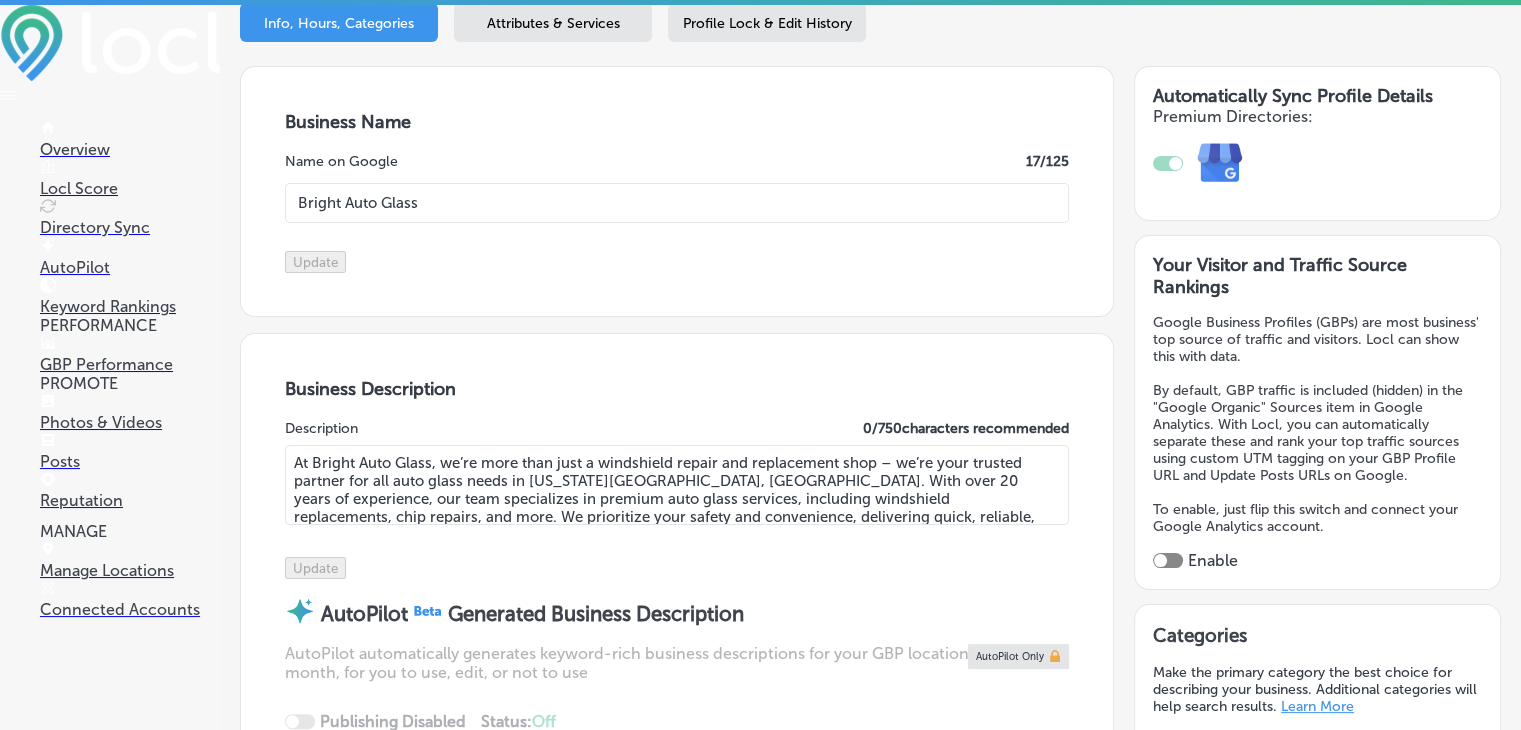 type on "[PHONE_NUMBER]" 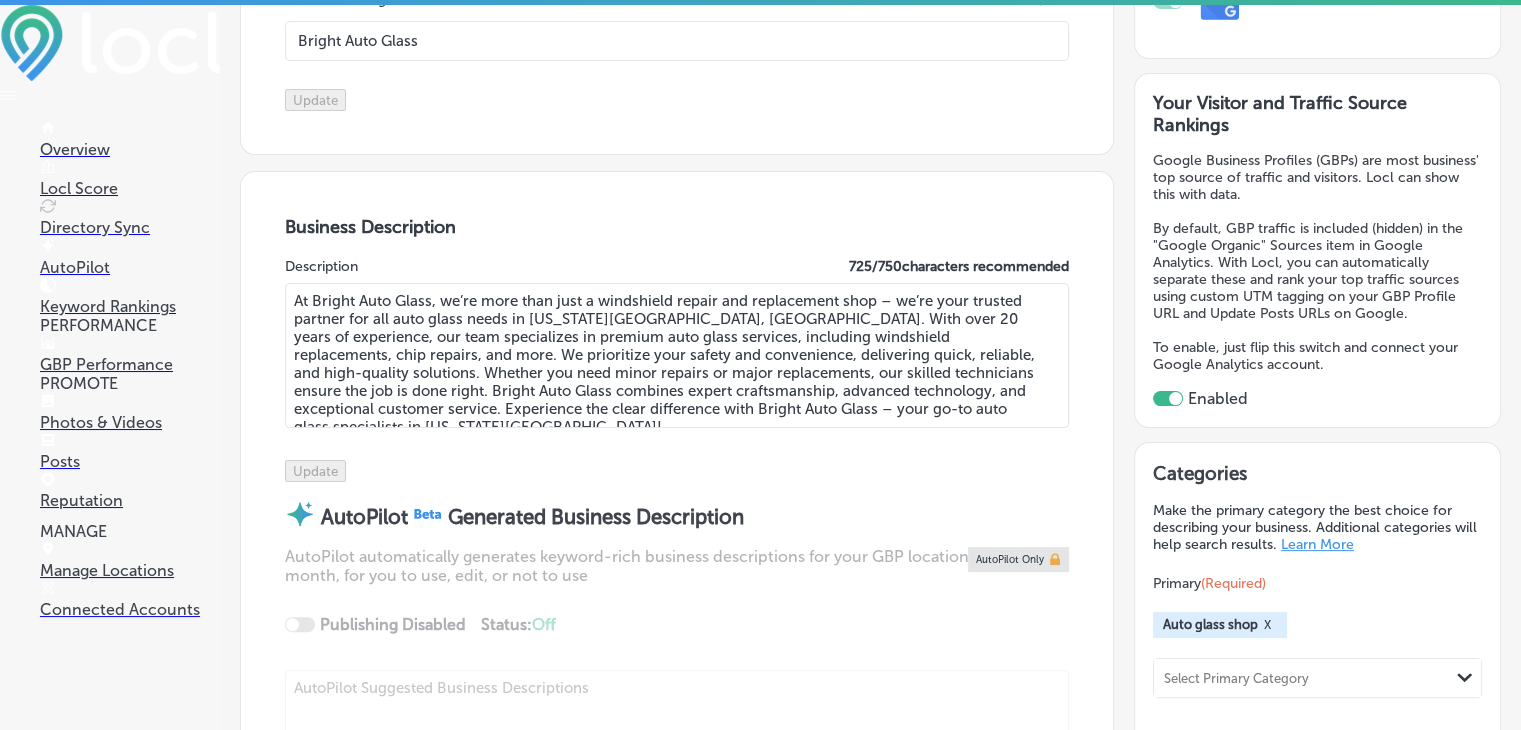 scroll, scrollTop: 0, scrollLeft: 0, axis: both 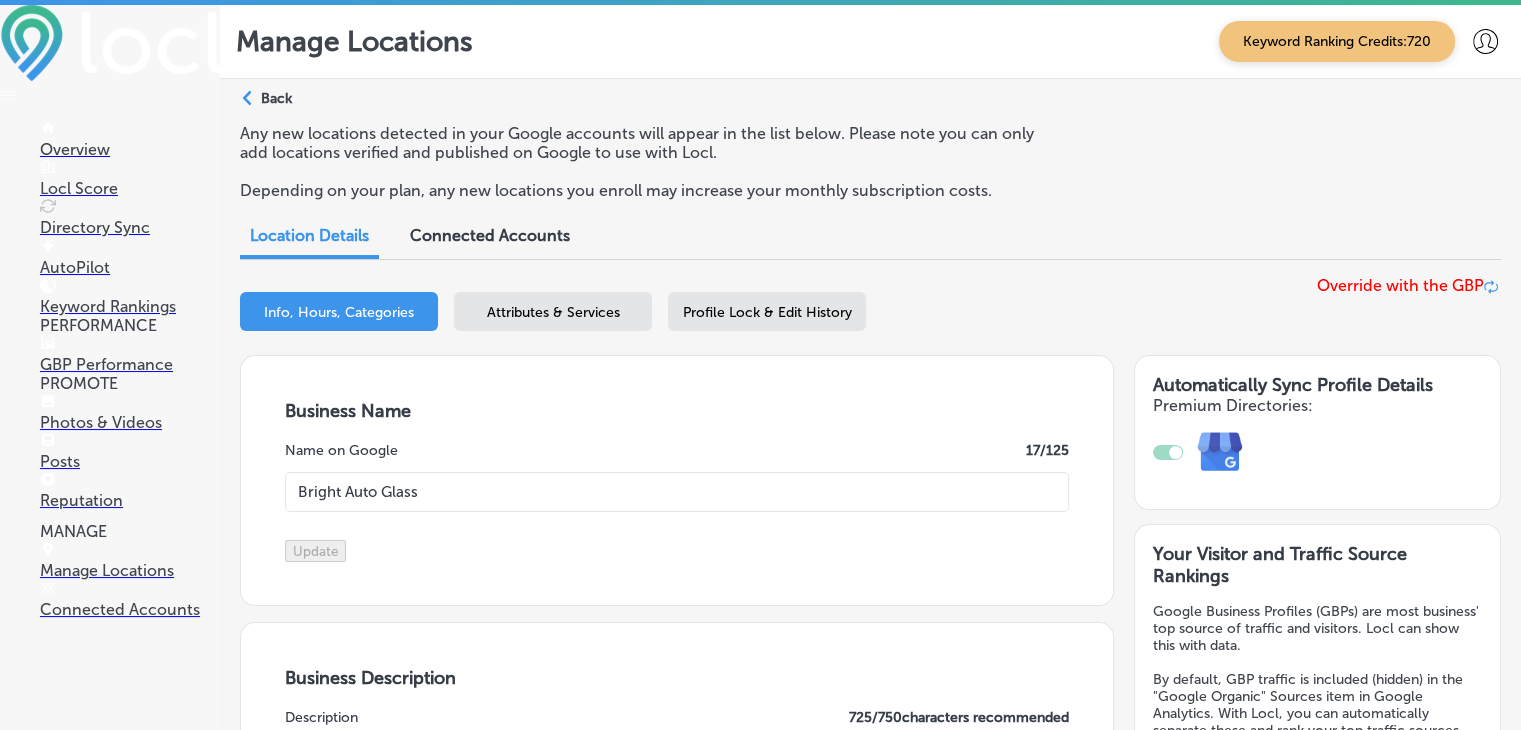 click on "Back" at bounding box center [276, 98] 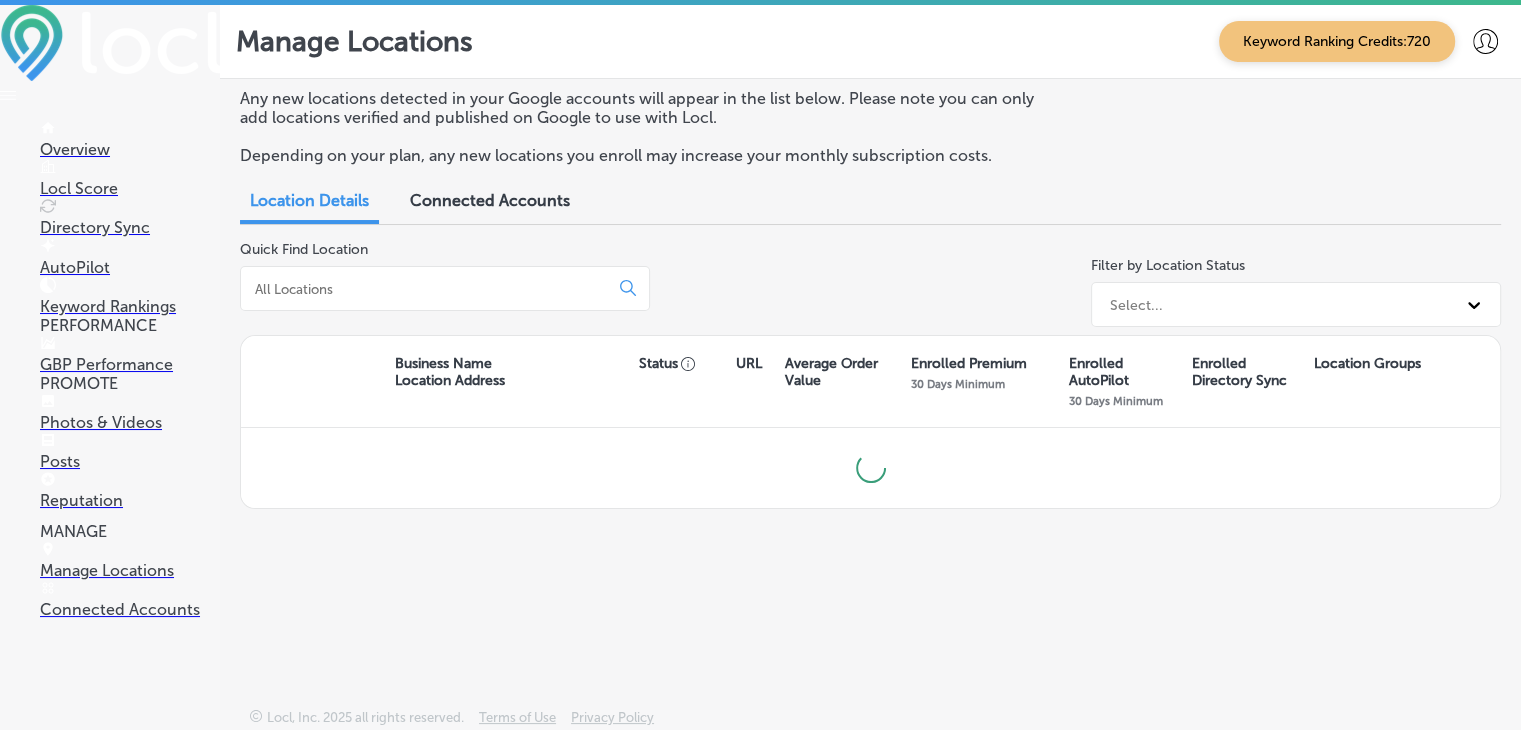 click at bounding box center (428, 289) 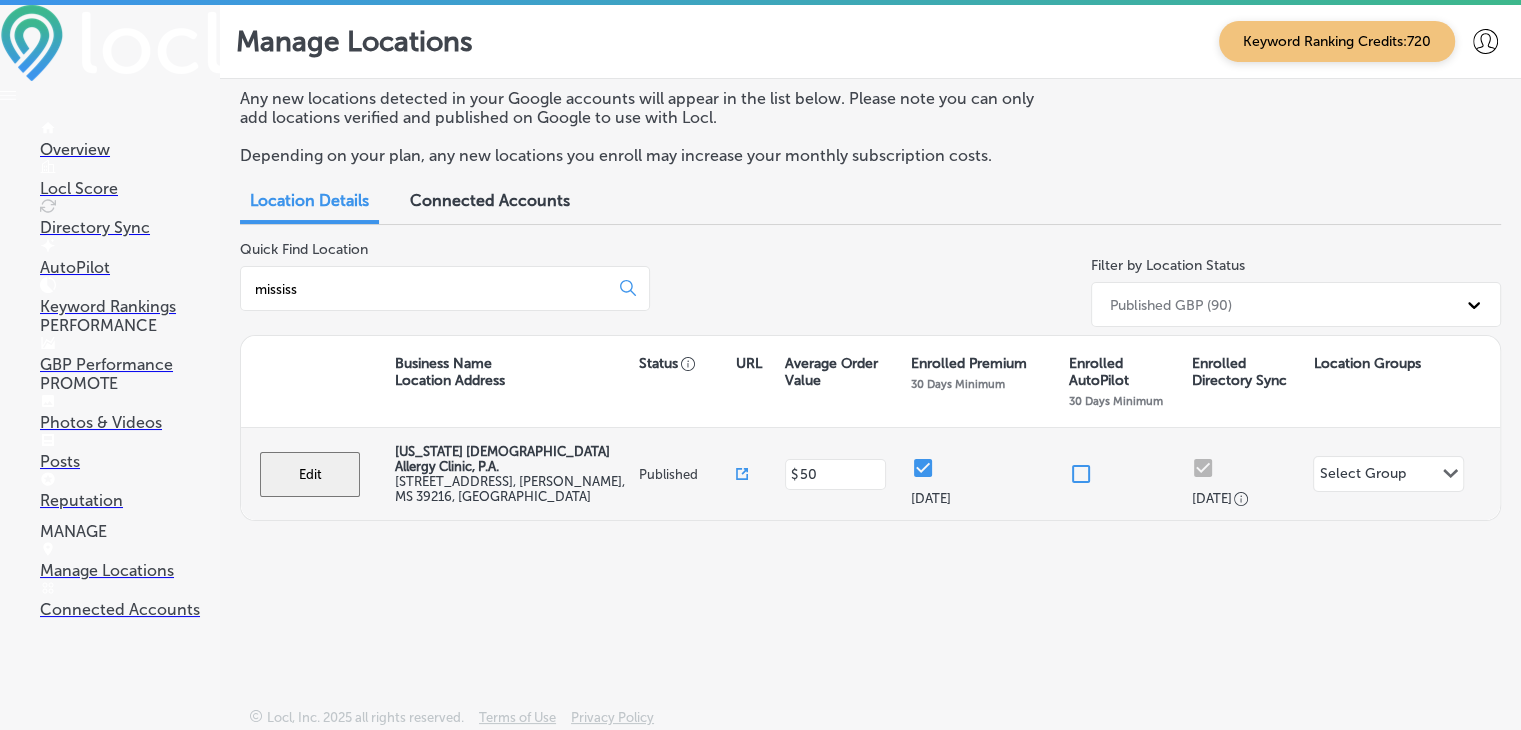 type on "mississ" 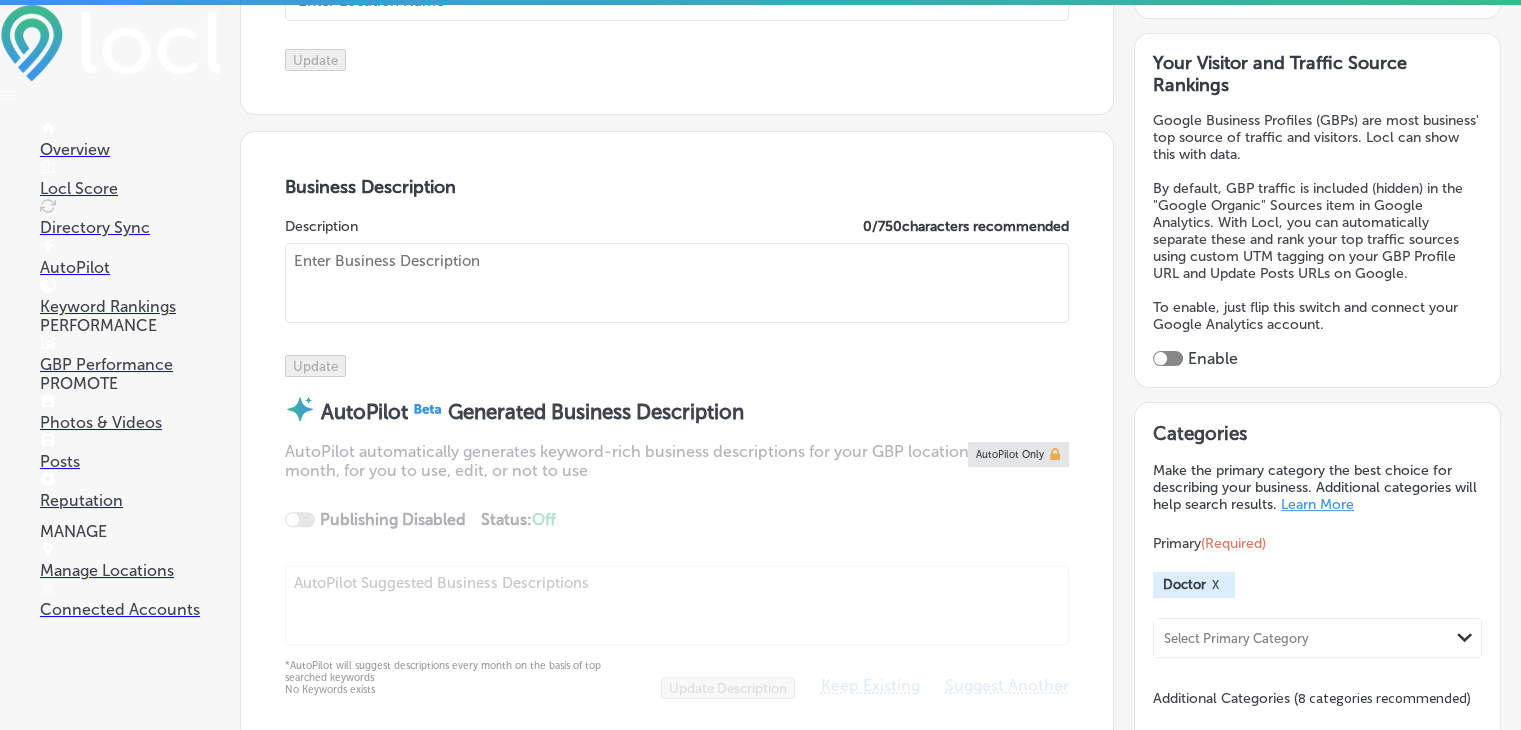 checkbox on "true" 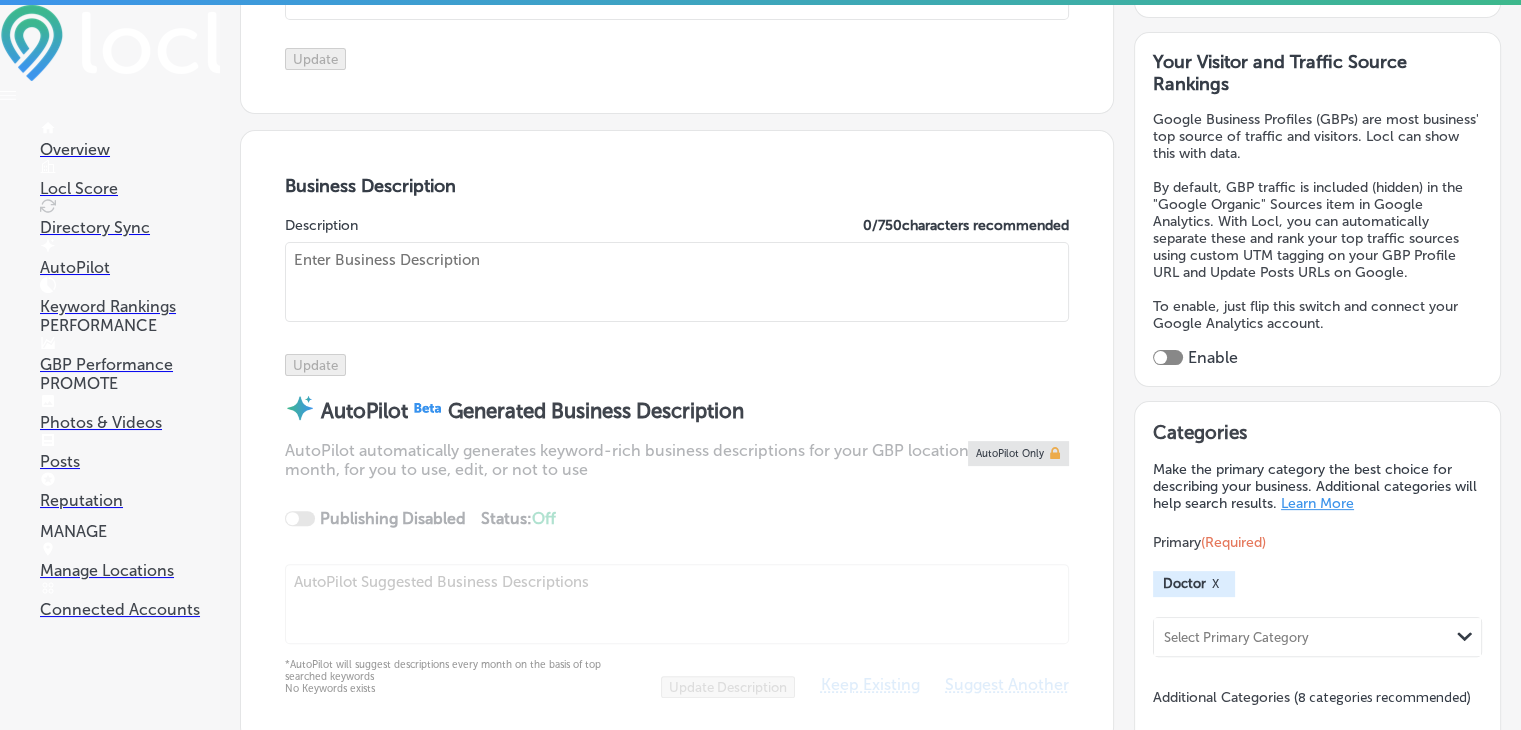 type on "[US_STATE] [DEMOGRAPHIC_DATA] Allergy Clinic, P.A." 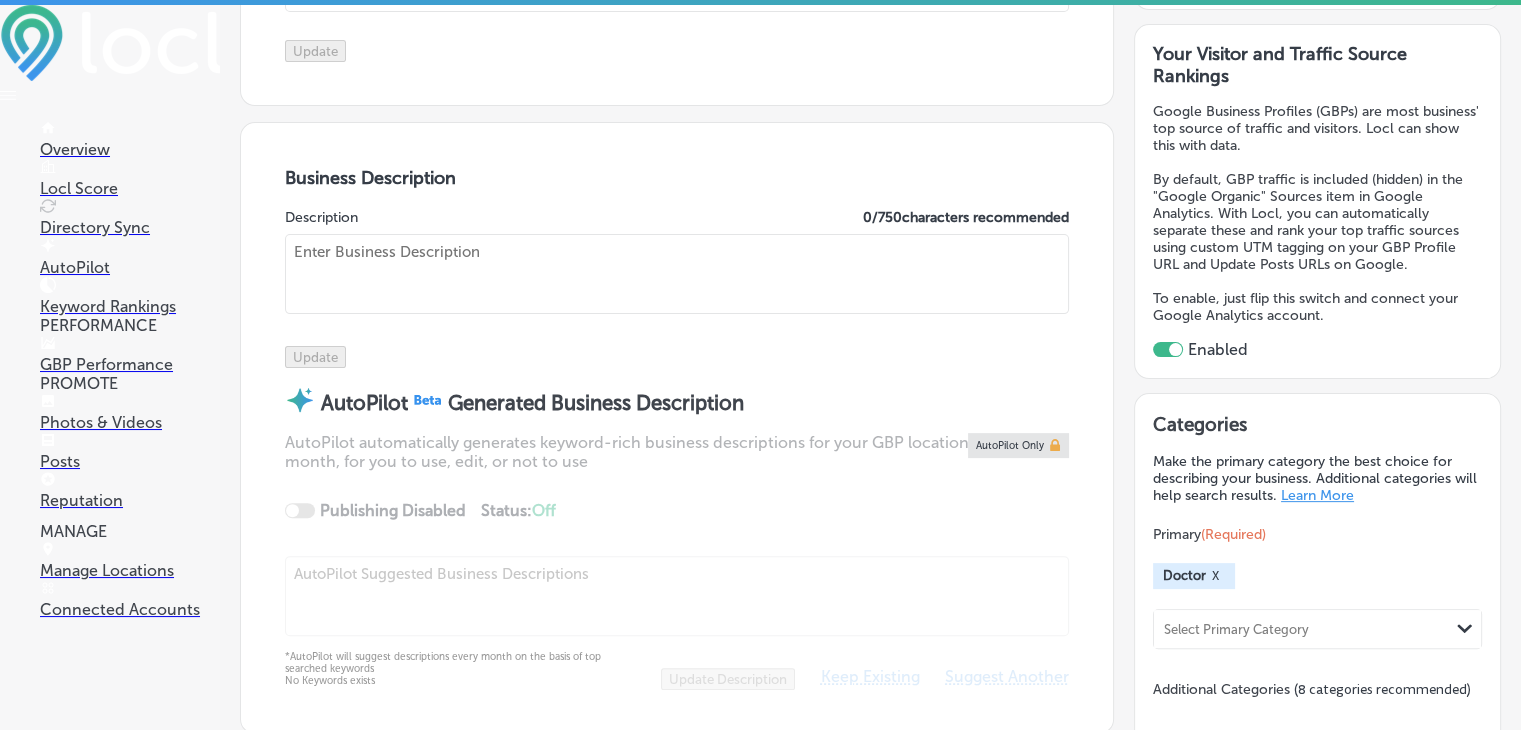 type on "1513 Lakeland Dr" 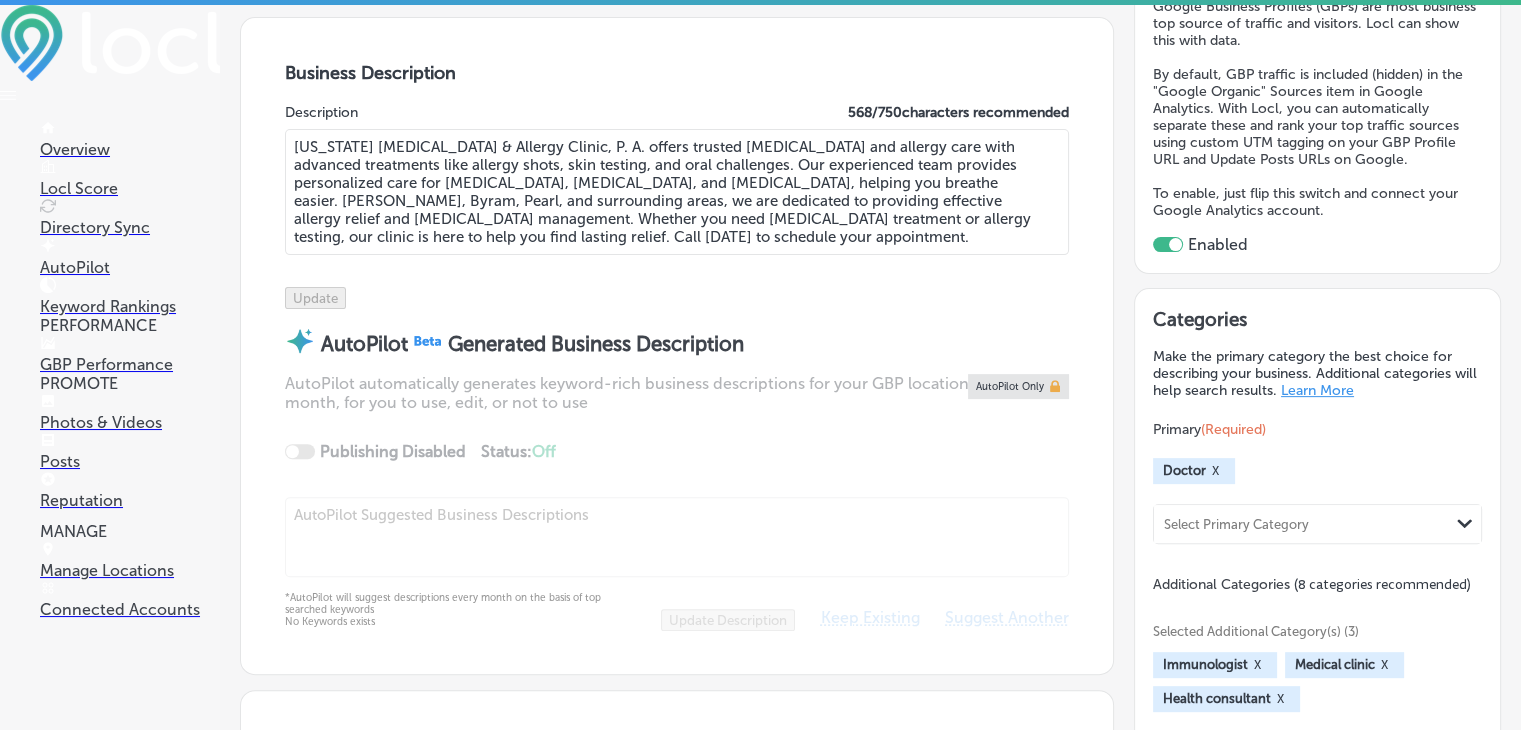 type on "[PHONE_NUMBER]" 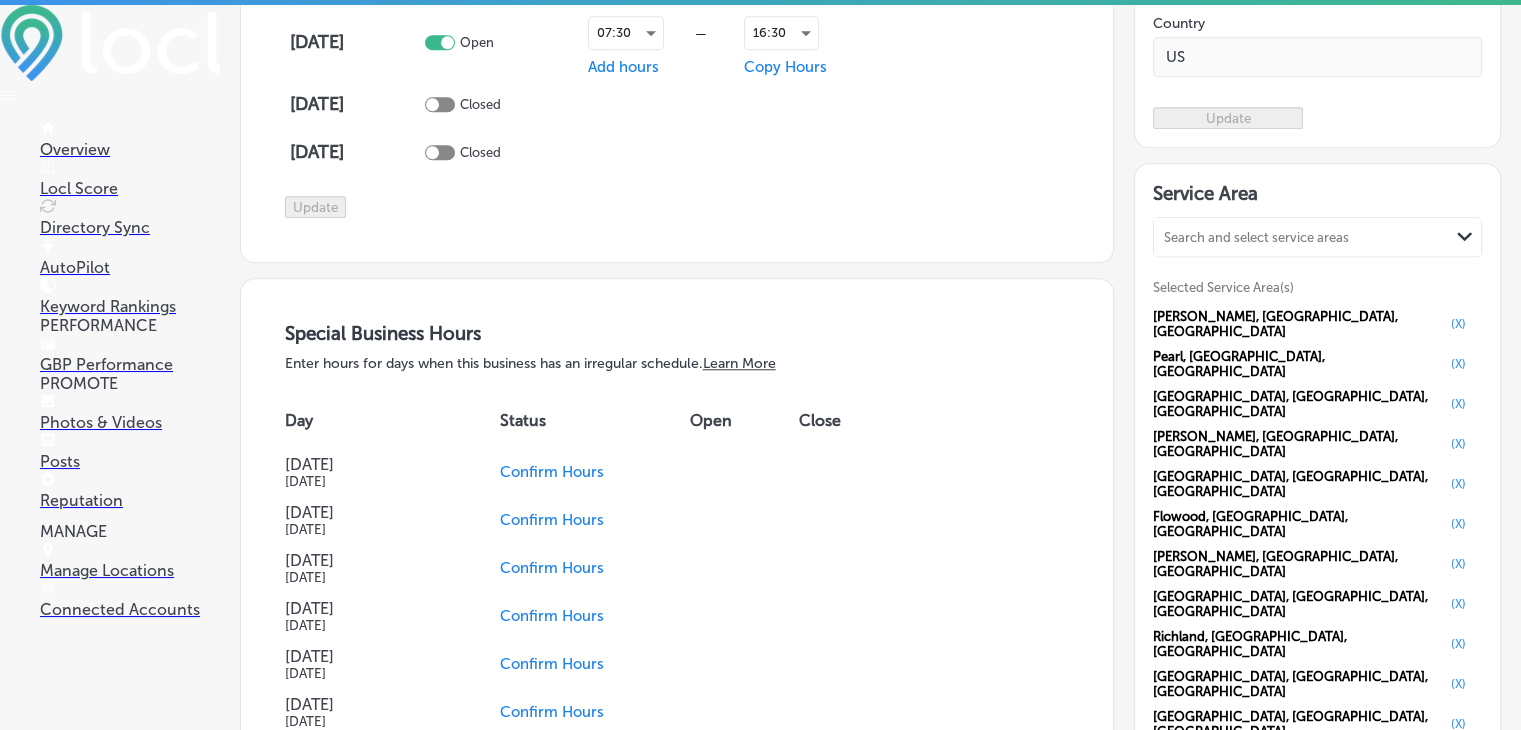 scroll, scrollTop: 1900, scrollLeft: 0, axis: vertical 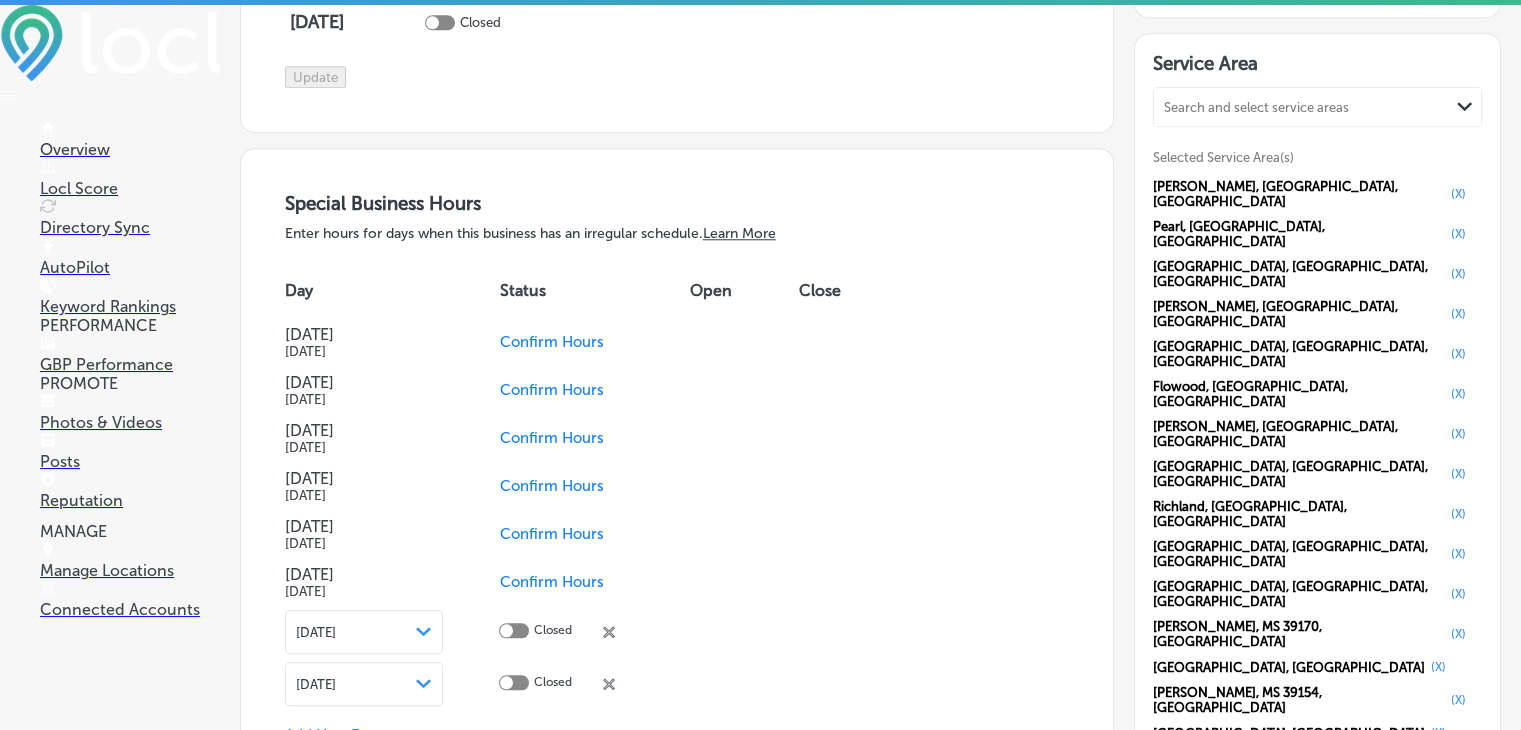 click on "Confirm Hours" at bounding box center [551, 342] 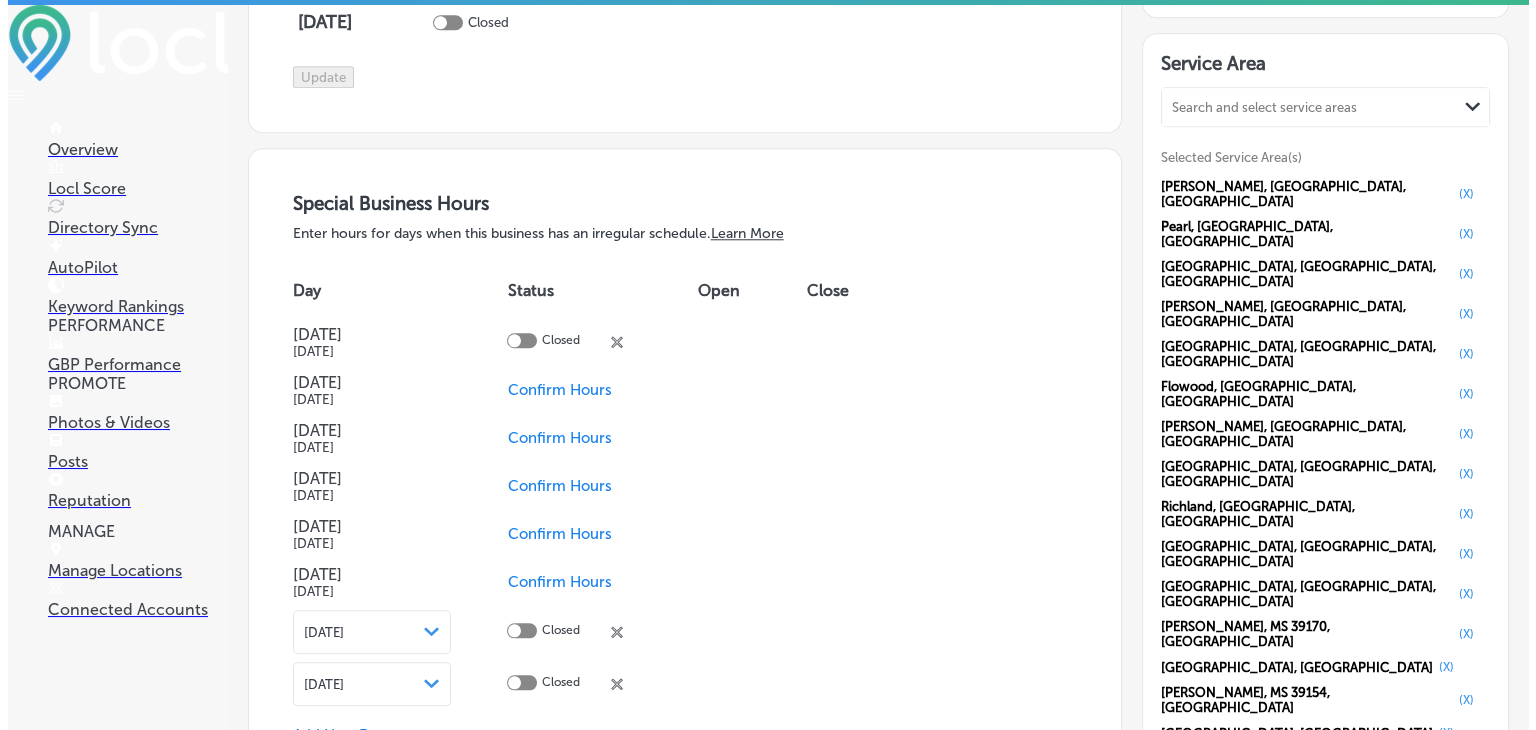 scroll, scrollTop: 2400, scrollLeft: 0, axis: vertical 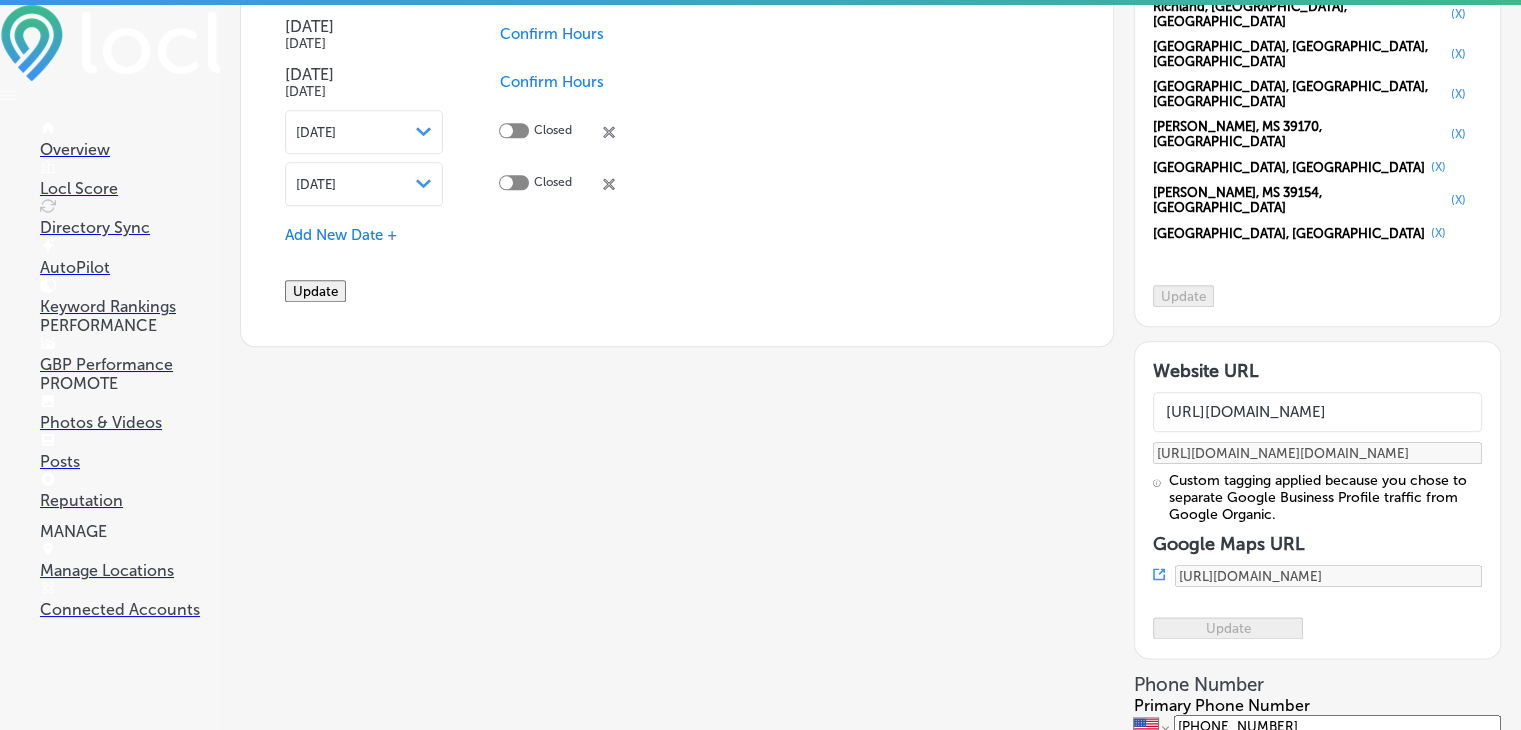 click on "Update" 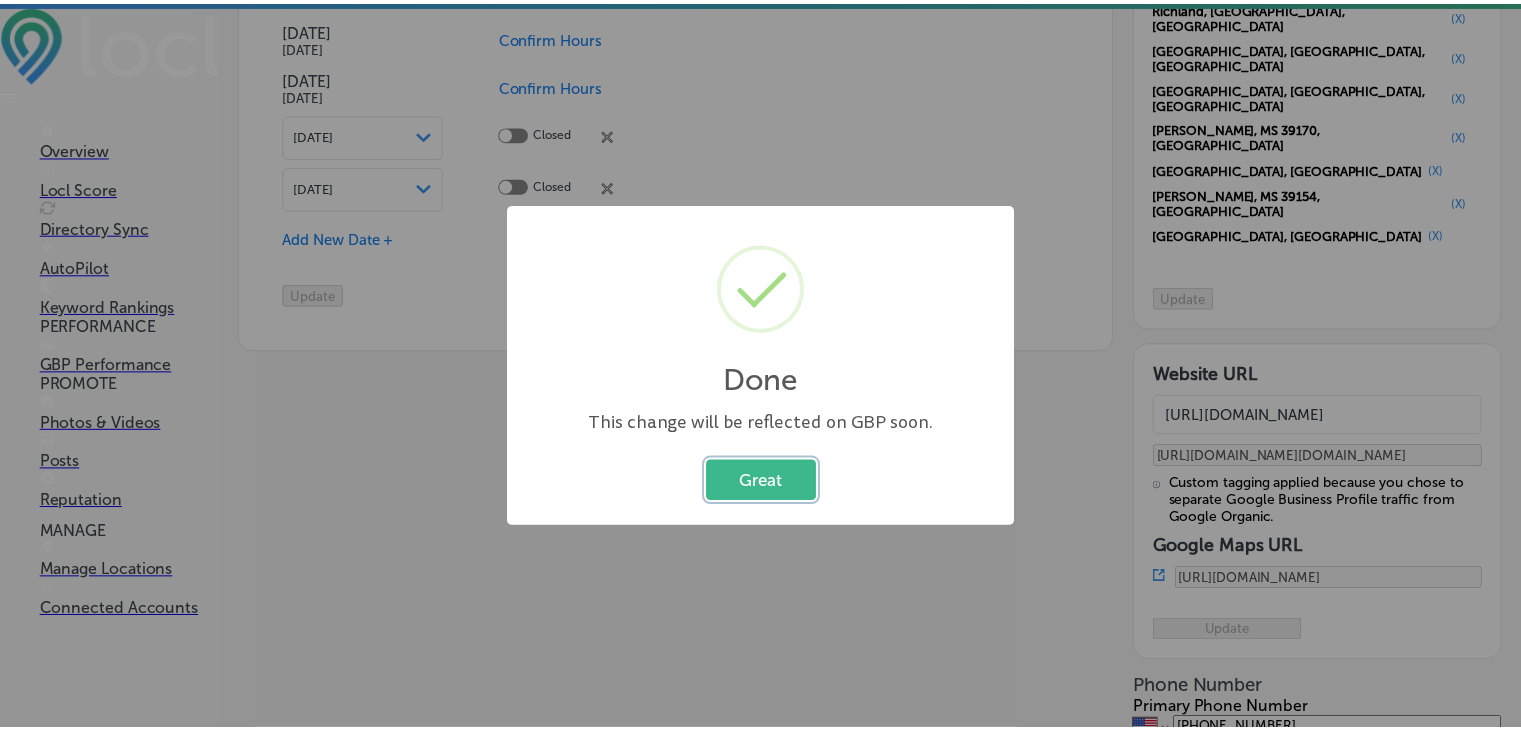 scroll, scrollTop: 2404, scrollLeft: 0, axis: vertical 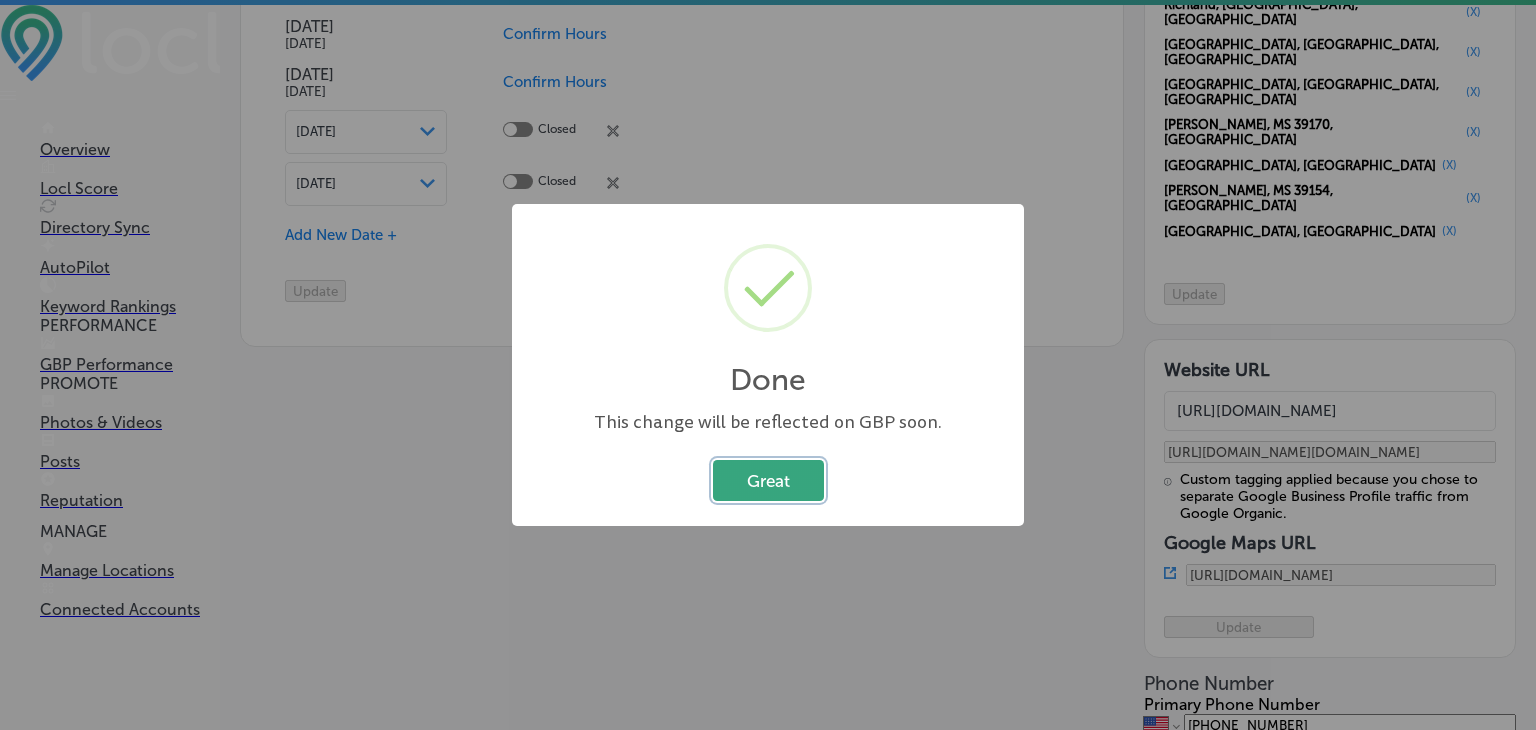 click on "Great" at bounding box center [768, 480] 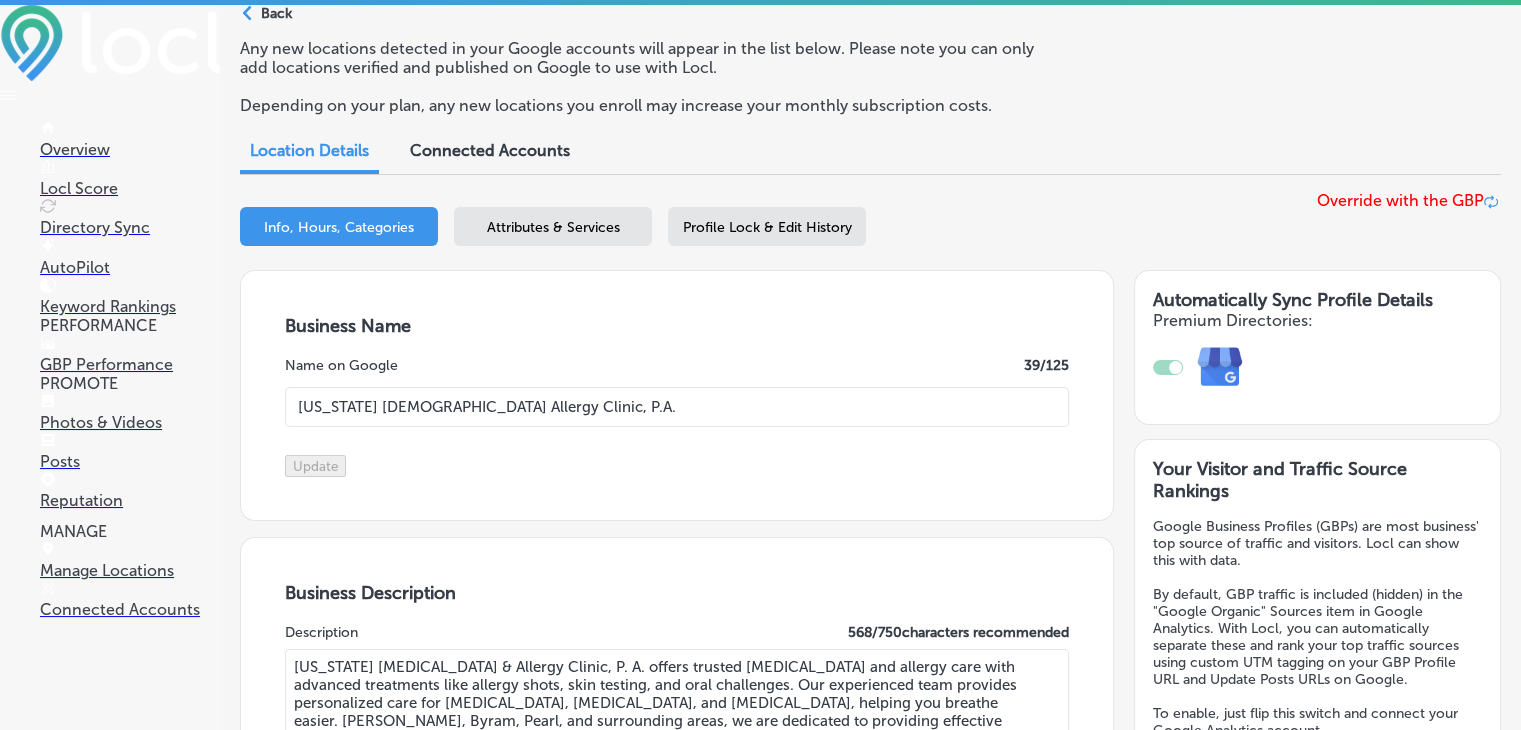 scroll, scrollTop: 0, scrollLeft: 0, axis: both 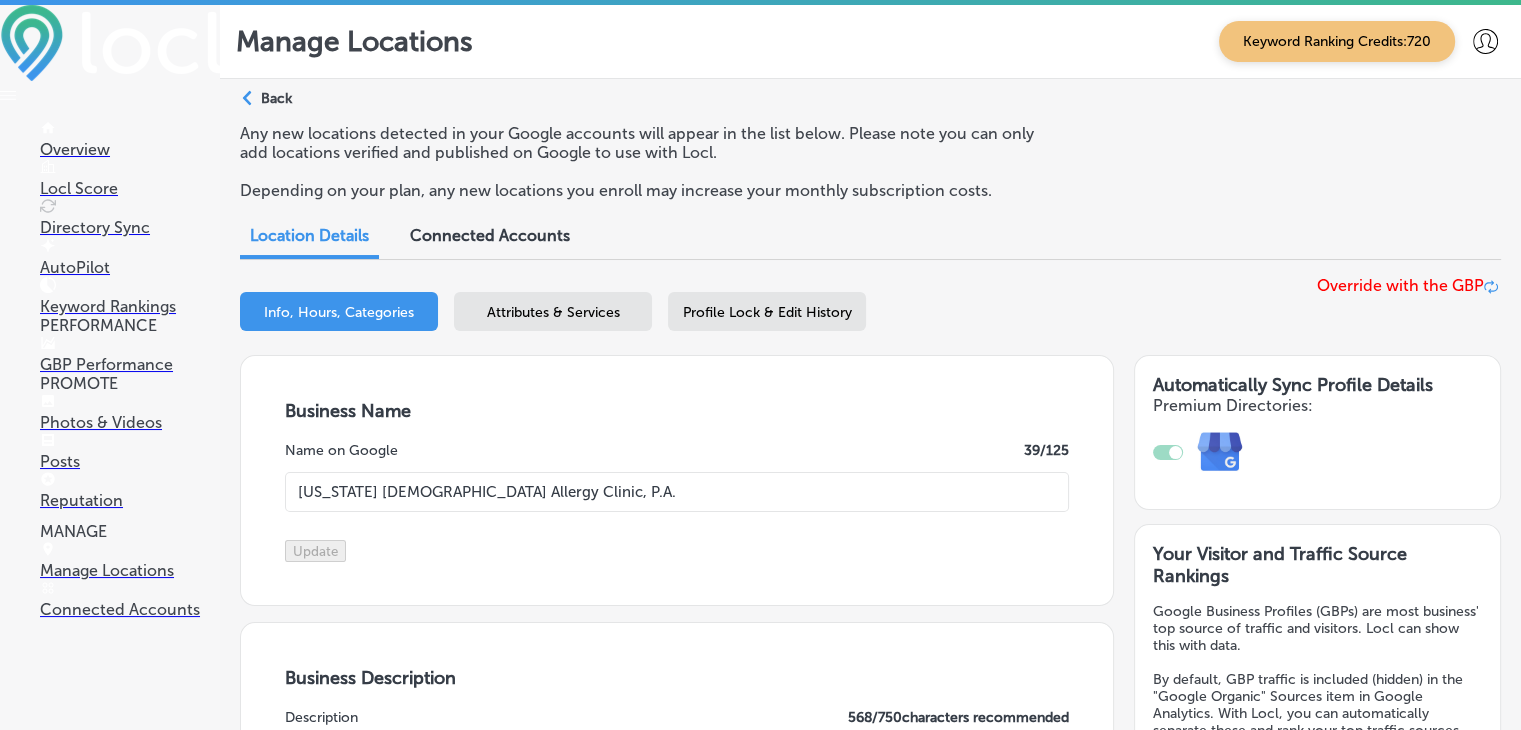 click on "Manage Locations Keyword Ranking Credits:  720" at bounding box center (870, 42) 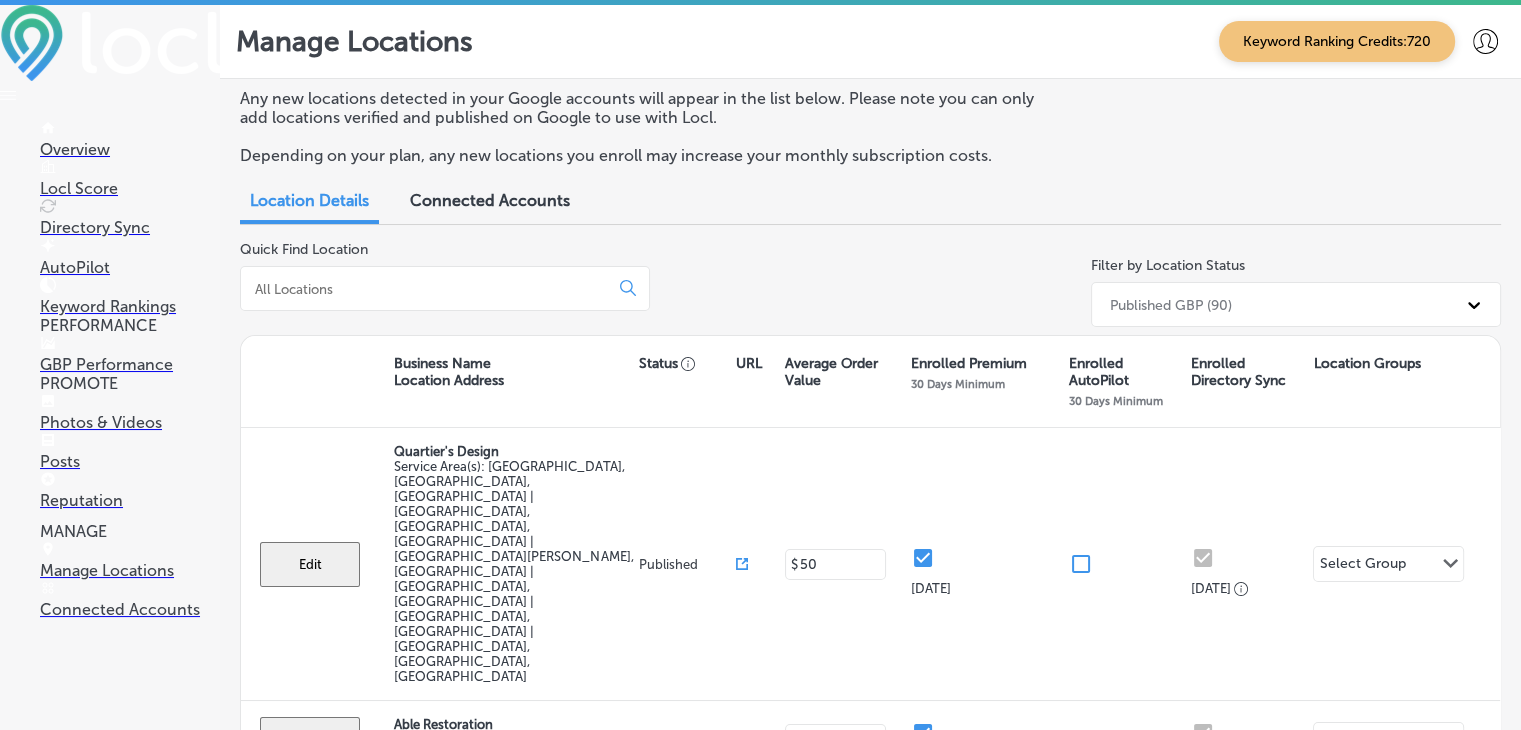 click at bounding box center [428, 289] 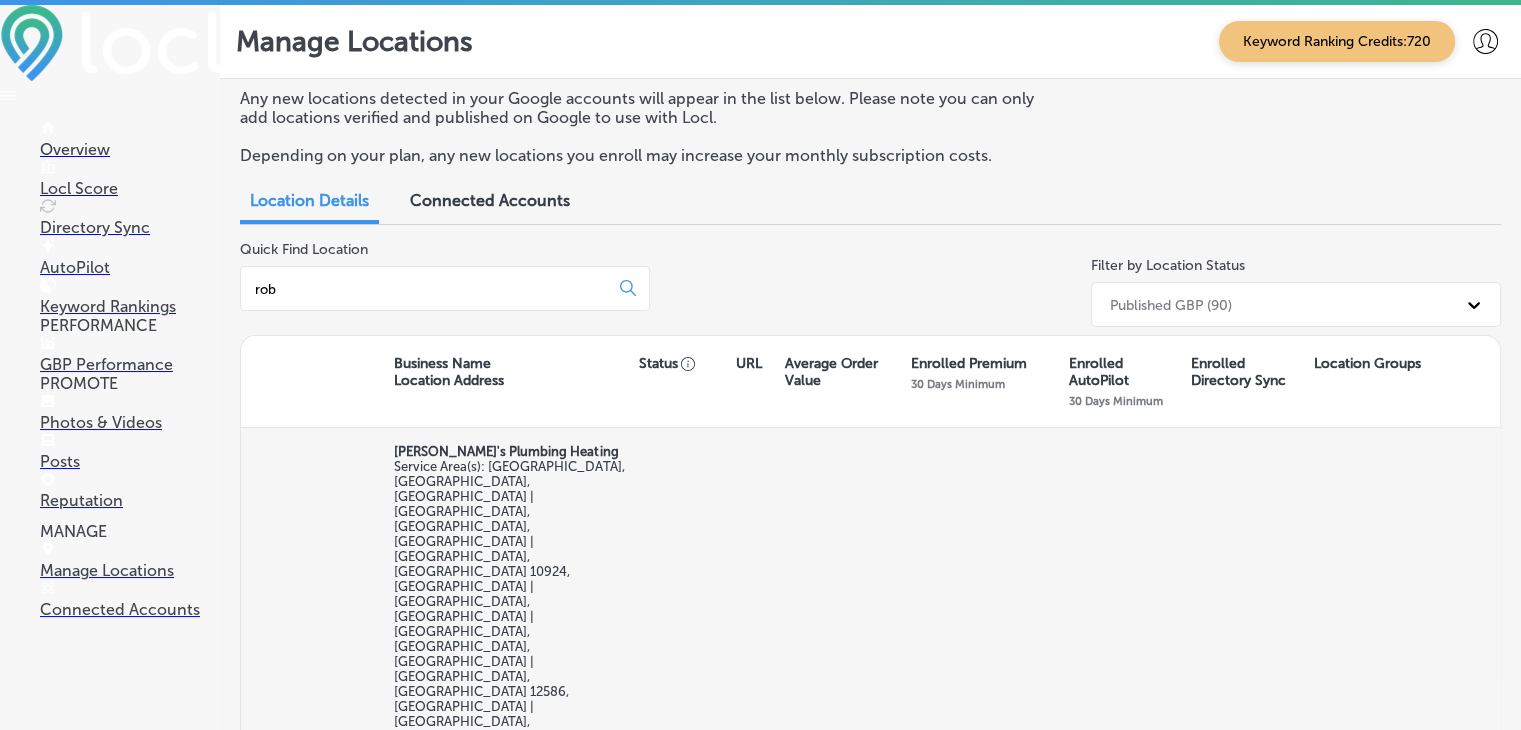 type on "rob" 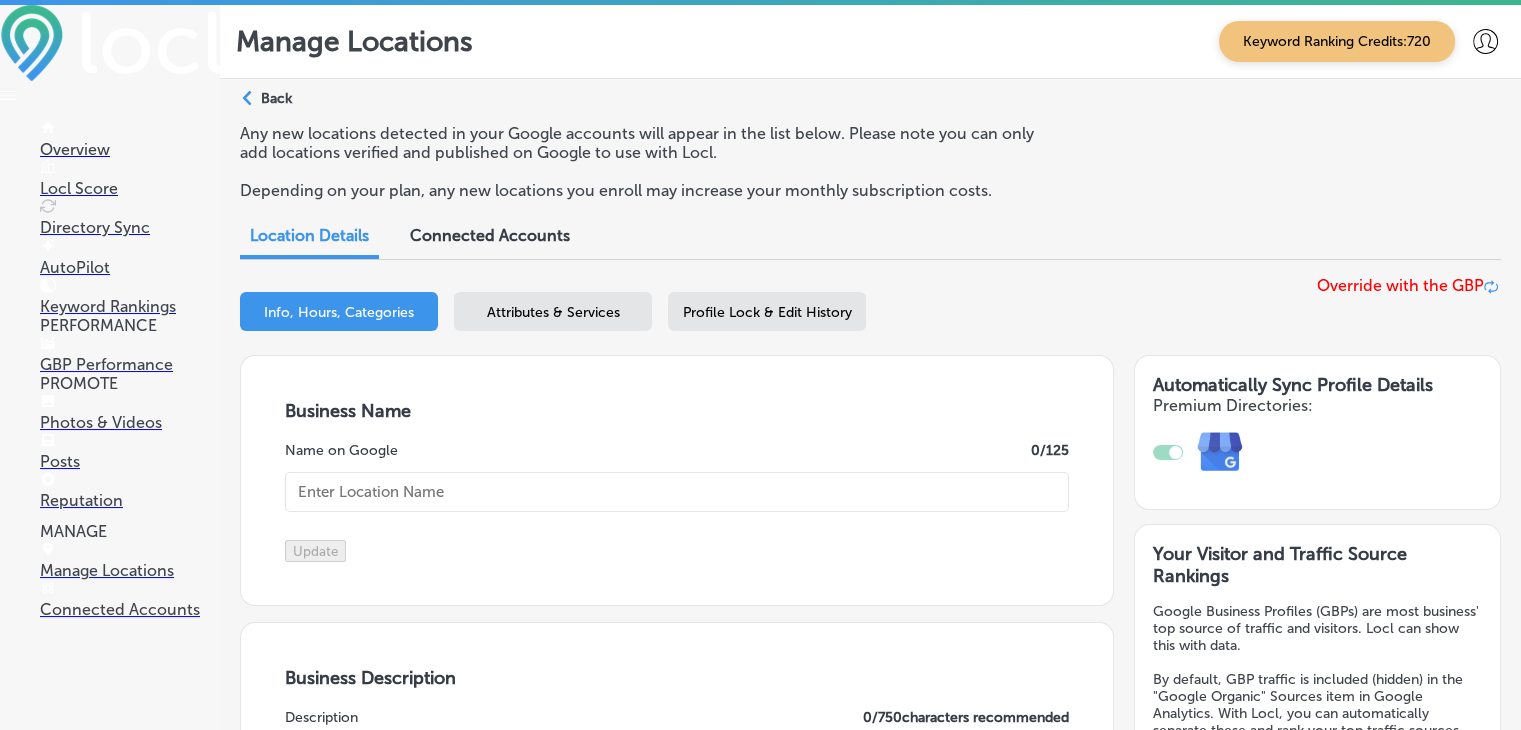 checkbox on "true" 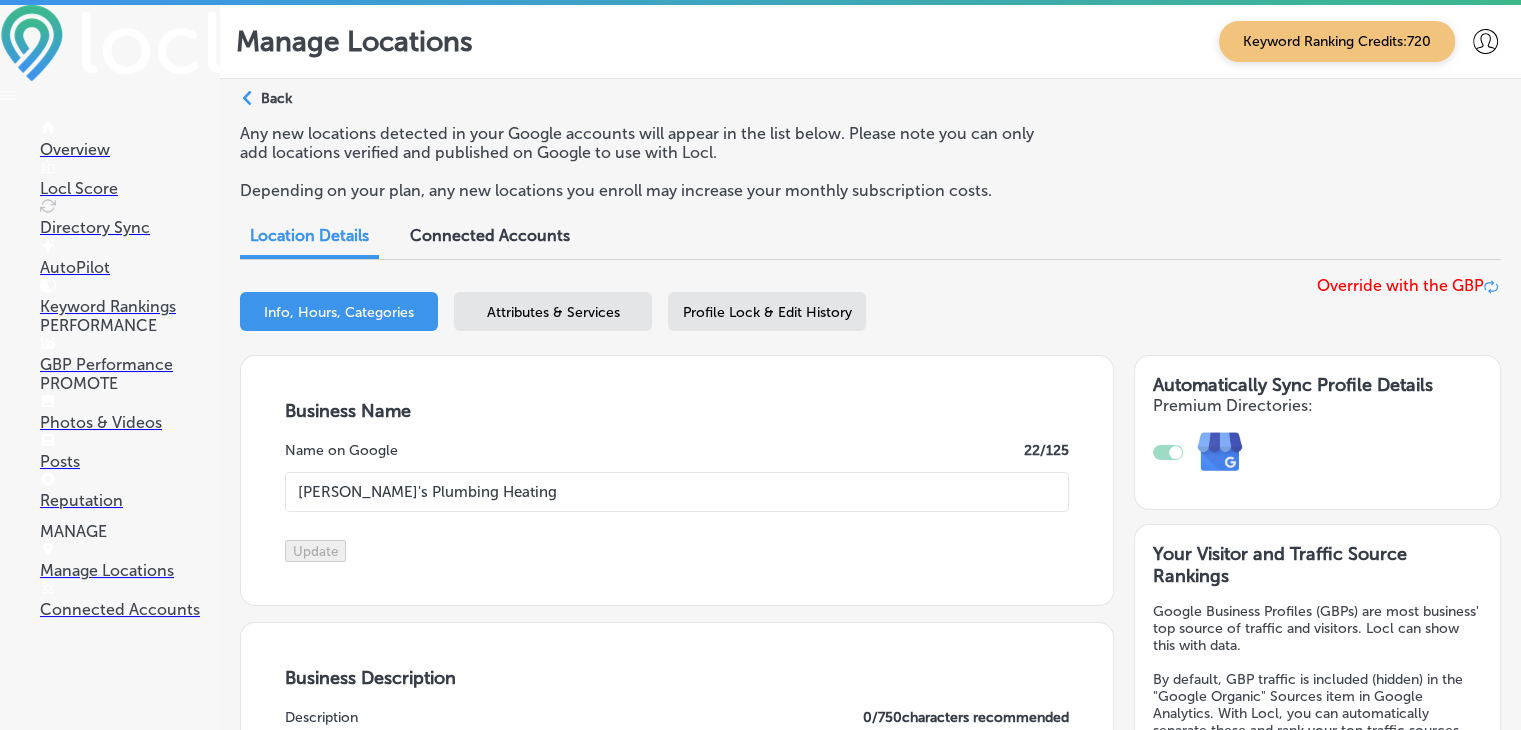 type on "9 Shelter Cv." 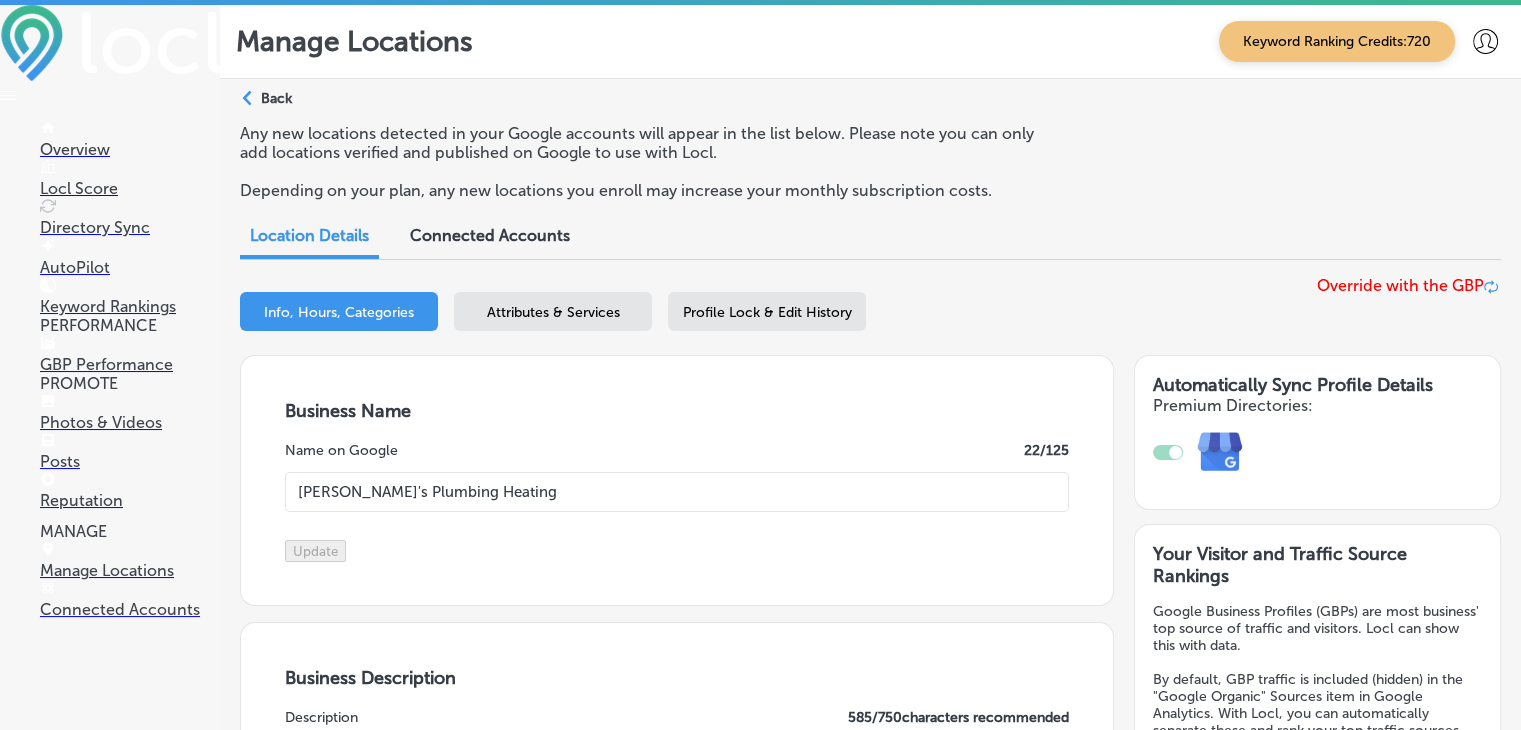 type on "[PHONE_NUMBER]" 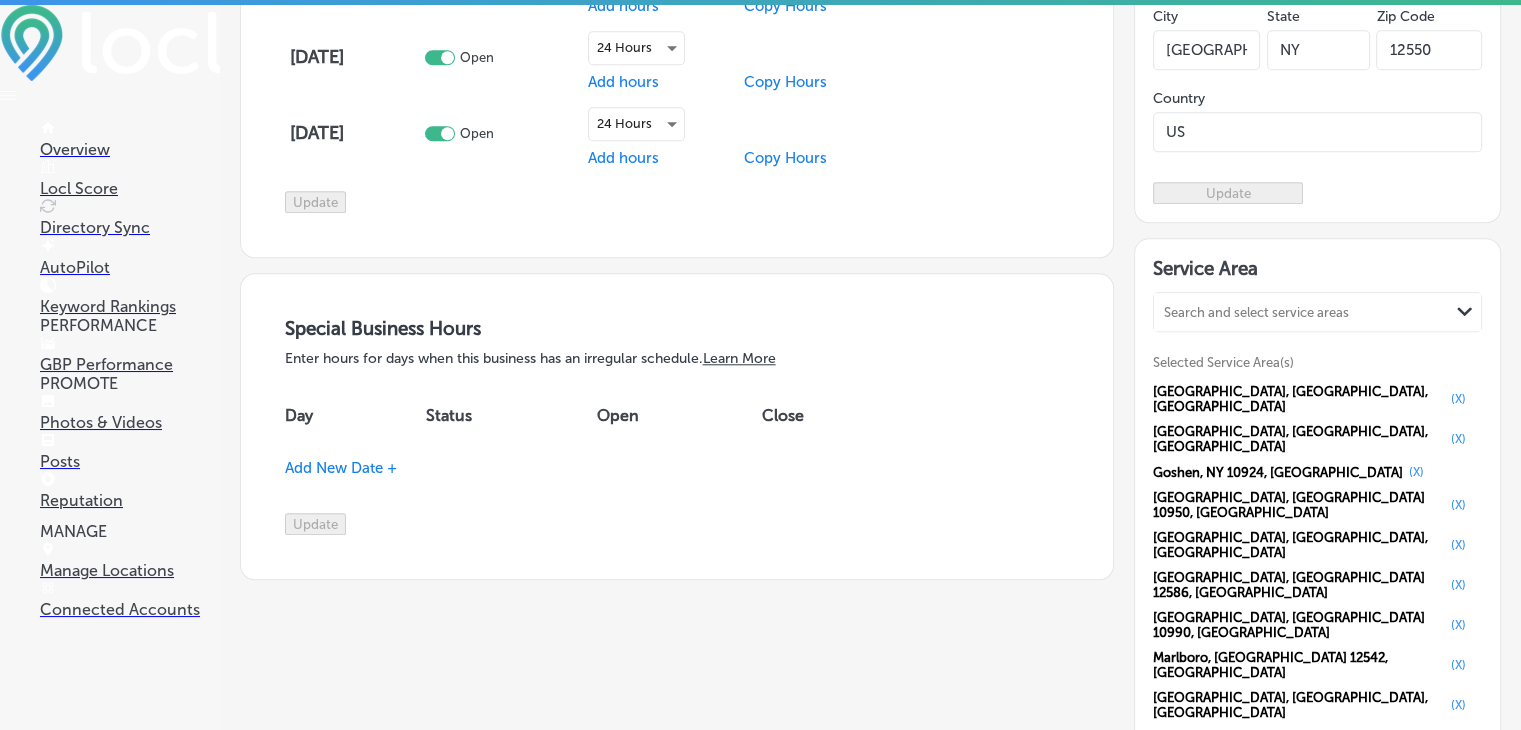 scroll, scrollTop: 2000, scrollLeft: 0, axis: vertical 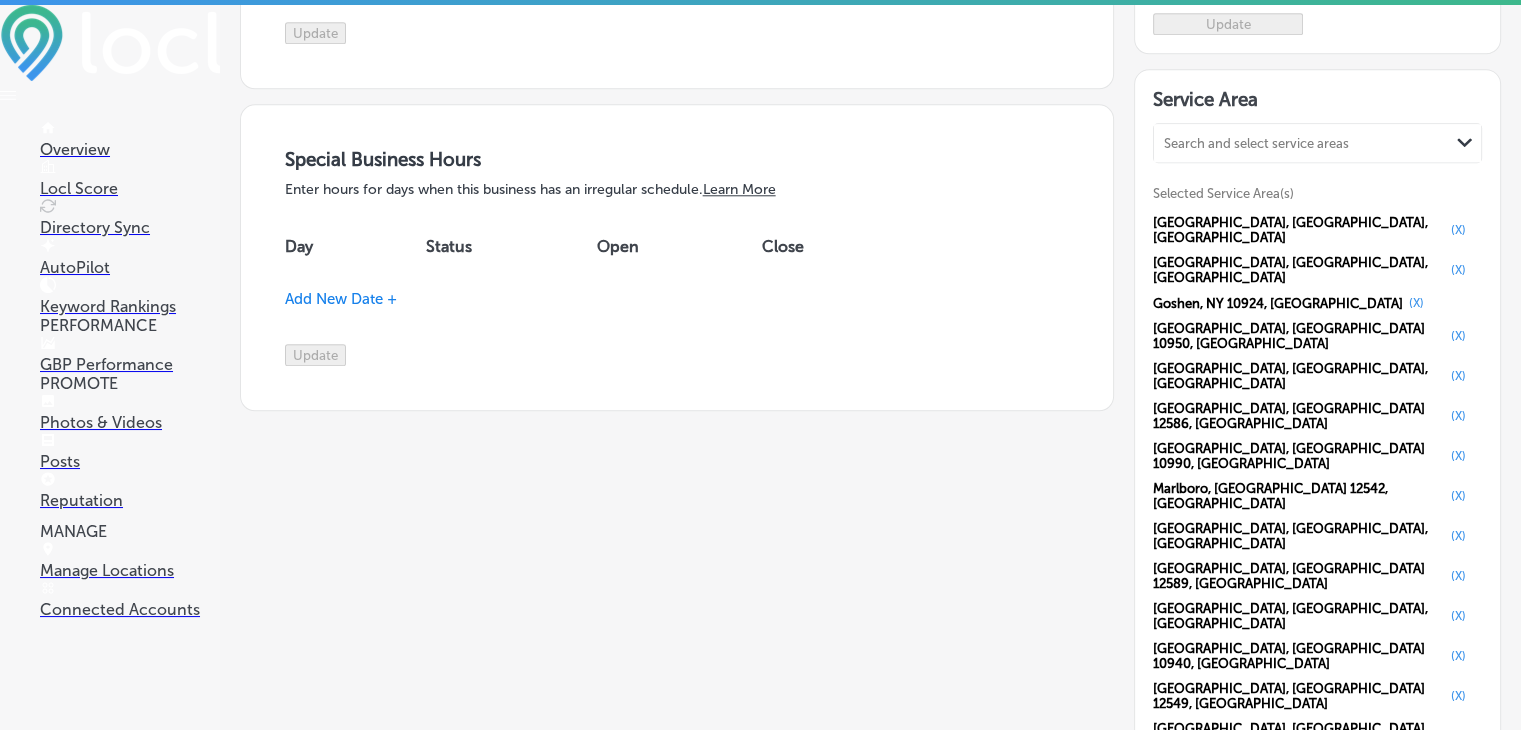 click on "Add New Date +" at bounding box center [341, 299] 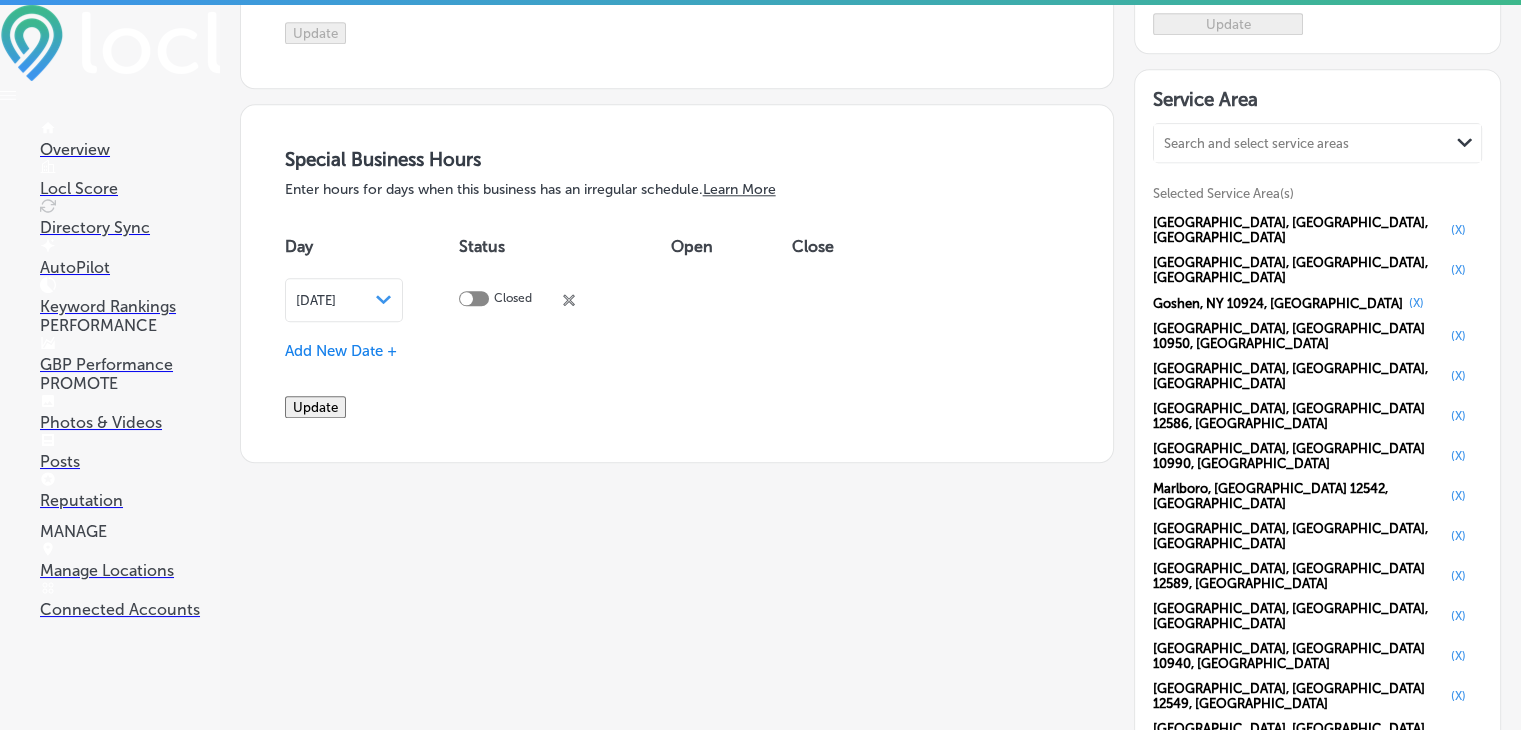 click at bounding box center [474, 298] 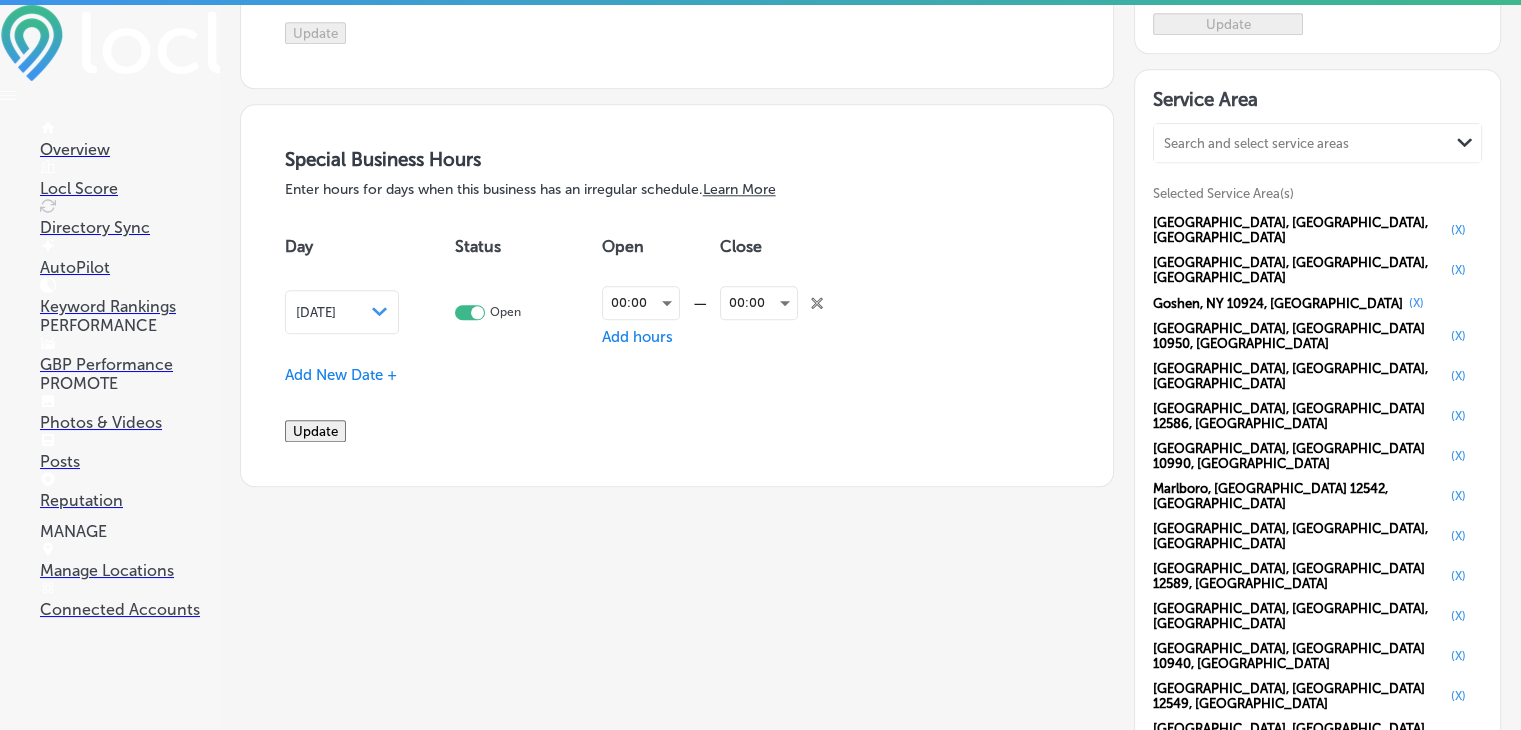 click on "Path
Created with Sketch." at bounding box center (380, 312) 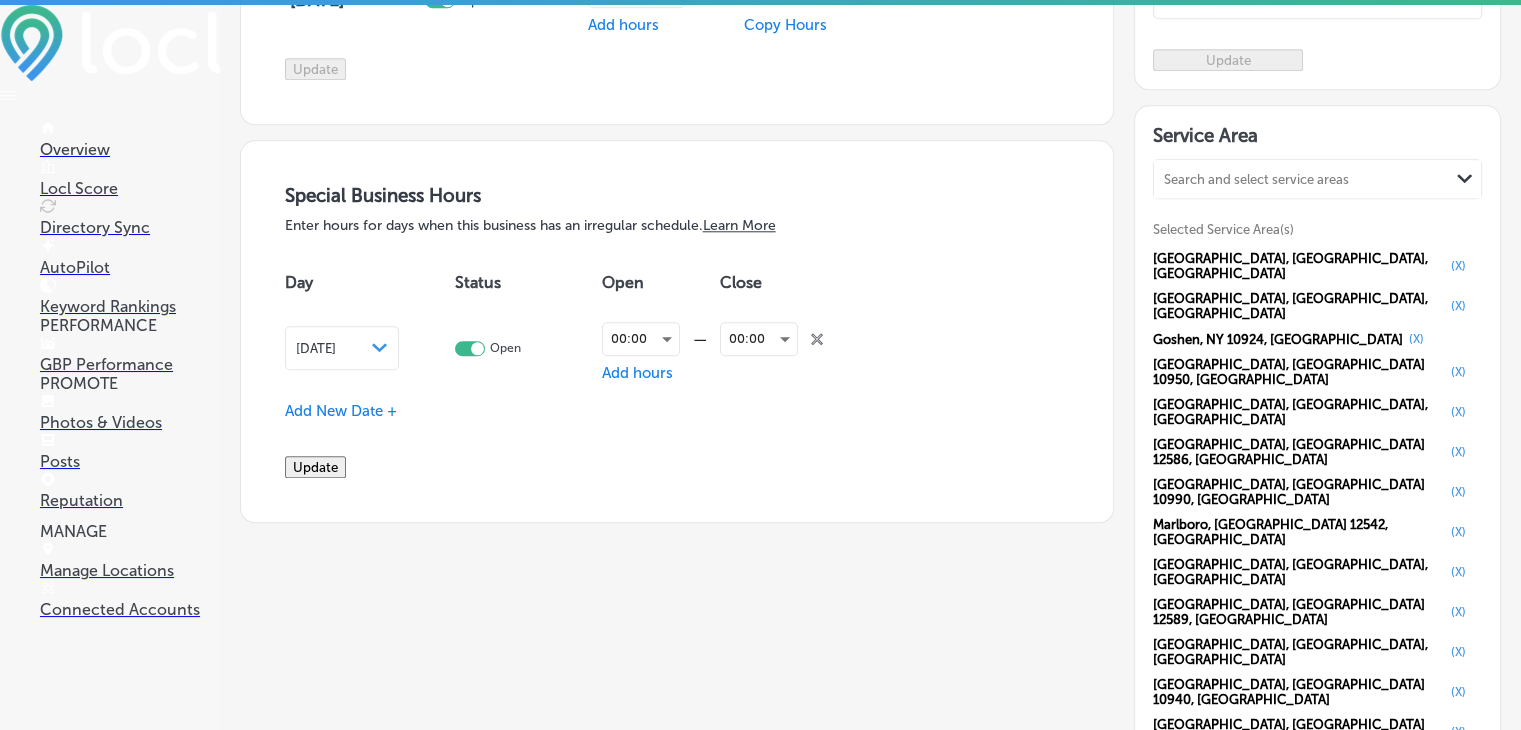 scroll, scrollTop: 2000, scrollLeft: 0, axis: vertical 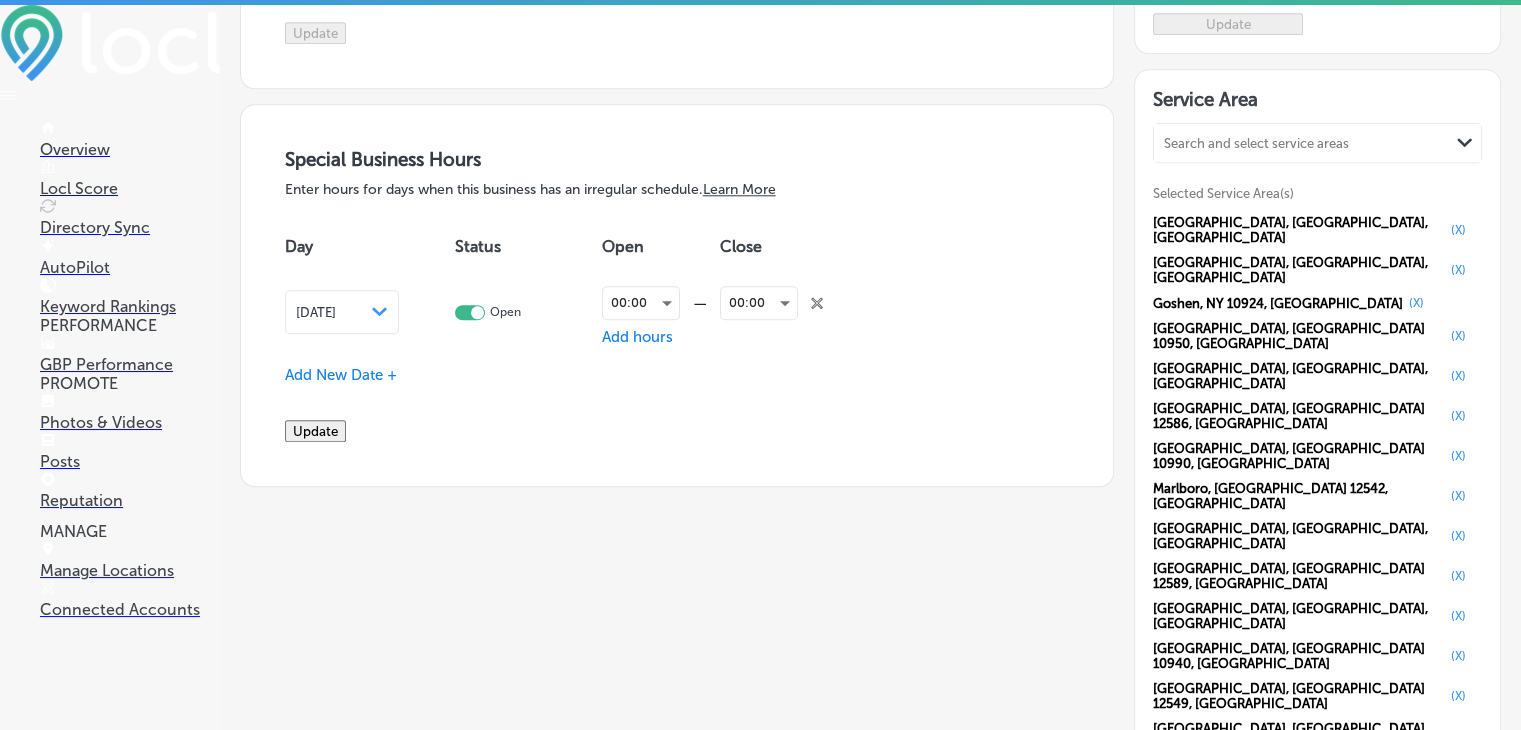 click on "close
Created with Sketch." at bounding box center (817, 300) 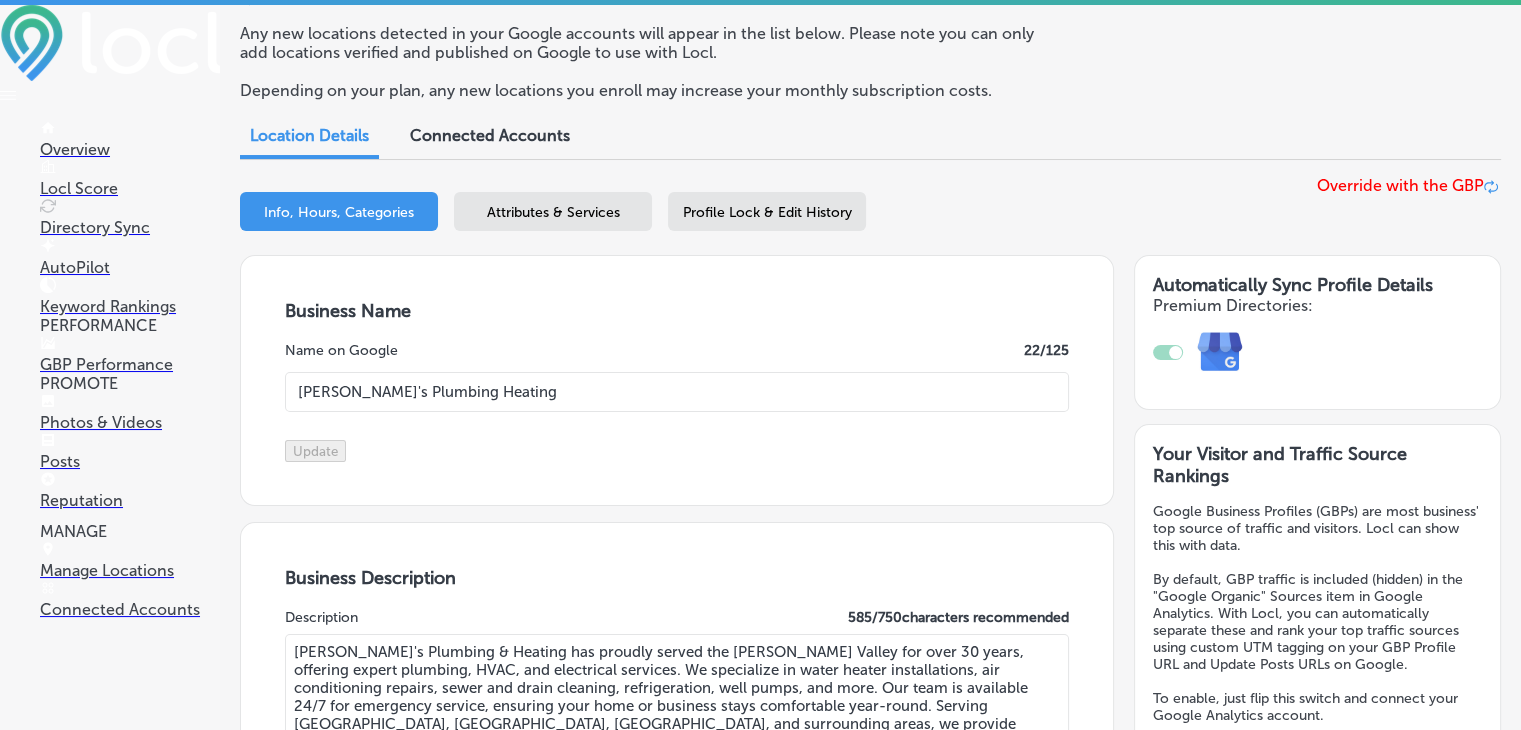 scroll, scrollTop: 0, scrollLeft: 0, axis: both 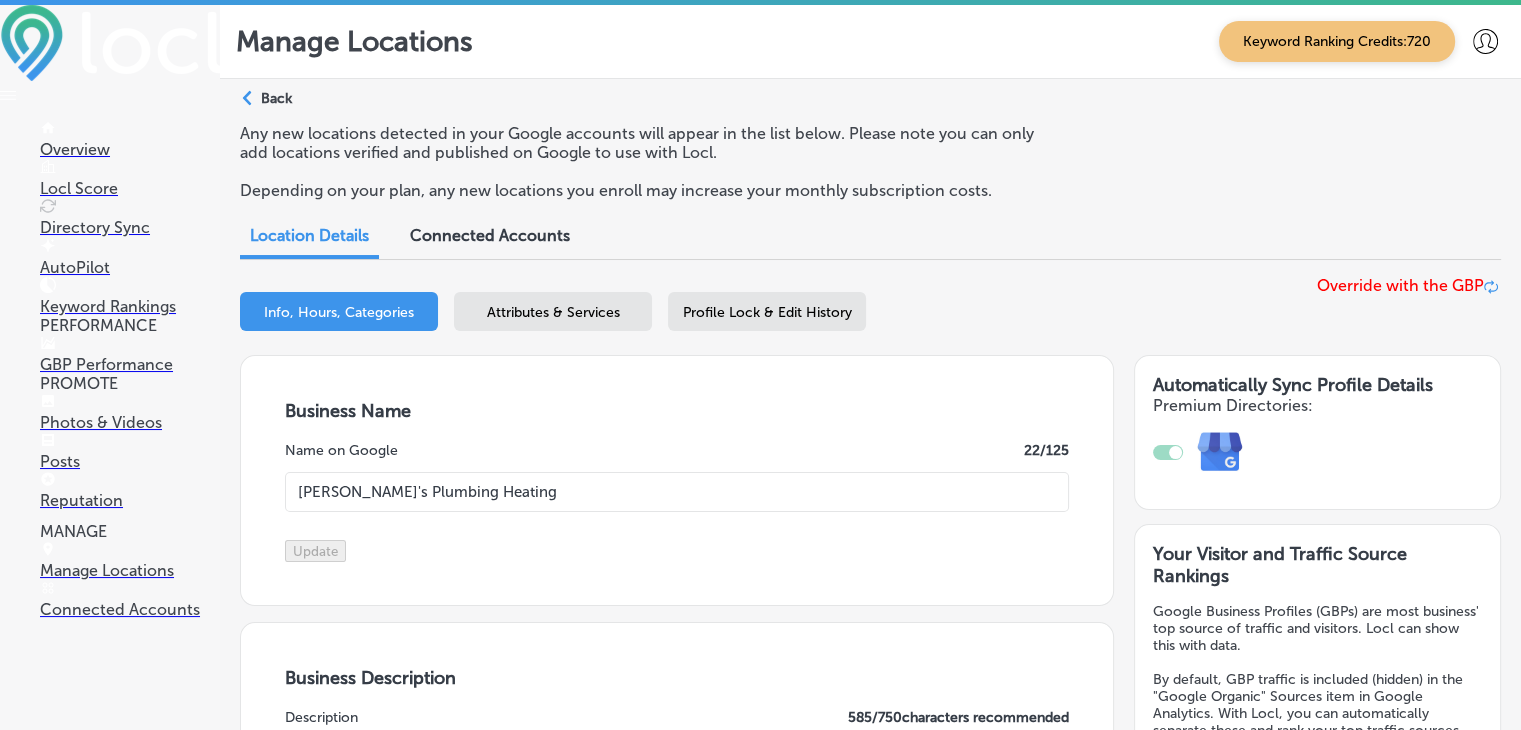 click on "Back" at bounding box center (276, 98) 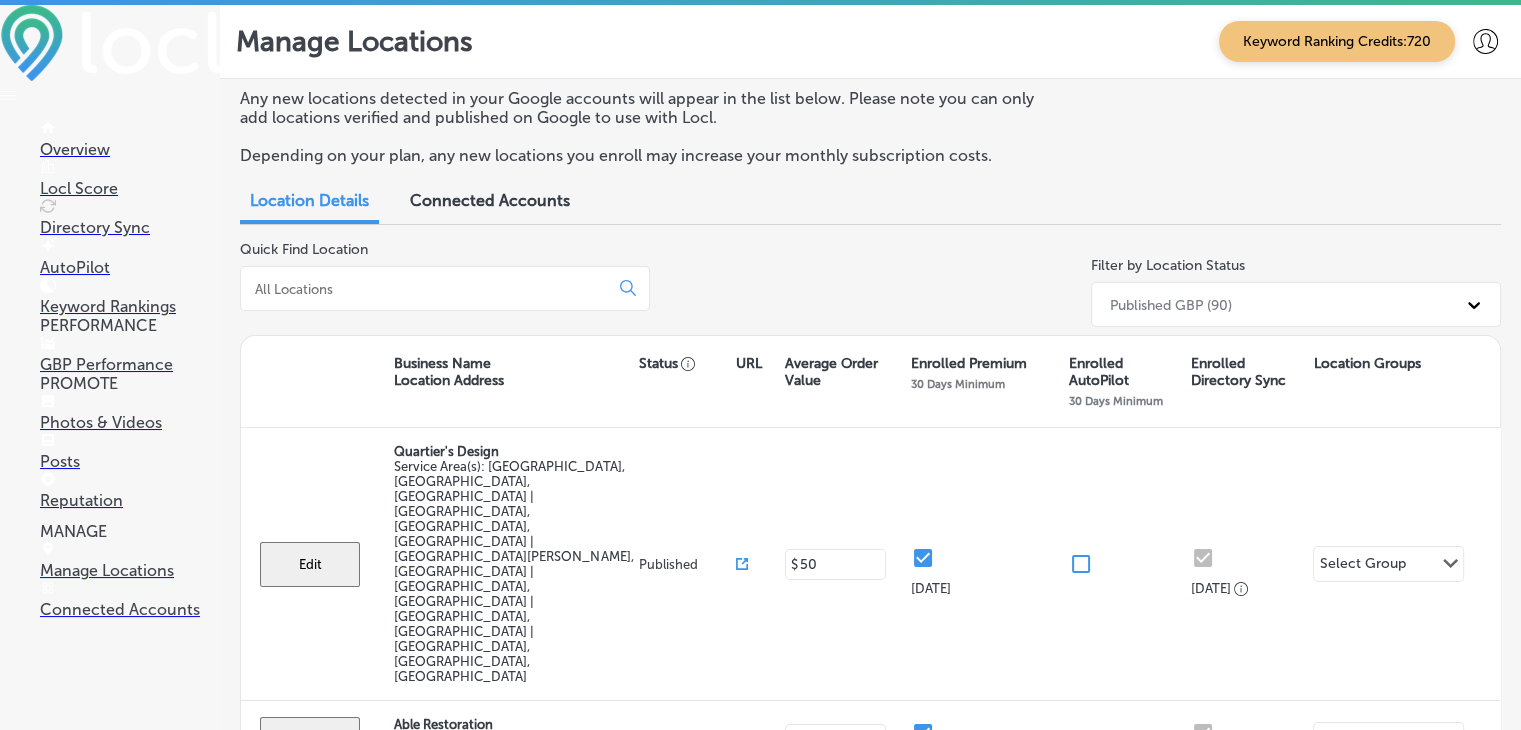 click at bounding box center (445, 288) 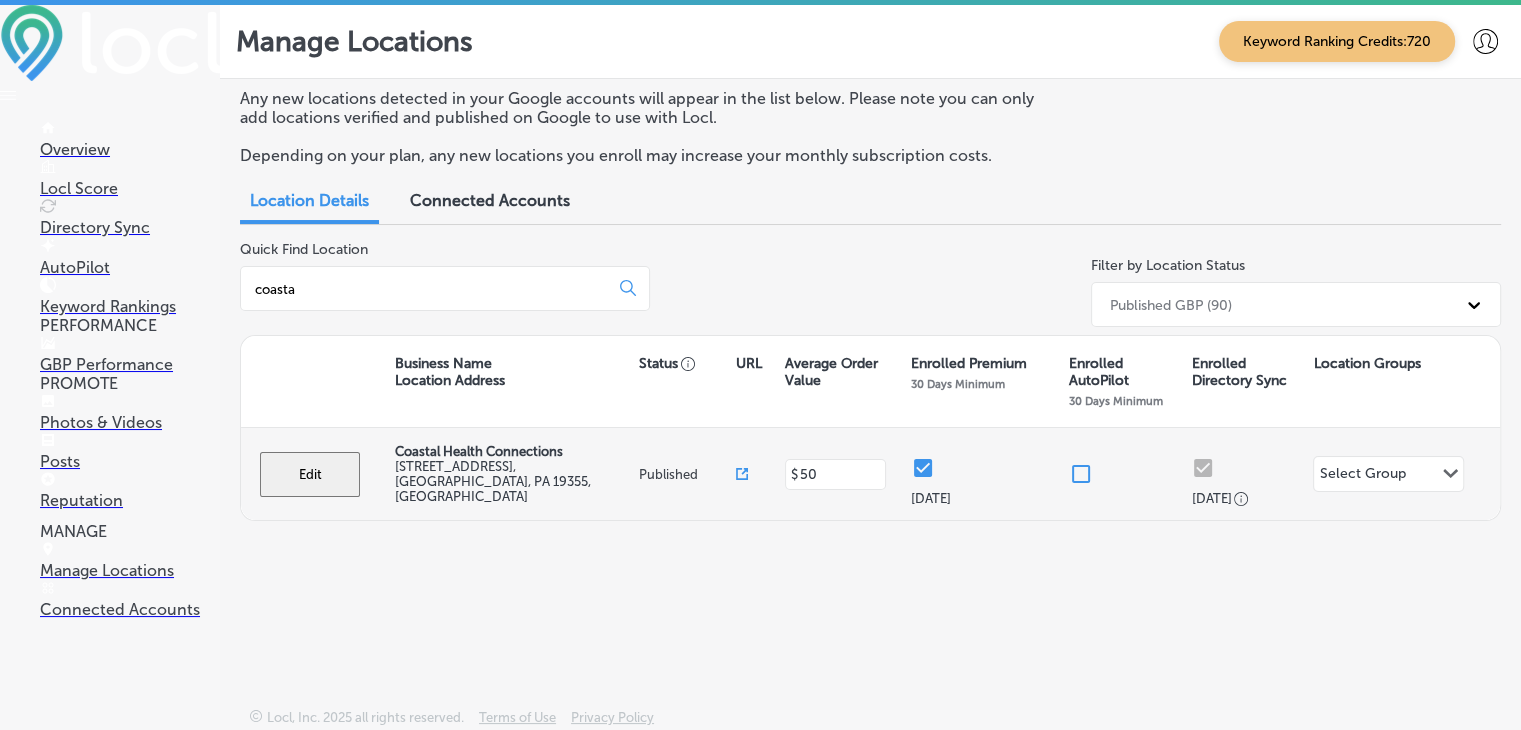type on "coasta" 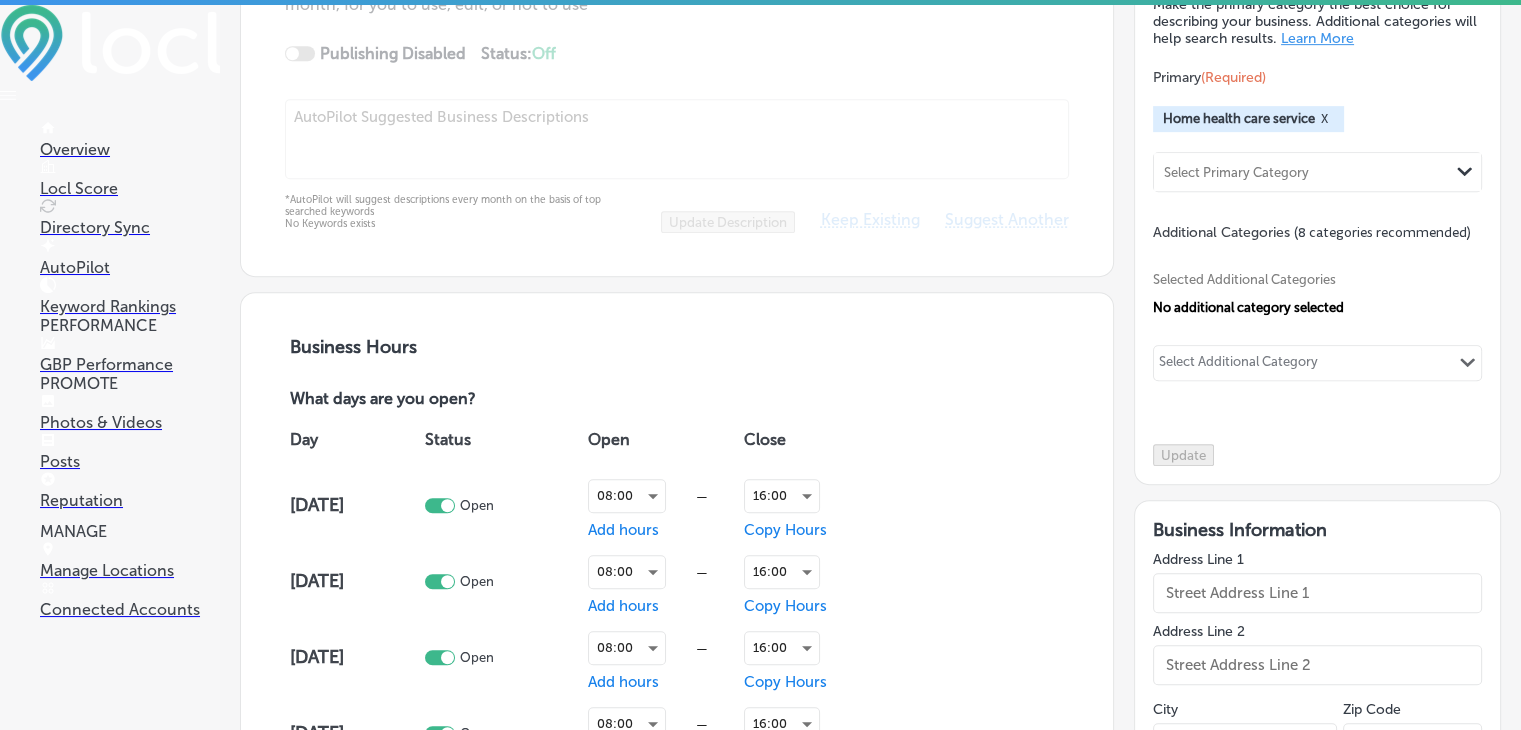 checkbox on "true" 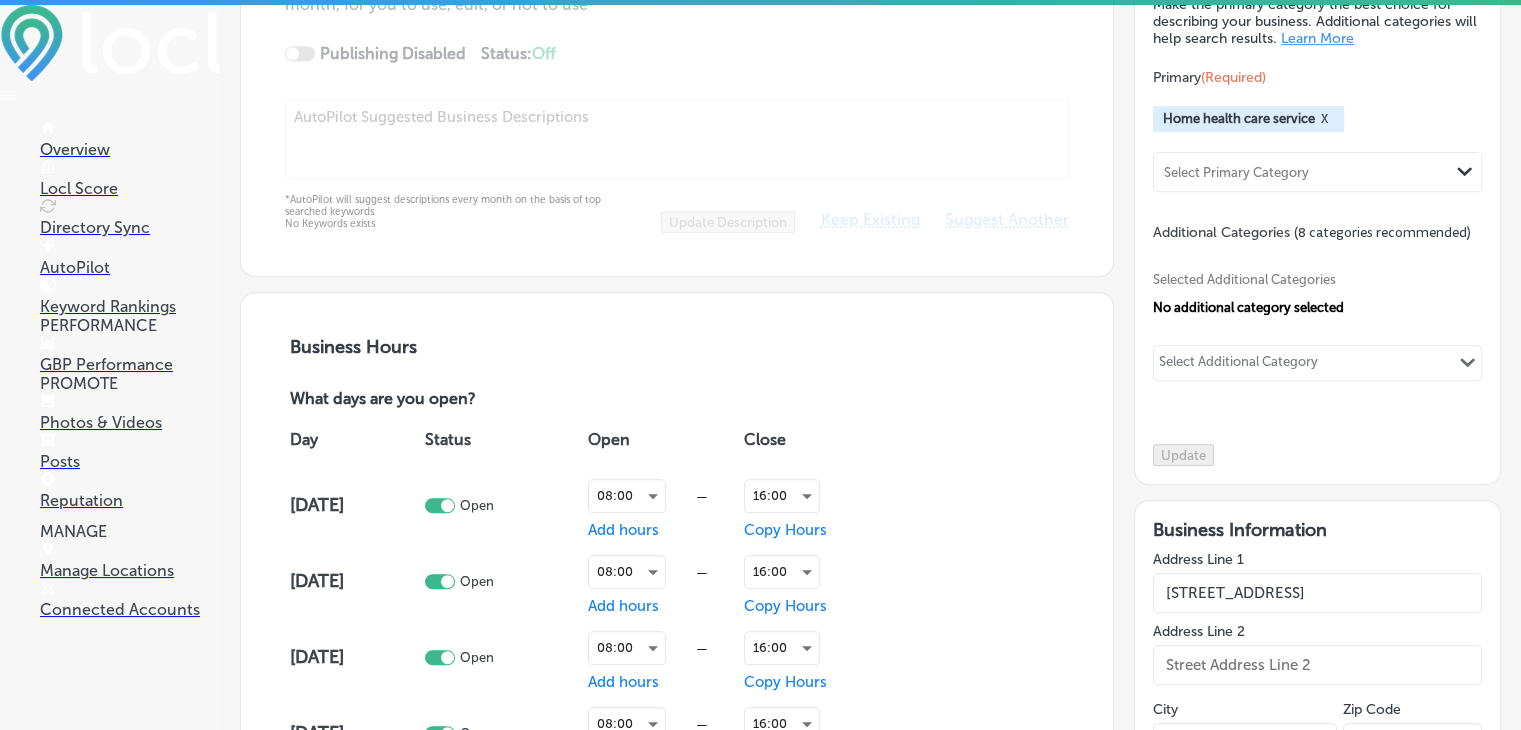 type on "[URL][DOMAIN_NAME]" 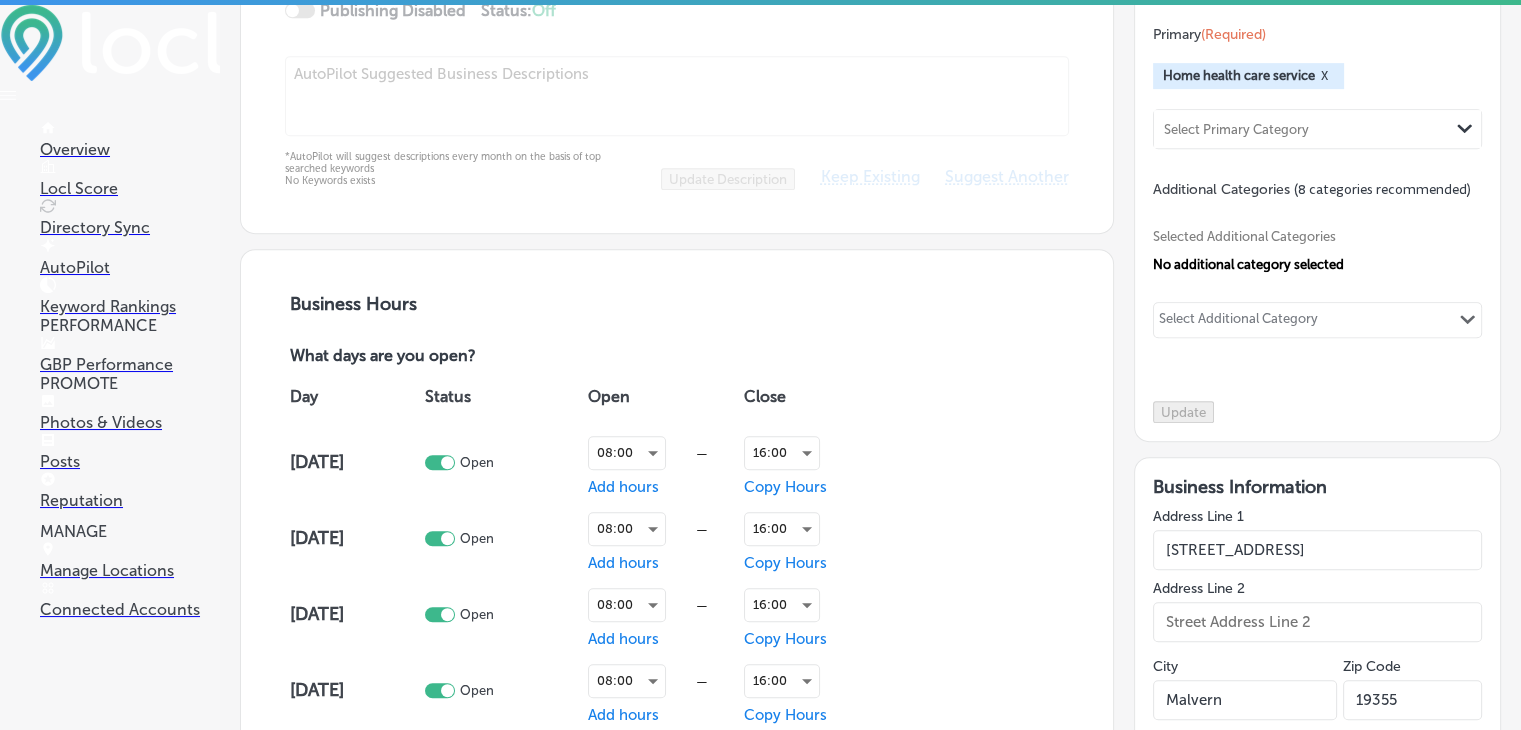 type on "Coastal Health Connections, located in [GEOGRAPHIC_DATA], [GEOGRAPHIC_DATA], provides compassionate and personalized home healthcare services across [GEOGRAPHIC_DATA], [US_STATE][GEOGRAPHIC_DATA], [GEOGRAPHIC_DATA], [GEOGRAPHIC_DATA], and [GEOGRAPHIC_DATA]. Specializing in in-home care, senior home care, and home health aides, we offer services like personal care, companion care, chronic disease management, and dementia care. With 25 years of experience, we ensure comfort and independence for our clients, supporting both individuals and healthcare facilities with dedicated, expert care. Call us [DATE] to learn more about how we can help." 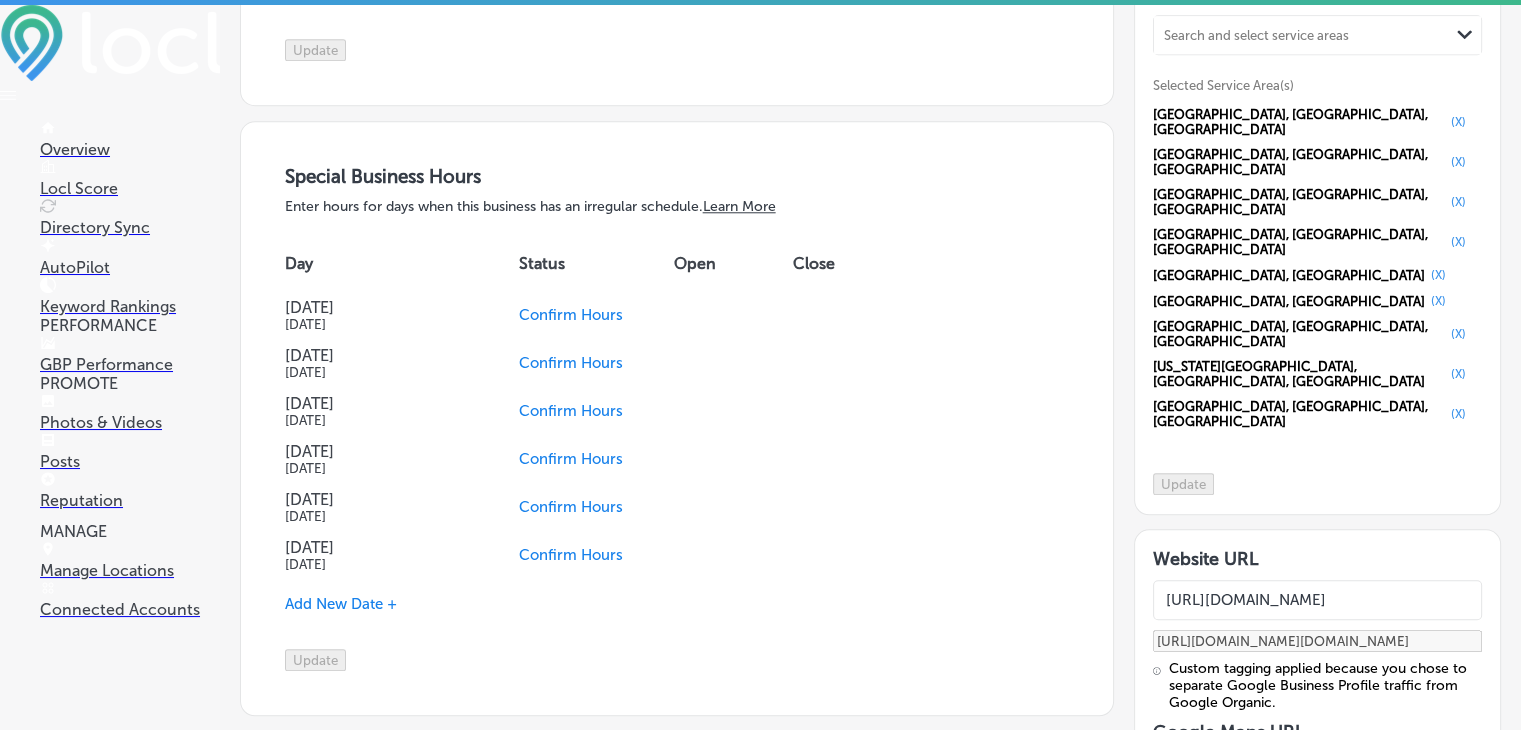 scroll, scrollTop: 1945, scrollLeft: 0, axis: vertical 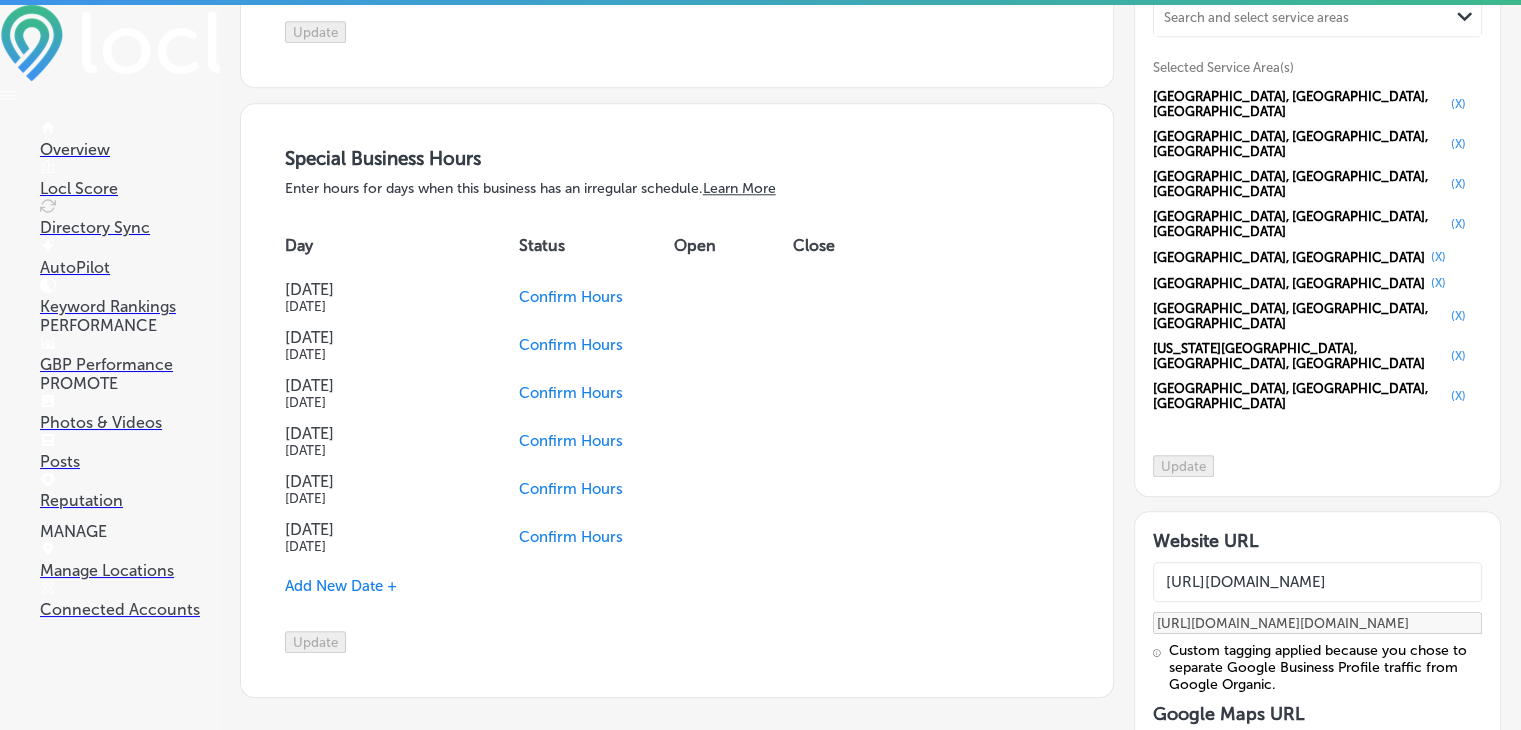 click on "Confirm Hours" at bounding box center (596, 297) 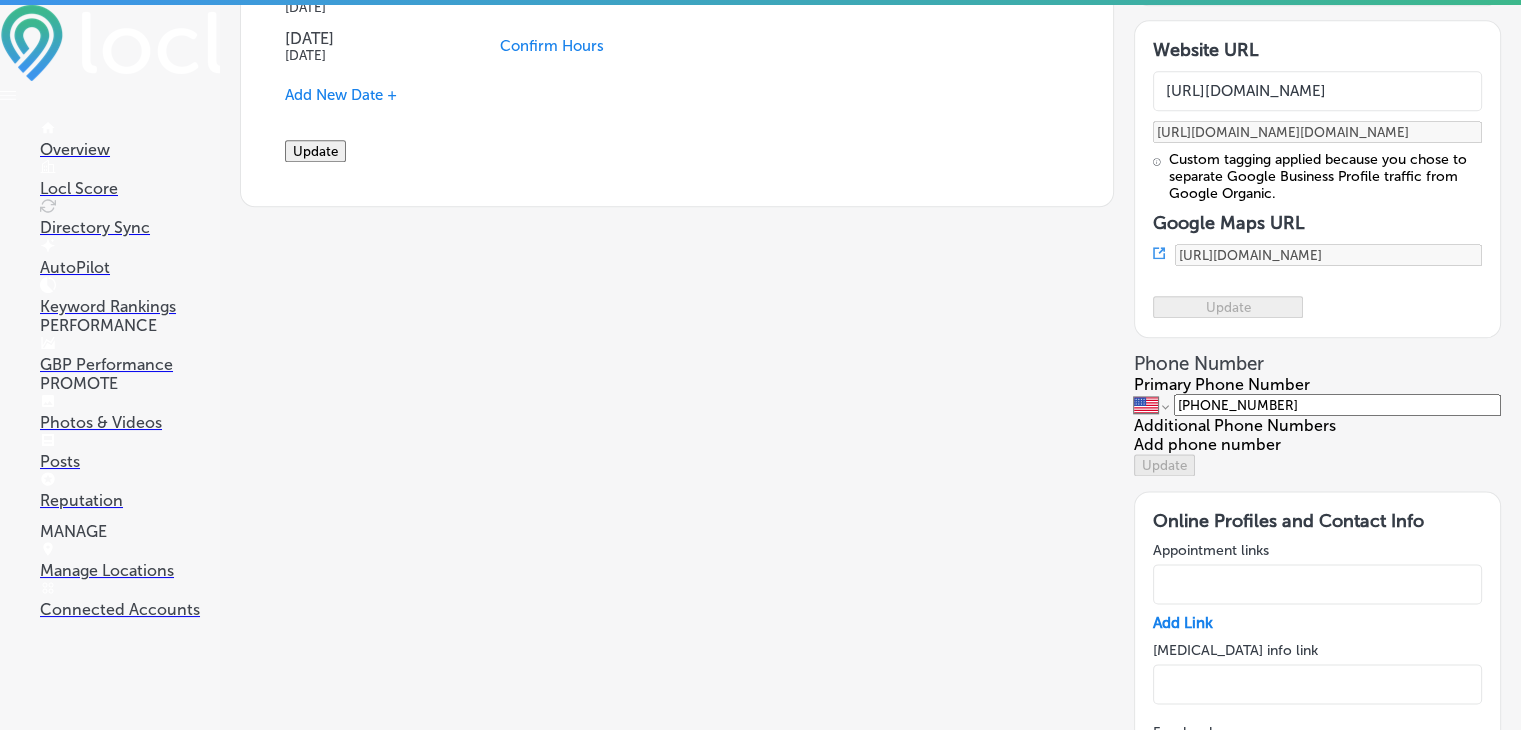 scroll, scrollTop: 2445, scrollLeft: 0, axis: vertical 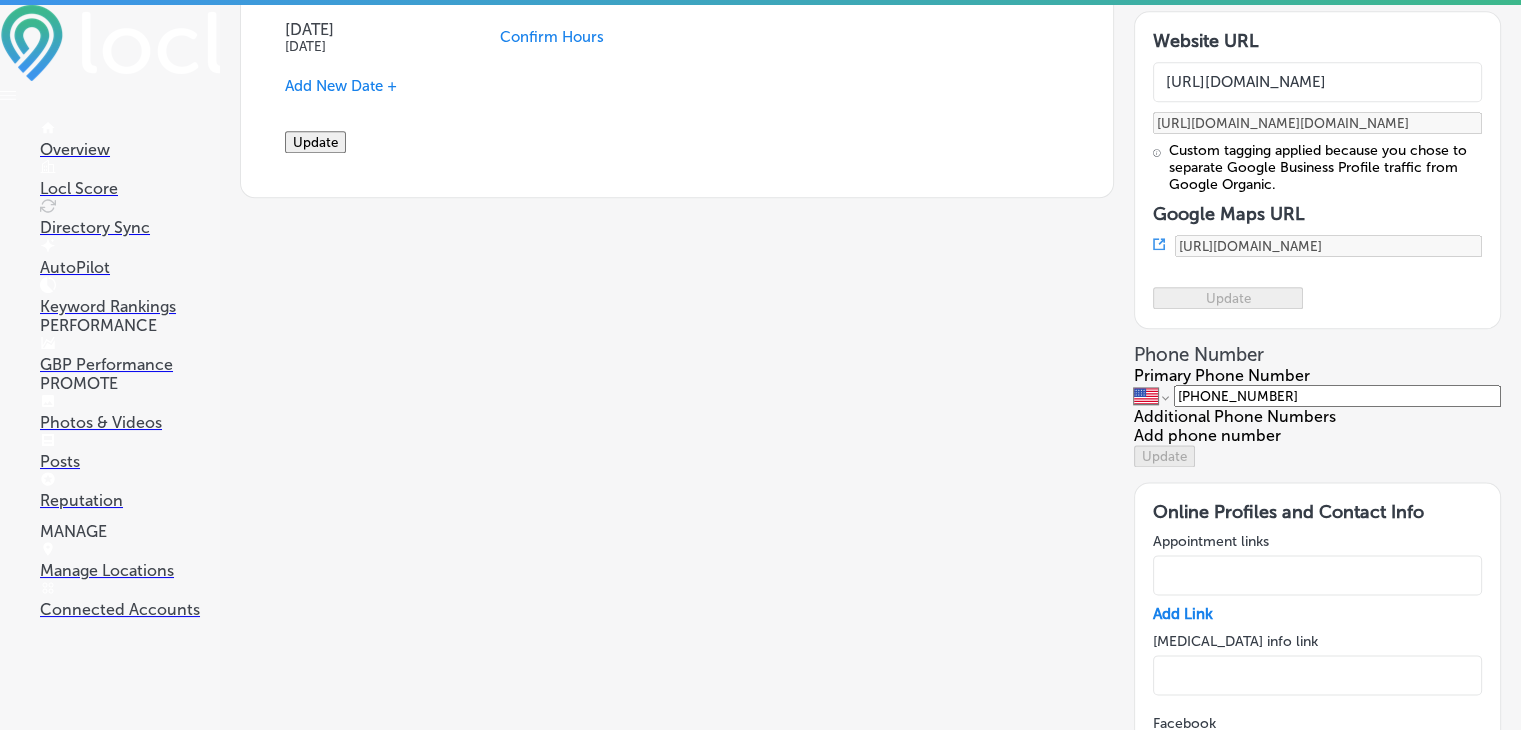 click on "Update" 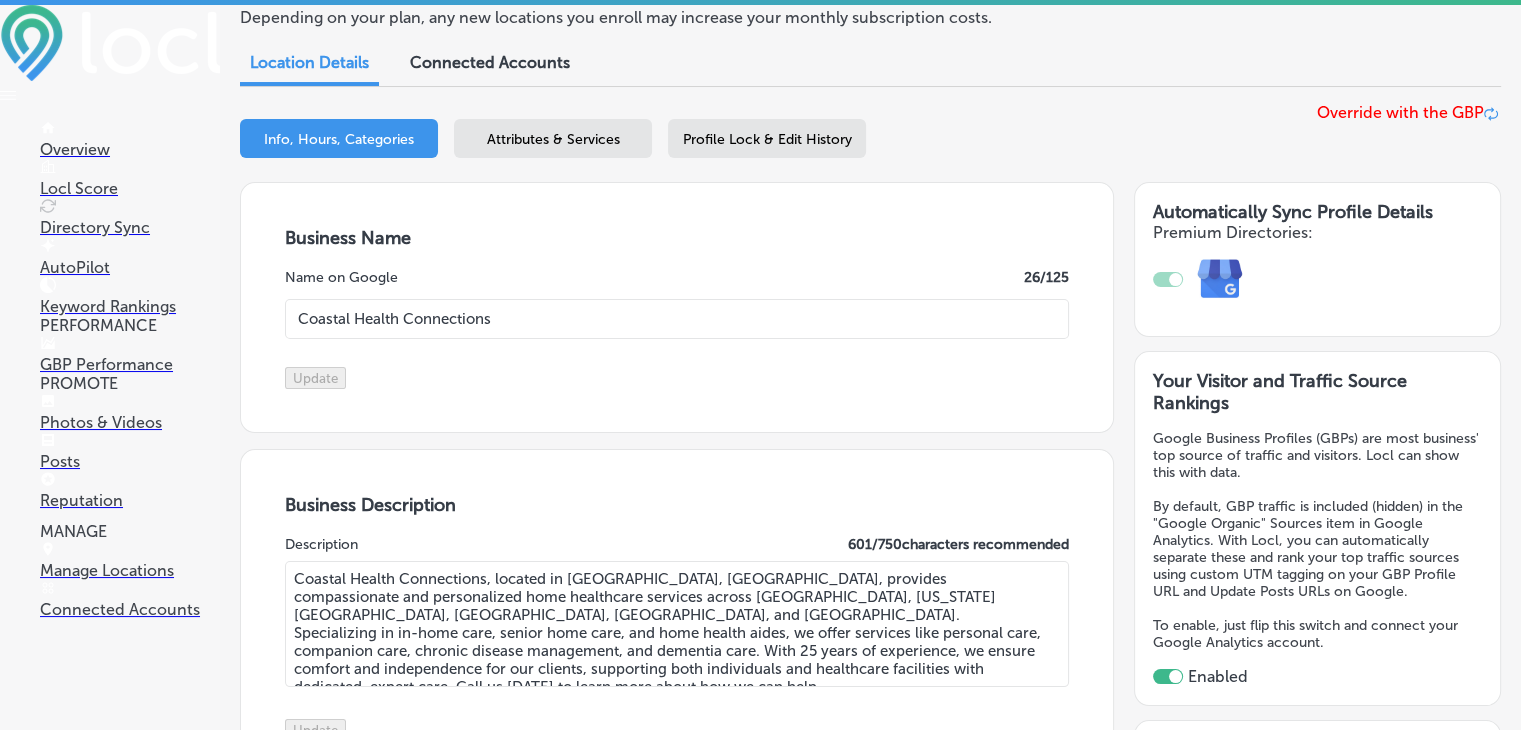 scroll, scrollTop: 0, scrollLeft: 0, axis: both 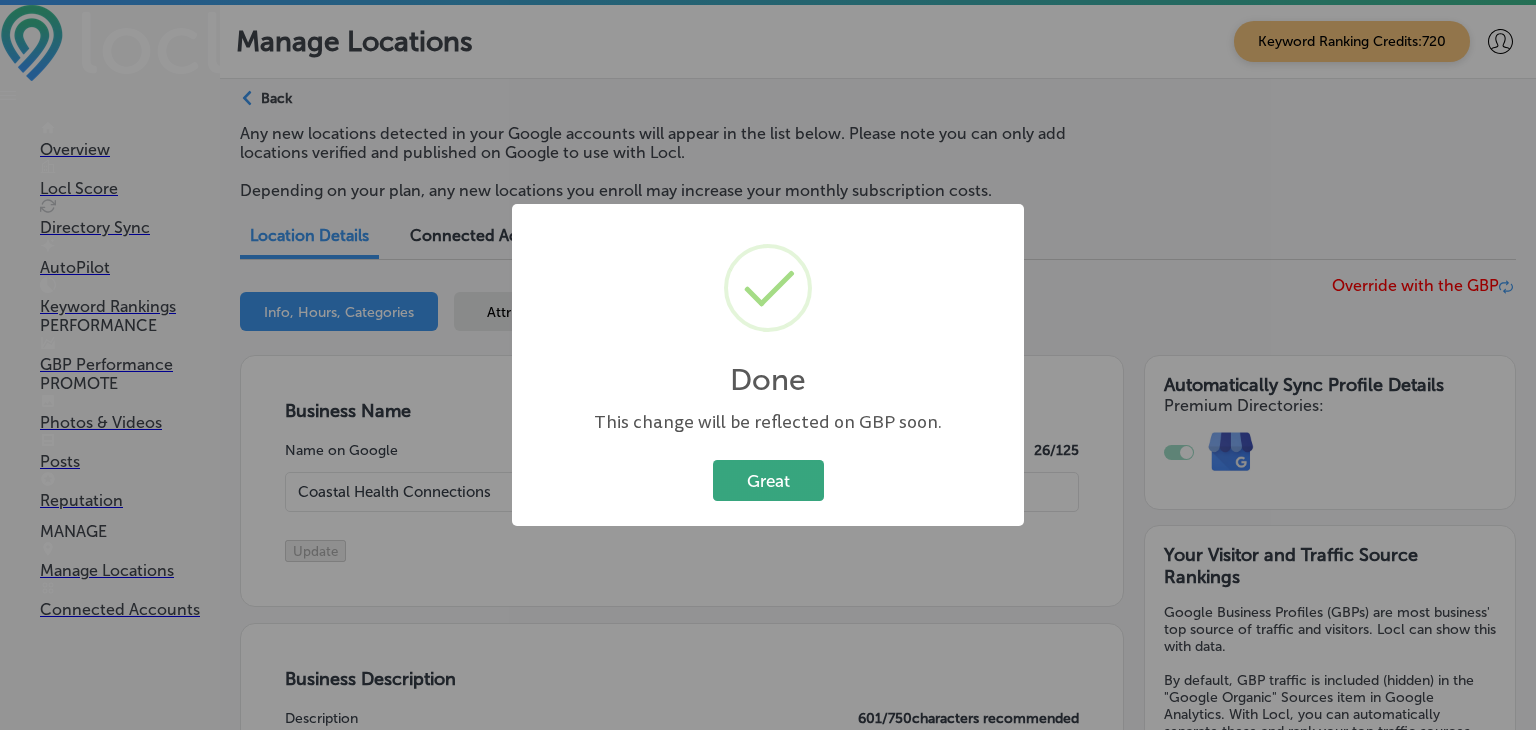 click on "Great" at bounding box center (768, 480) 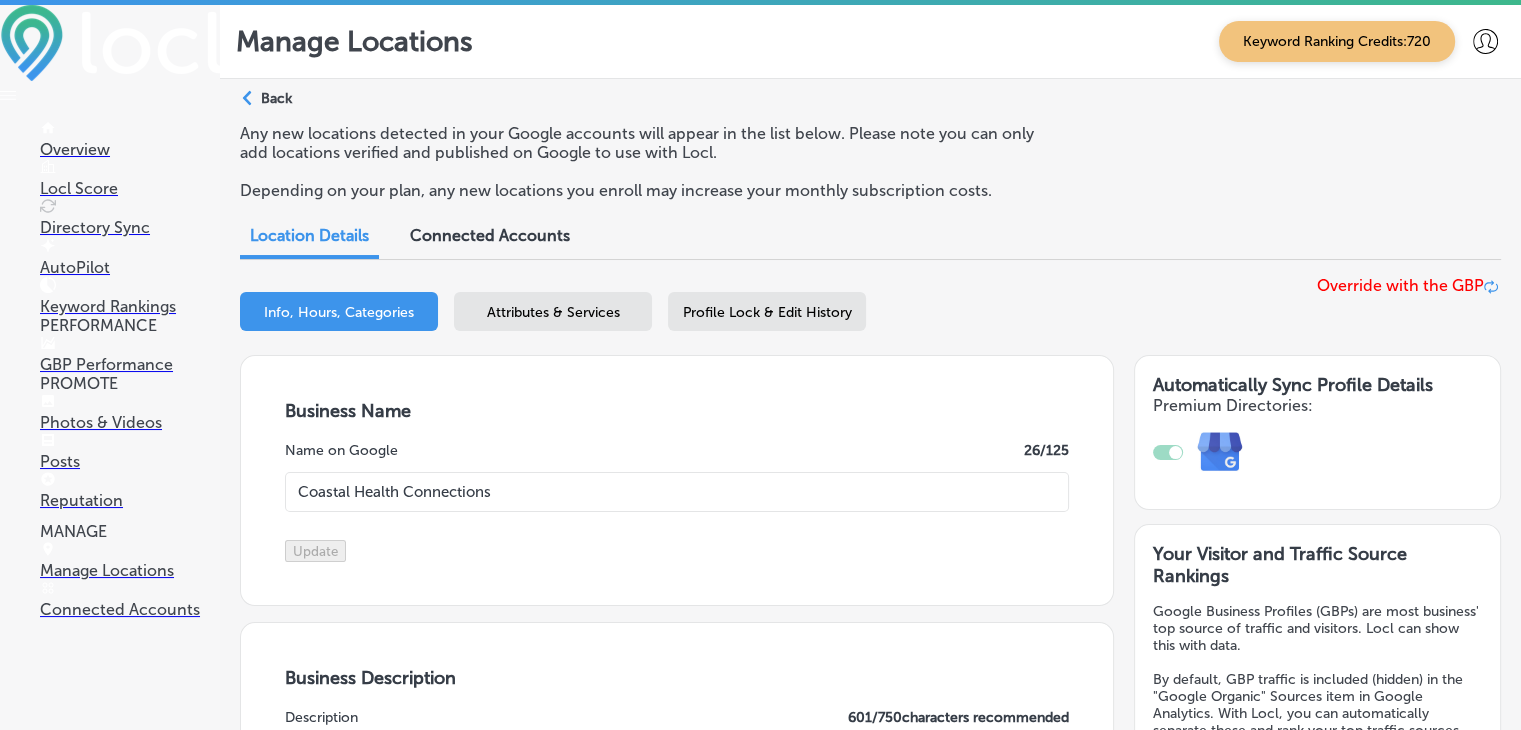 click on "Back" at bounding box center (276, 98) 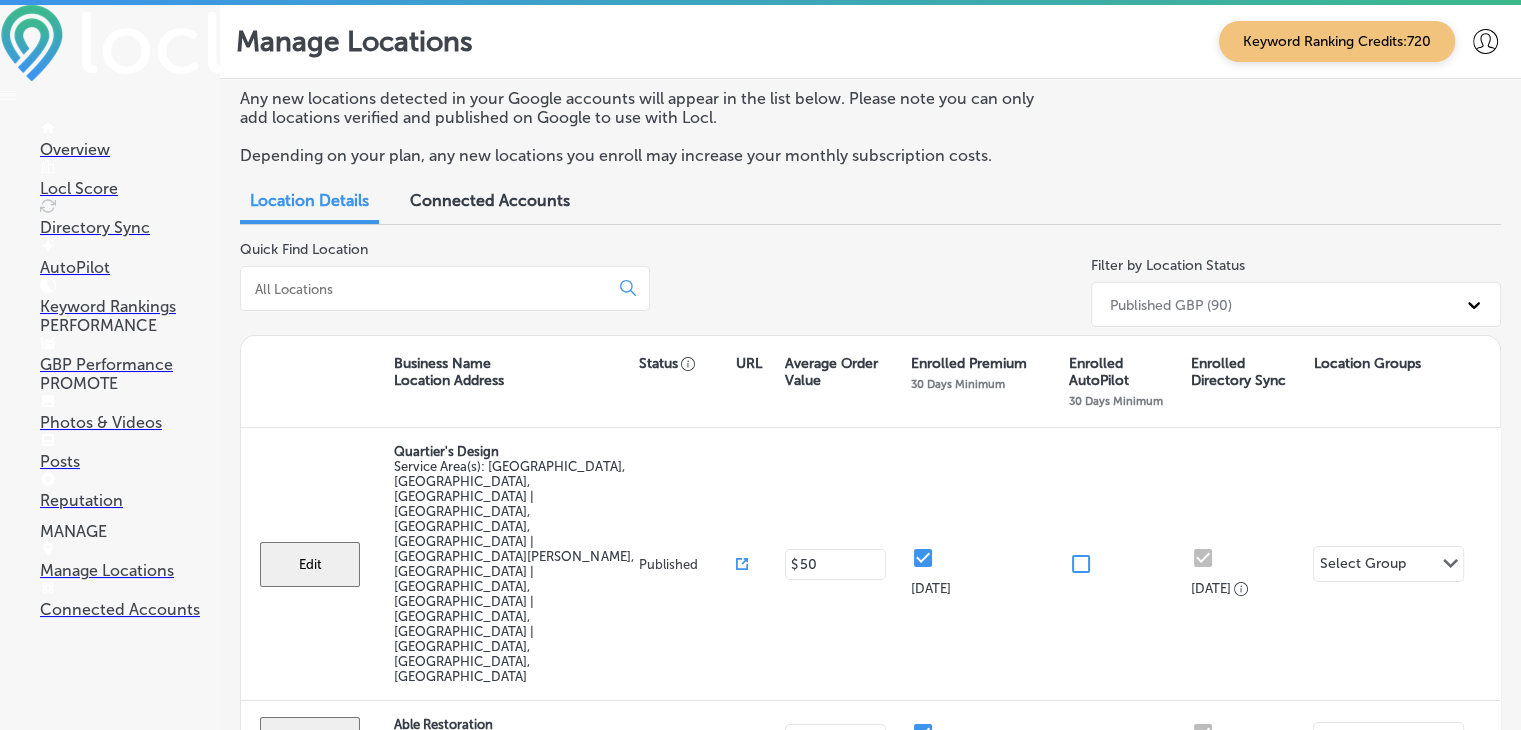 click at bounding box center [428, 289] 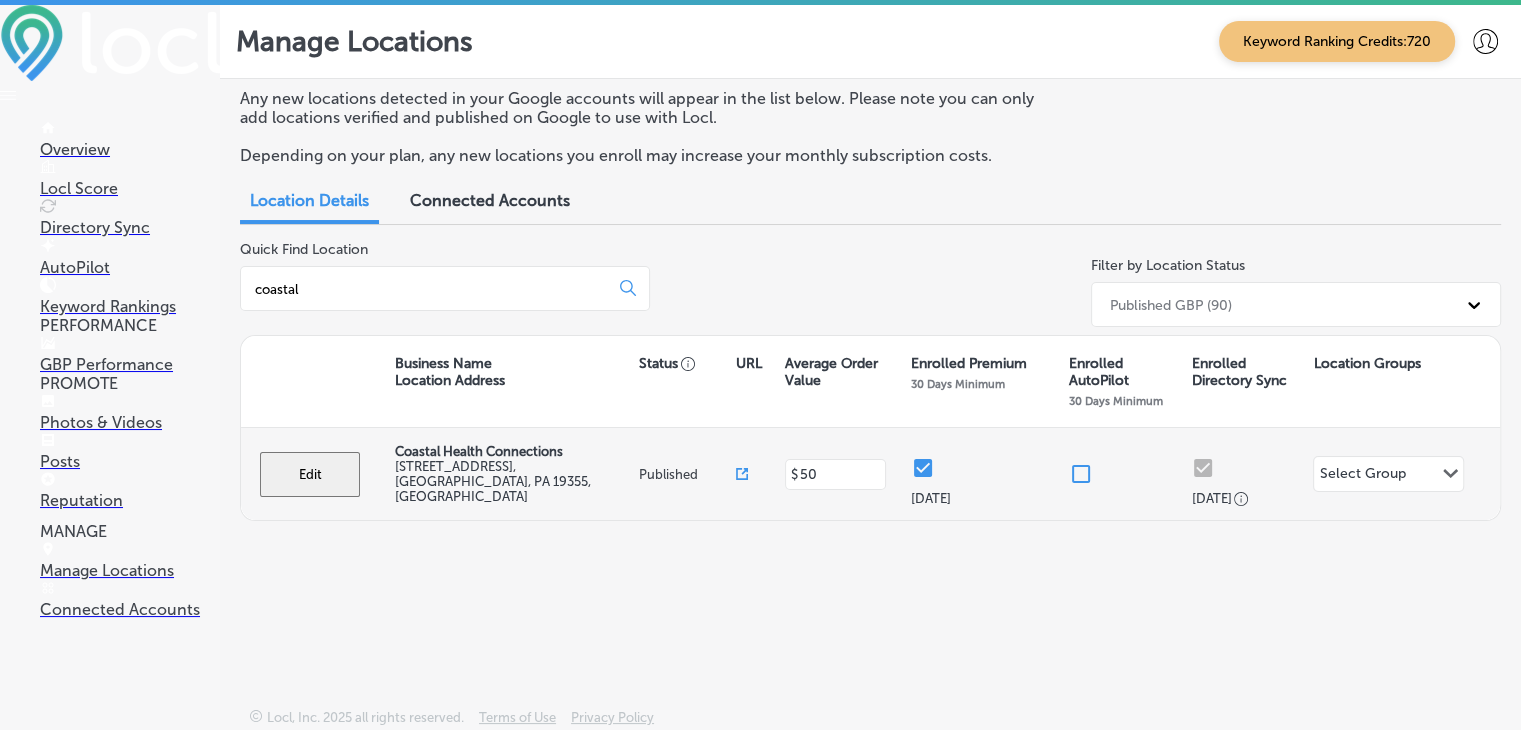 type on "coastal" 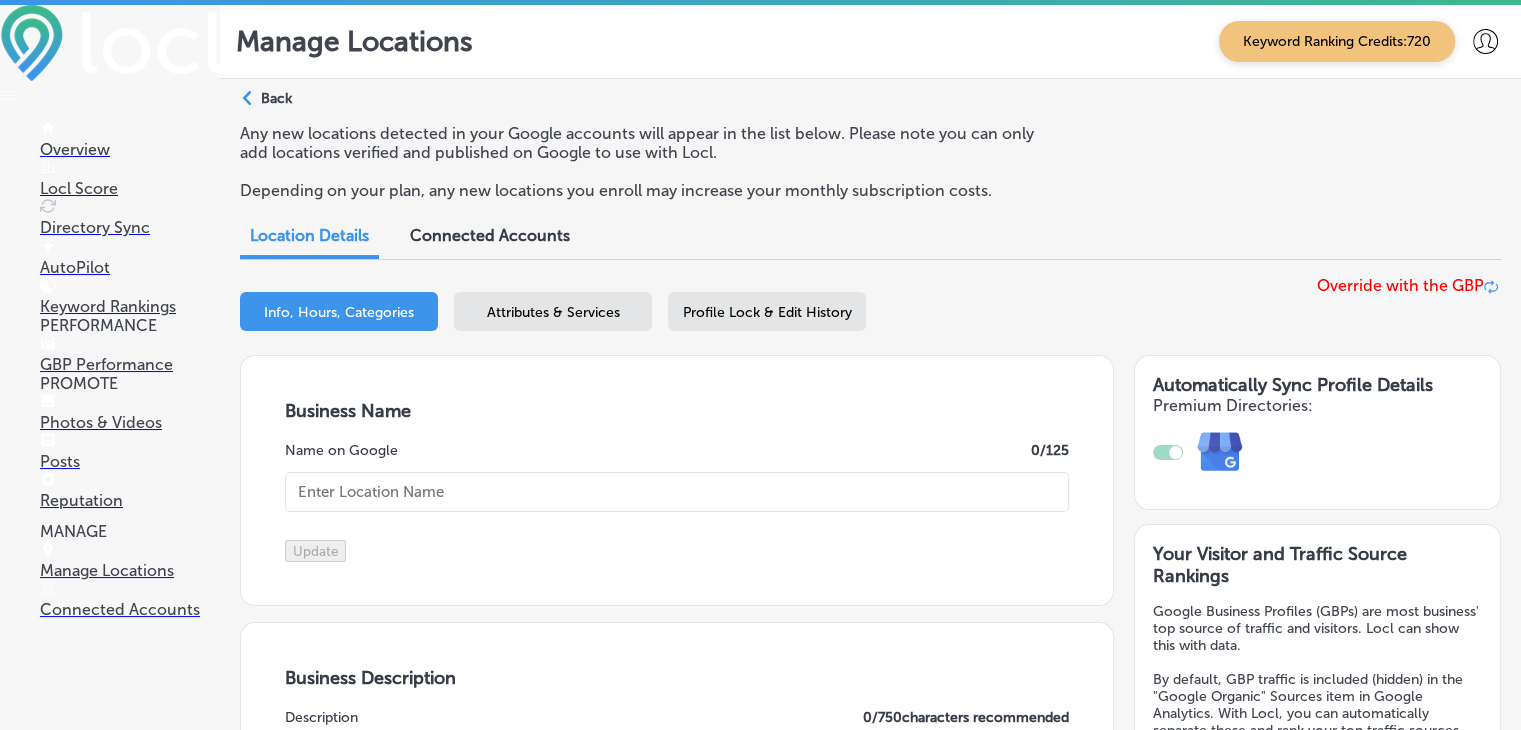 type on "Coastal Health Connections" 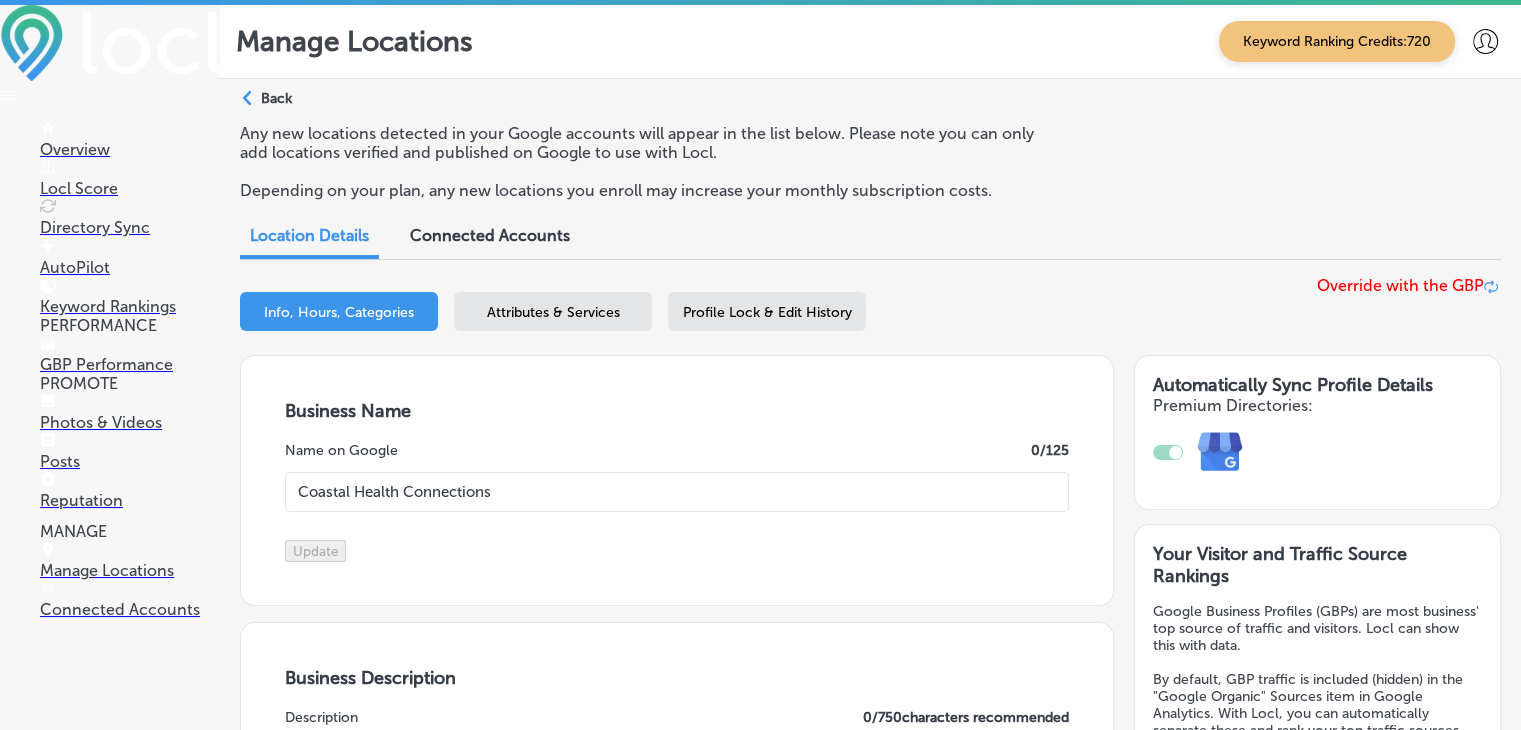 type on "[STREET_ADDRESS]" 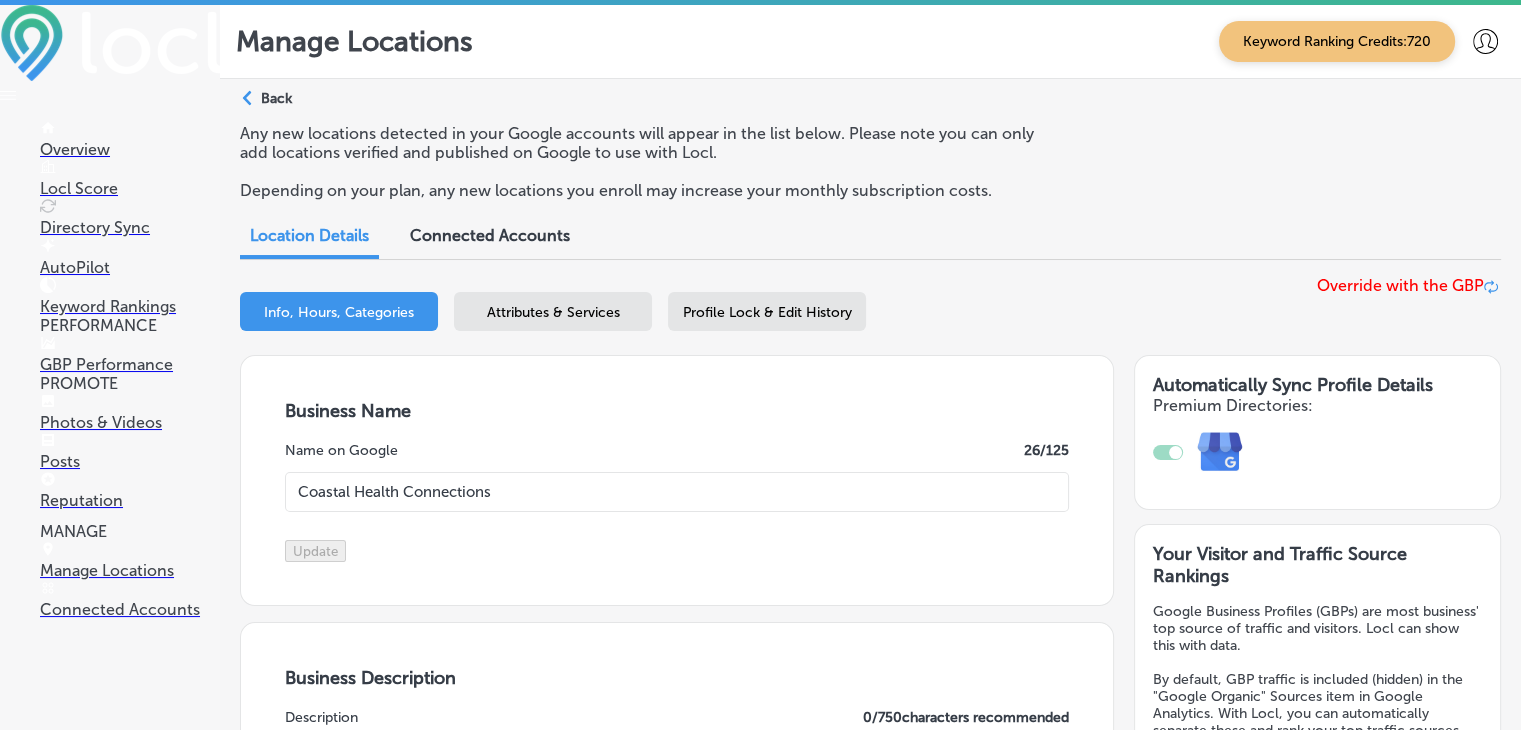 checkbox on "true" 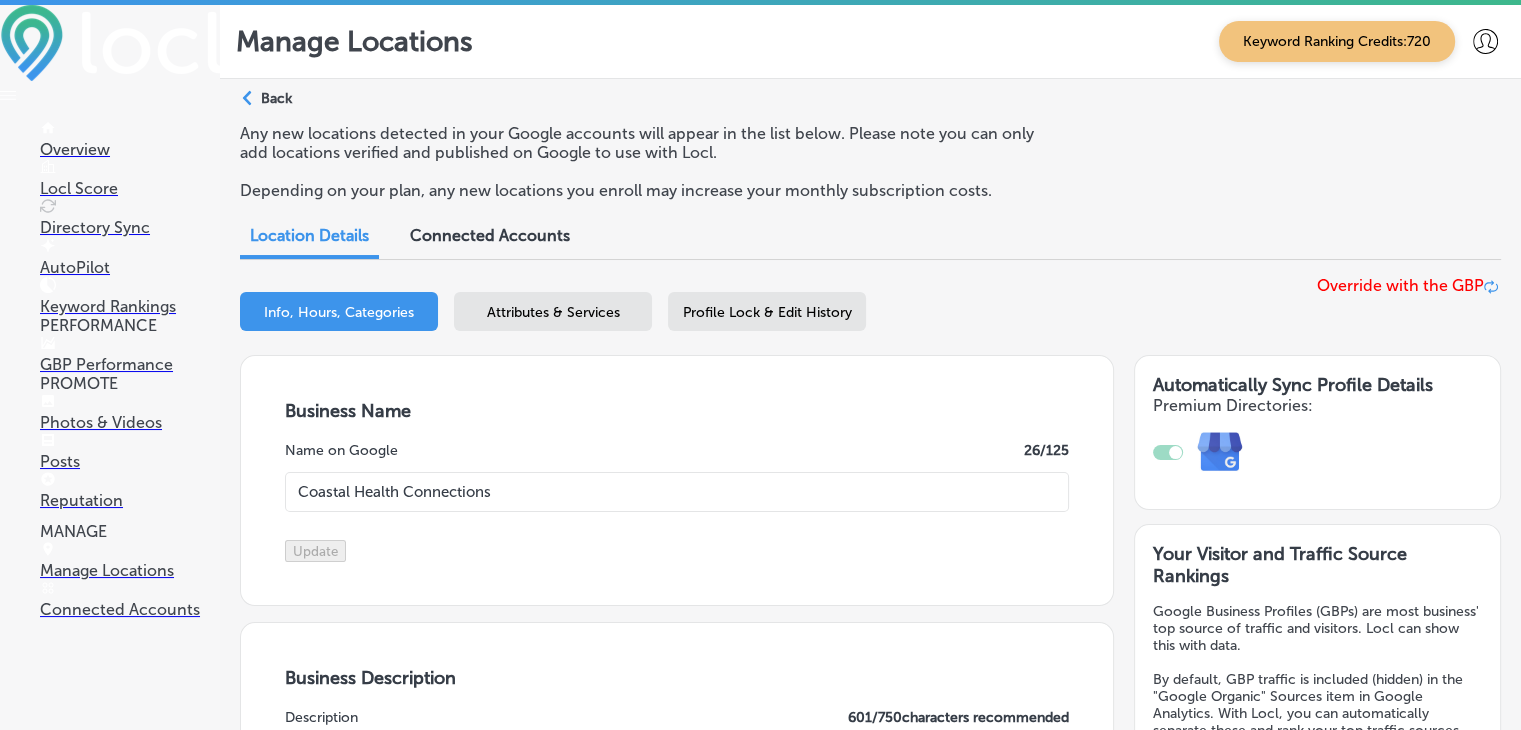 click on "Path
Created with Sketch.
Back Any new locations detected in your Google accounts will appear in the list below. Please note you can only add locations verified and published on Google to use with Locl. Depending on your plan, any new locations you enroll may increase your monthly subscription costs. Location Details Connected Accounts Business + Location
Coastal Health Connections
Path
Created with Sketch.
Selected Locations  ( 1 ) Info, Hours, Categories Attributes & Services Profile Lock & Edit History Override with the GBP
Business Name Name on Google 26 /125 Coastal Health Connections Update Business Description Description 601 / 750  characters recommended Update AutoPilot Generated Business Description" at bounding box center [870, 2130] 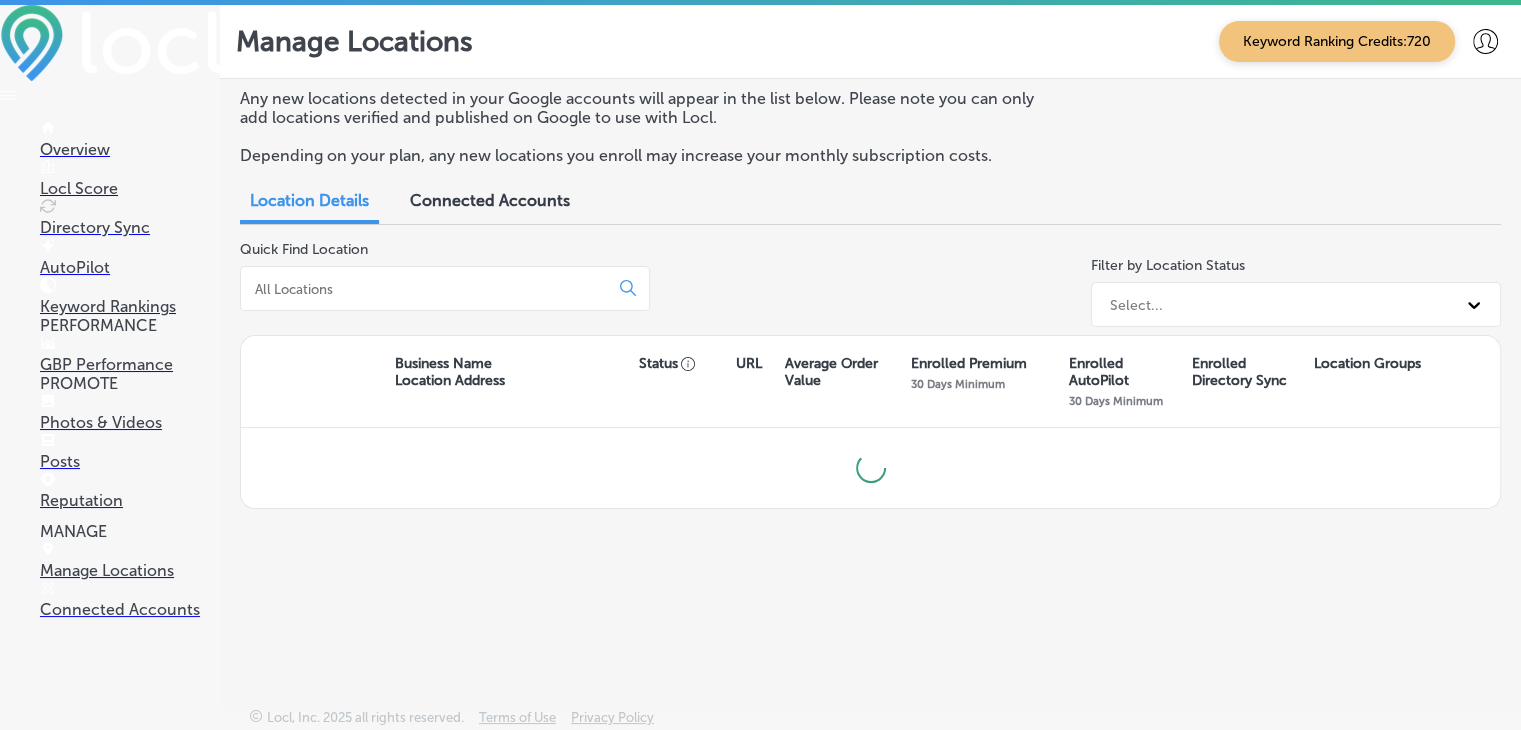 click at bounding box center [428, 289] 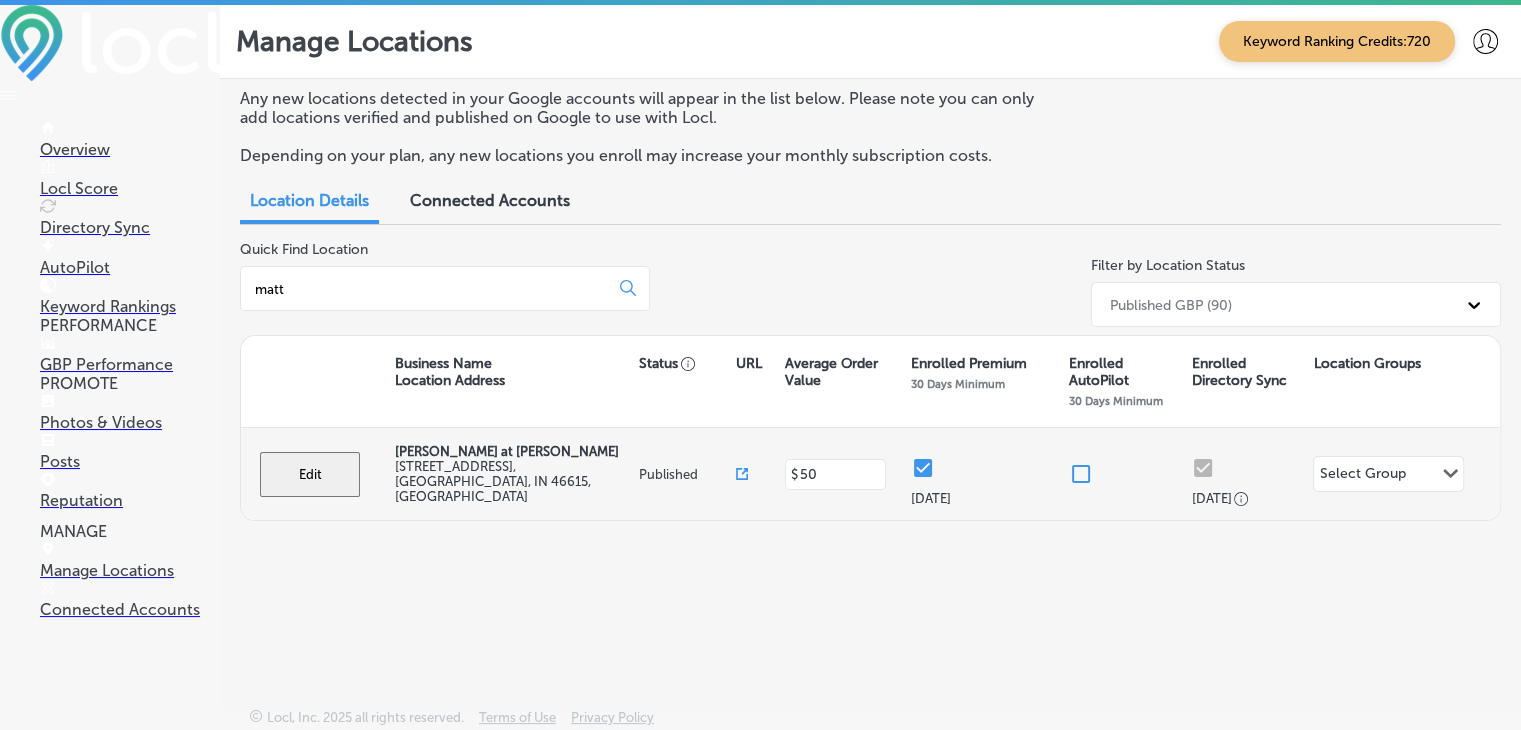 type on "matt" 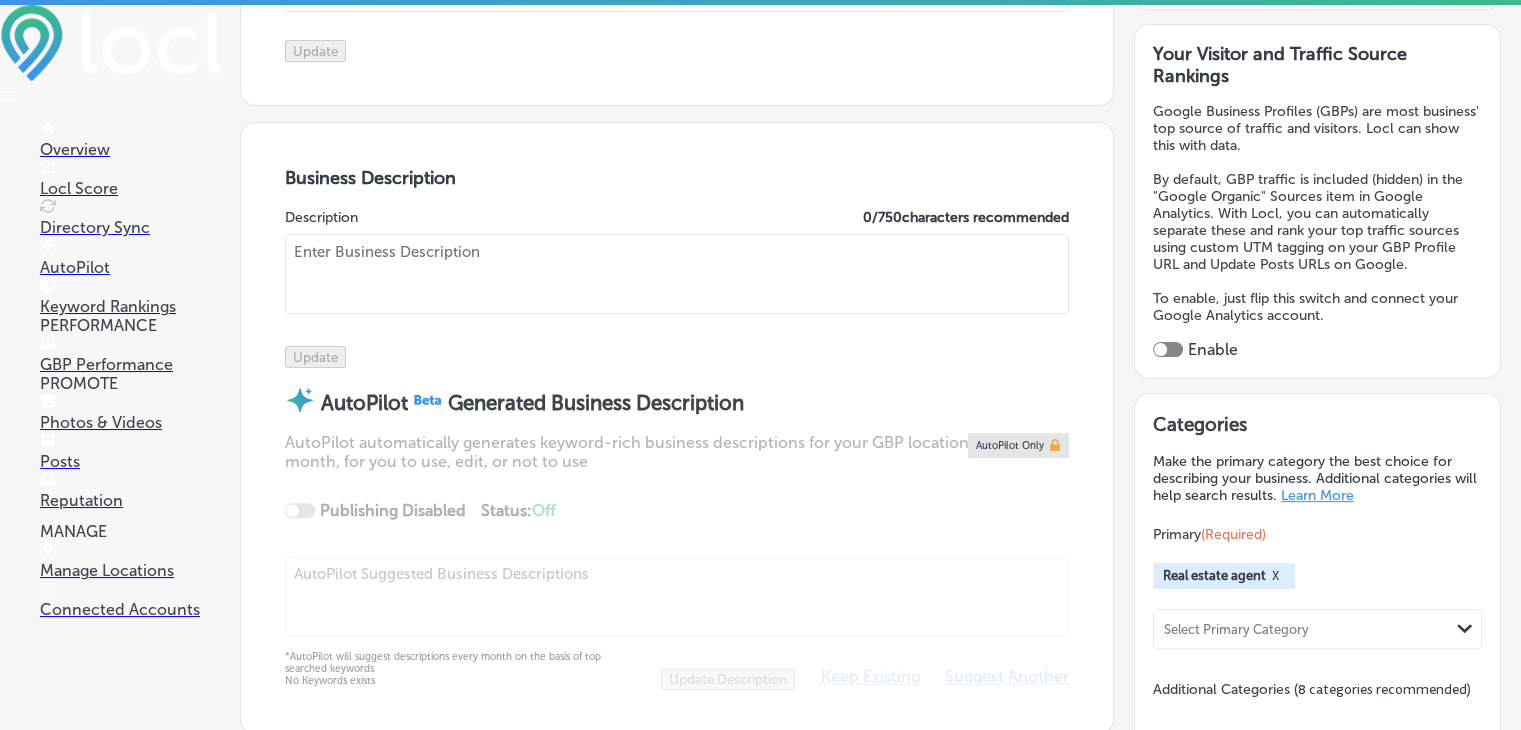 checkbox on "true" 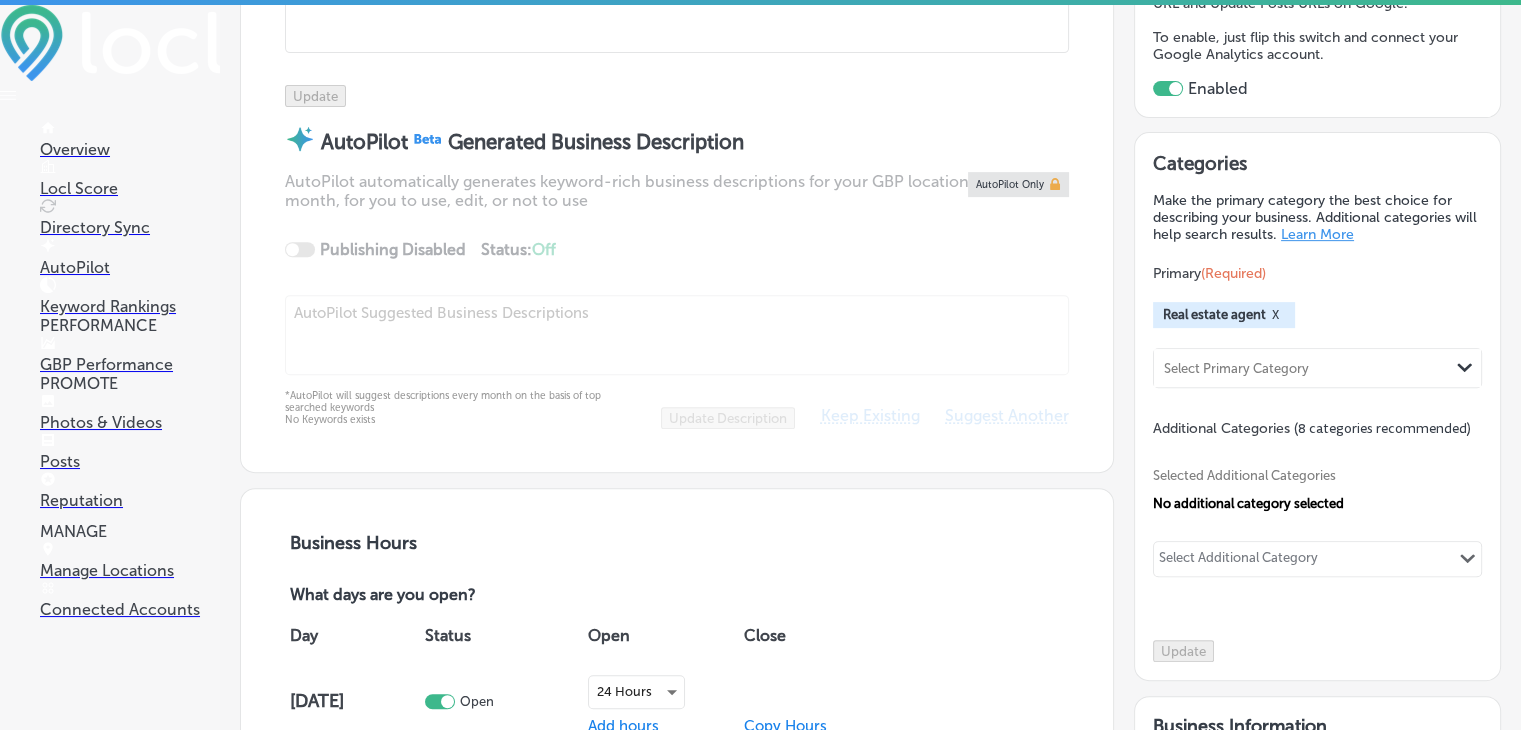 type on "[PERSON_NAME] at [PERSON_NAME] & [PERSON_NAME] is a trusted South Bend real estate agent serving buyers and sellers across [GEOGRAPHIC_DATA], [GEOGRAPHIC_DATA], [GEOGRAPHIC_DATA], [GEOGRAPHIC_DATA], and surrounding [US_STATE] communities. With personalized buyer and seller consultations, expert home estimates, and comprehensive comparative market analysis, [PERSON_NAME] delivers exceptional customer service tailored to your unique needs. Backed by [PERSON_NAME] & [PERSON_NAME] exclusive home marketing system—including TV and internet advertising—your property gains maximum exposure. Whether you’re looking for downtown [GEOGRAPHIC_DATA] homes for sale or relocation services in [US_STATE] and [US_STATE], [PERSON_NAME] provides professional real estate consulting to help you buy or sell confidently." 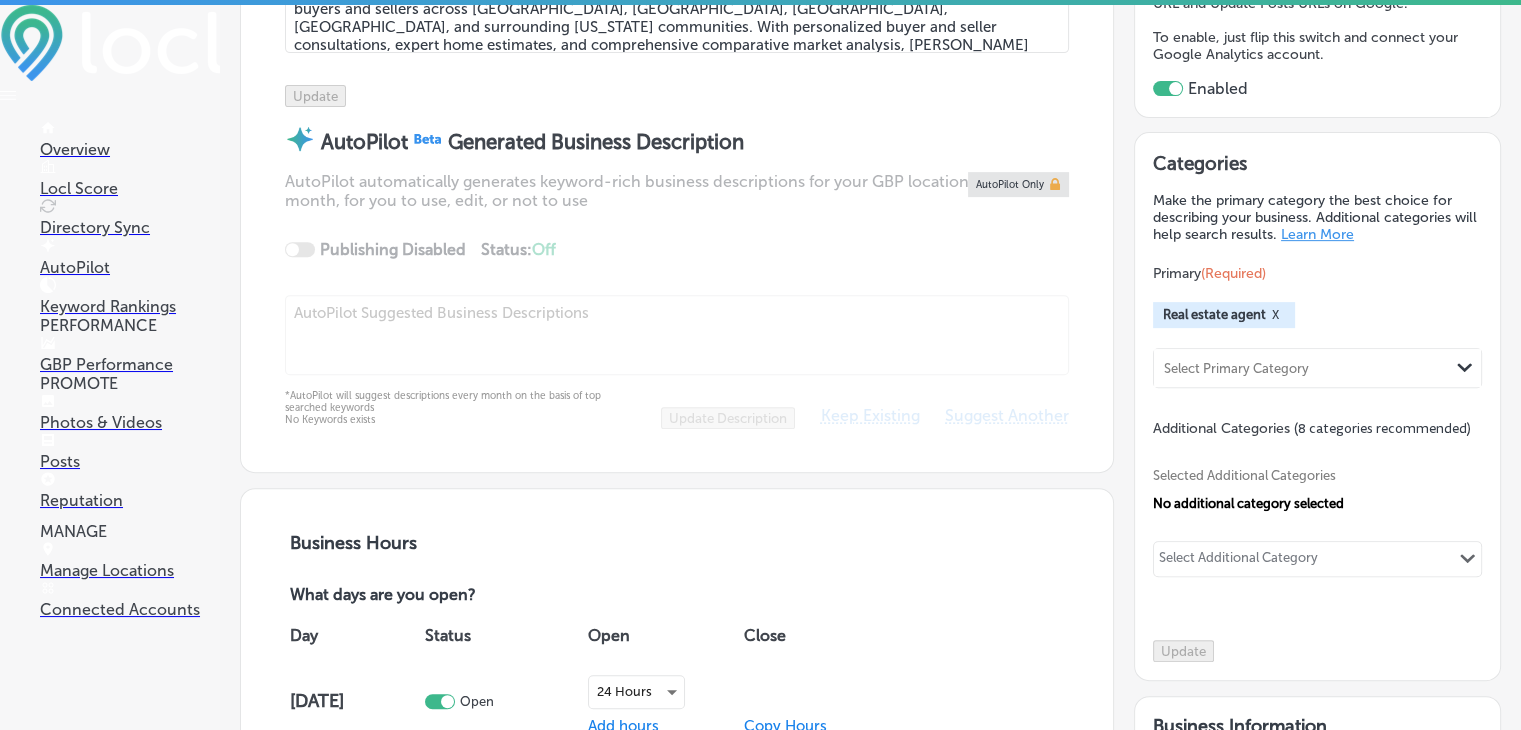 type on "[PHONE_NUMBER]" 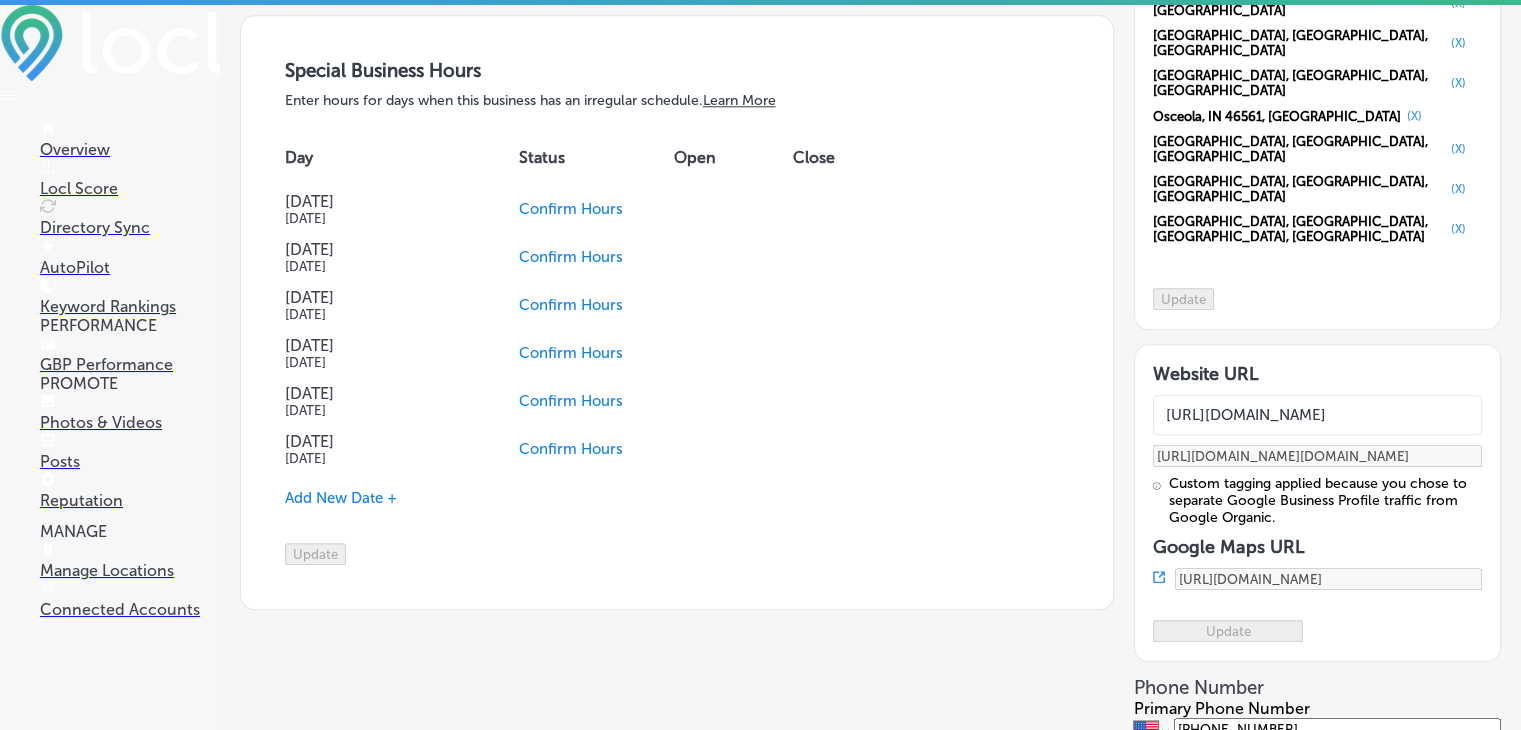 scroll, scrollTop: 2082, scrollLeft: 0, axis: vertical 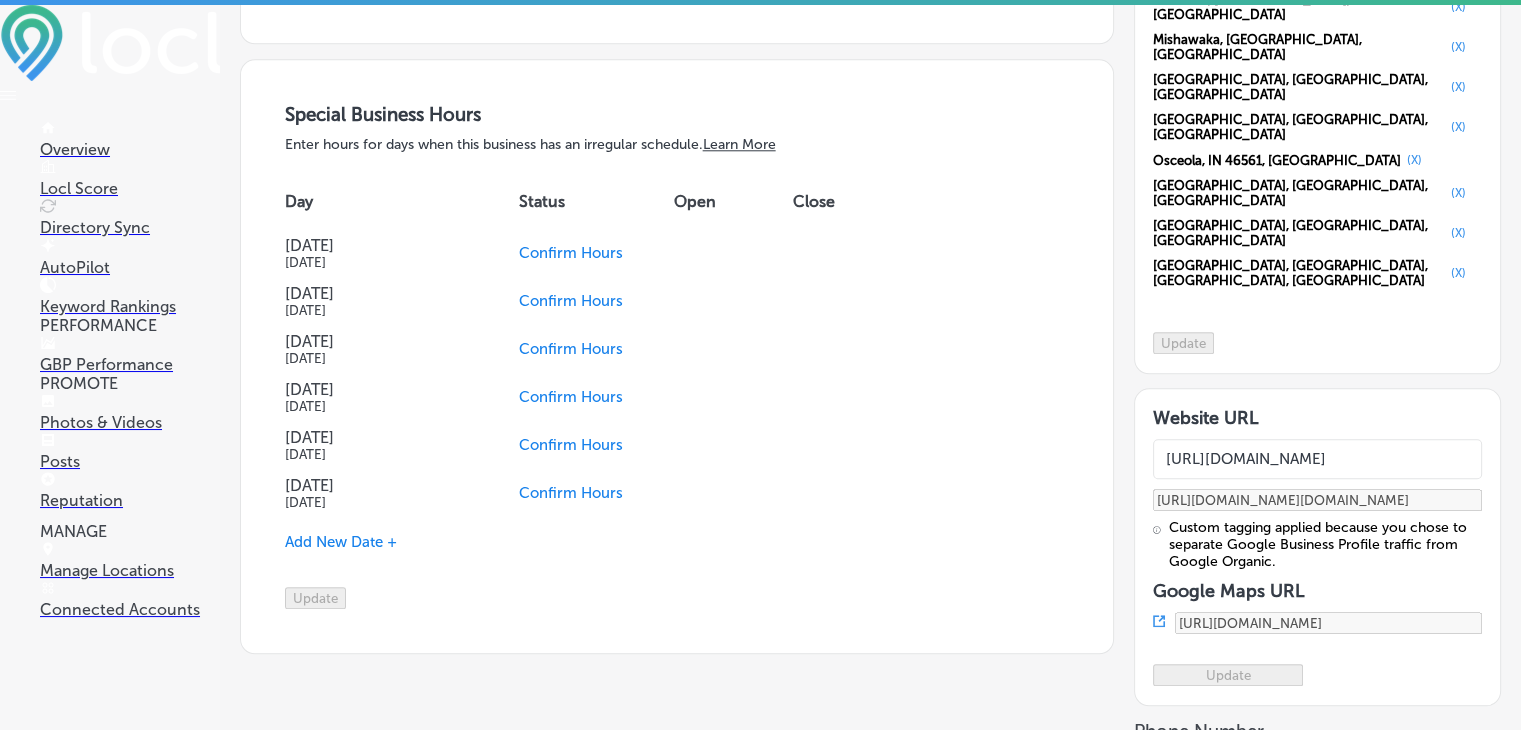 click on "Confirm Hours" at bounding box center [571, 253] 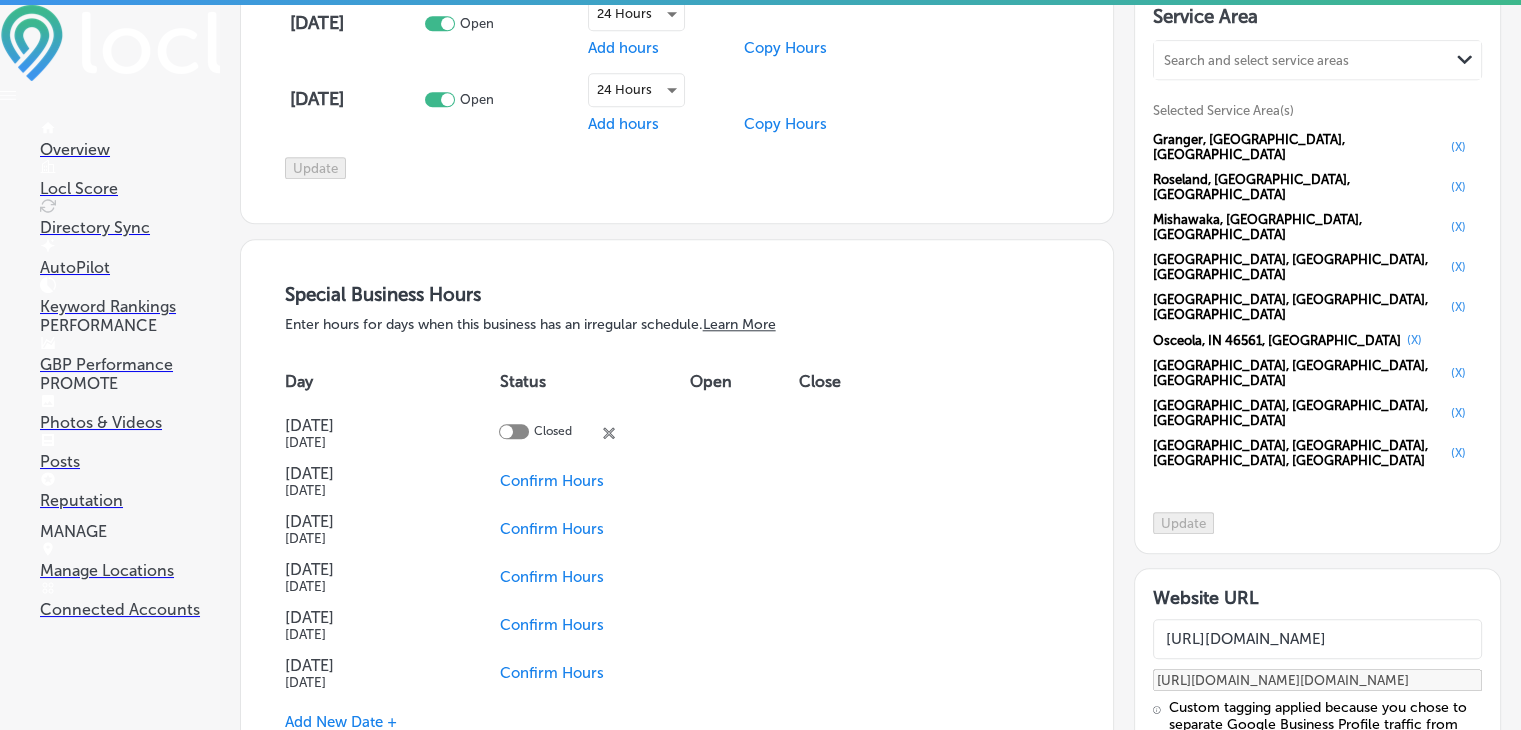 scroll, scrollTop: 1782, scrollLeft: 0, axis: vertical 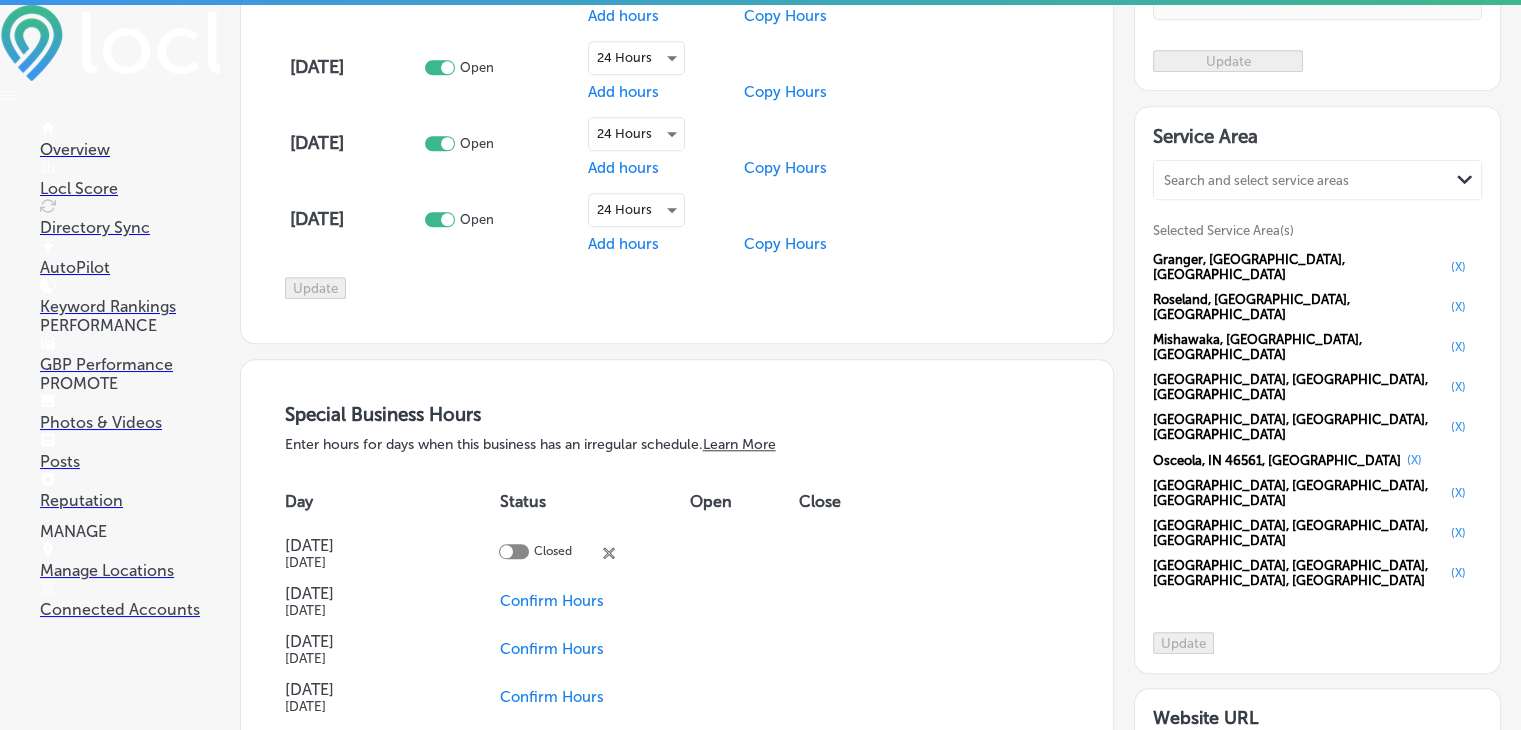 click at bounding box center (514, 553) 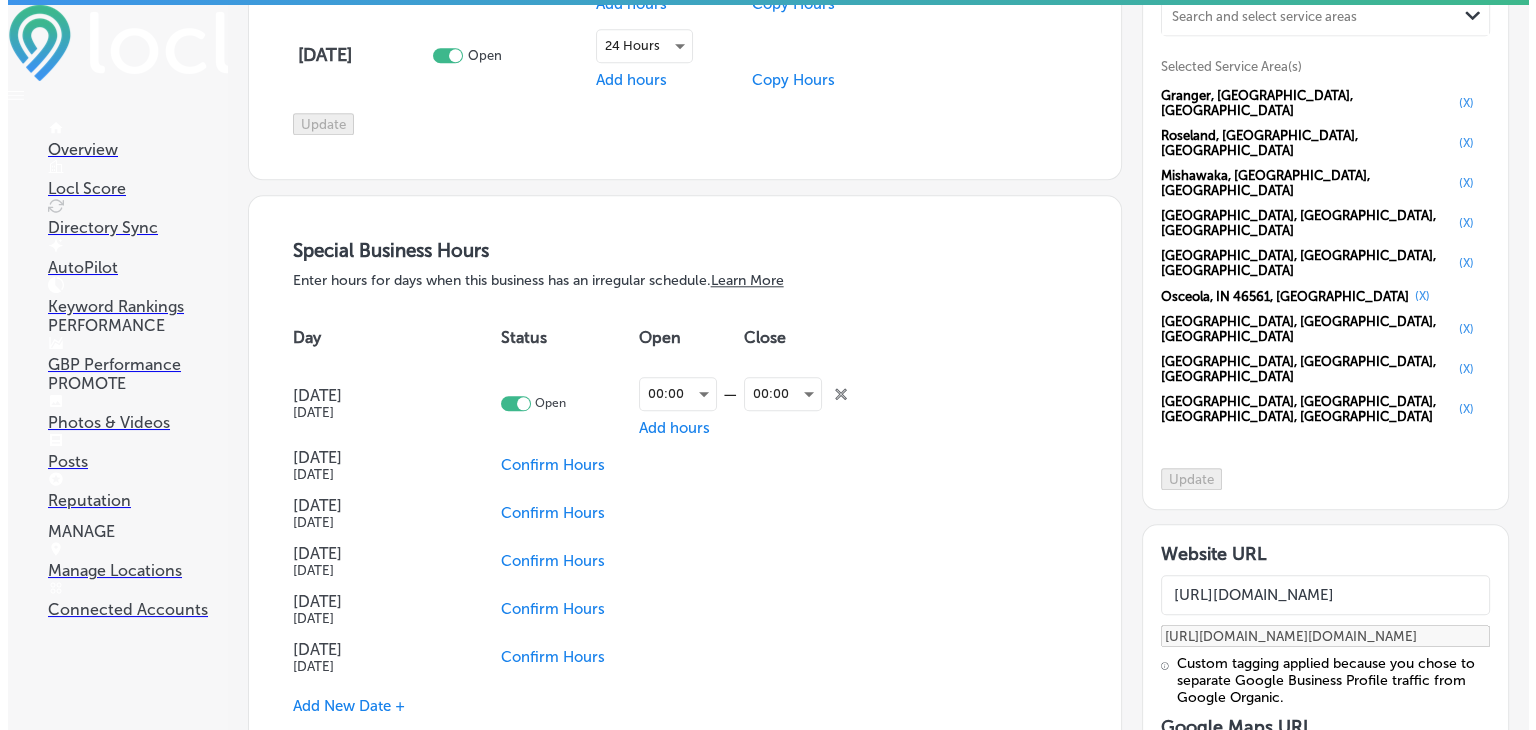 scroll, scrollTop: 1982, scrollLeft: 0, axis: vertical 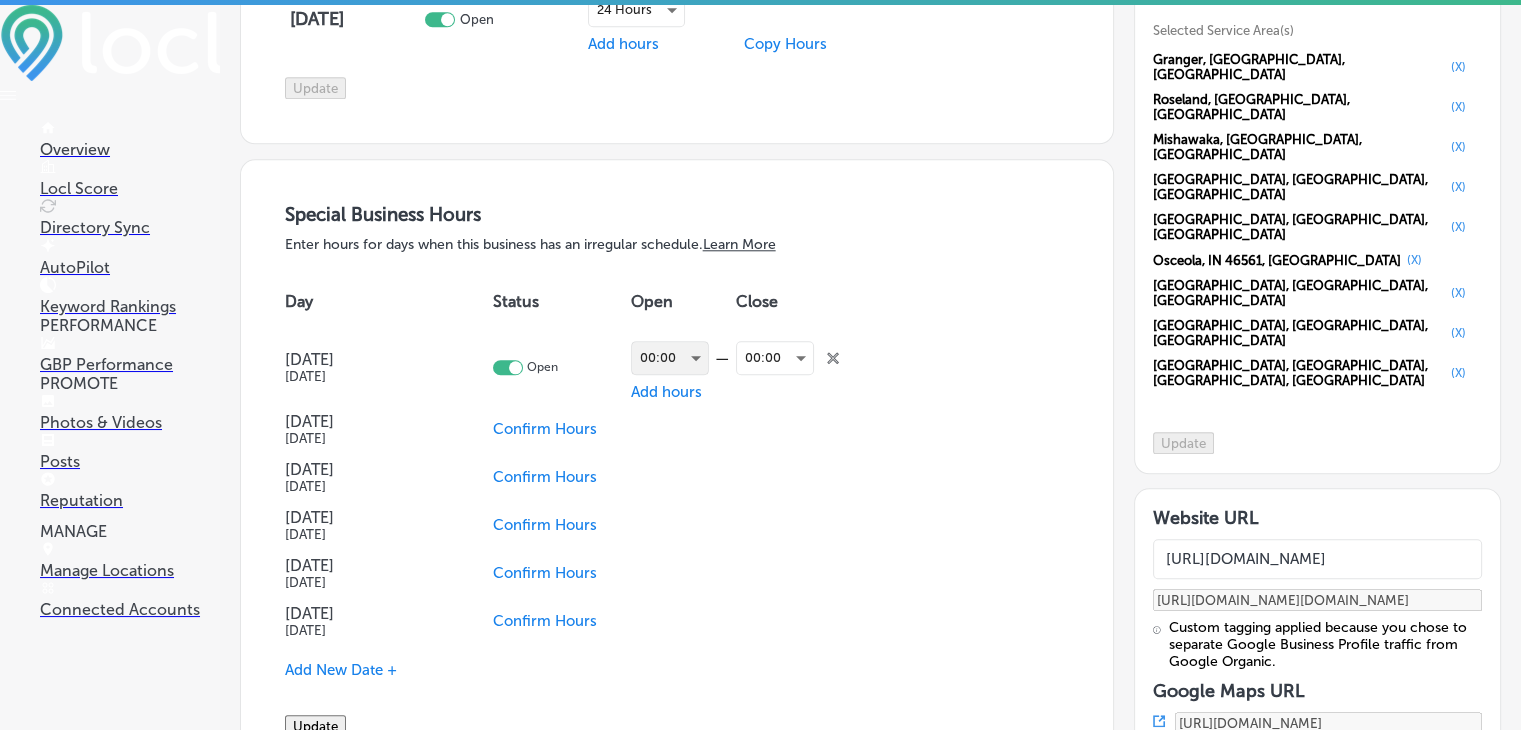 click on "00:00" at bounding box center [670, 358] 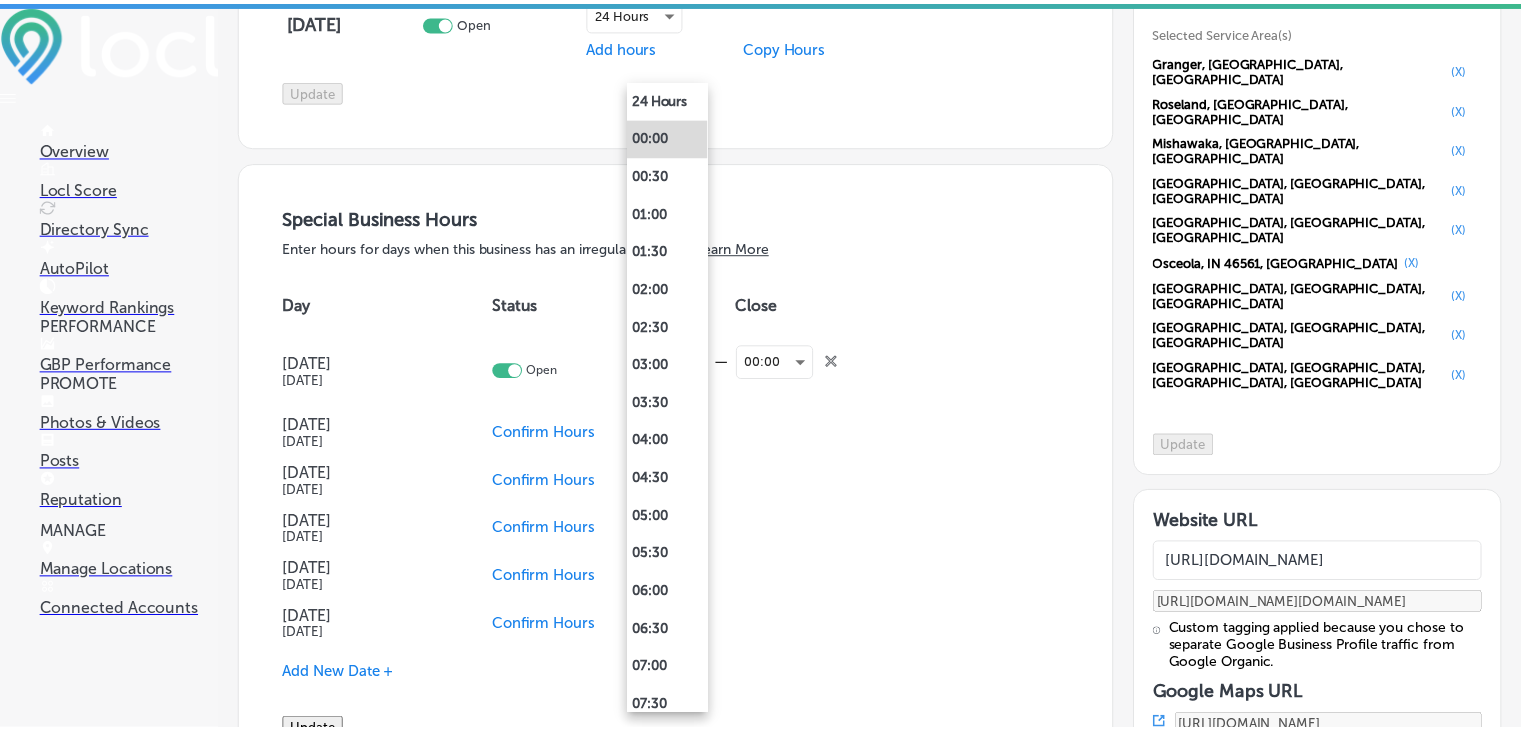 scroll, scrollTop: 1984, scrollLeft: 0, axis: vertical 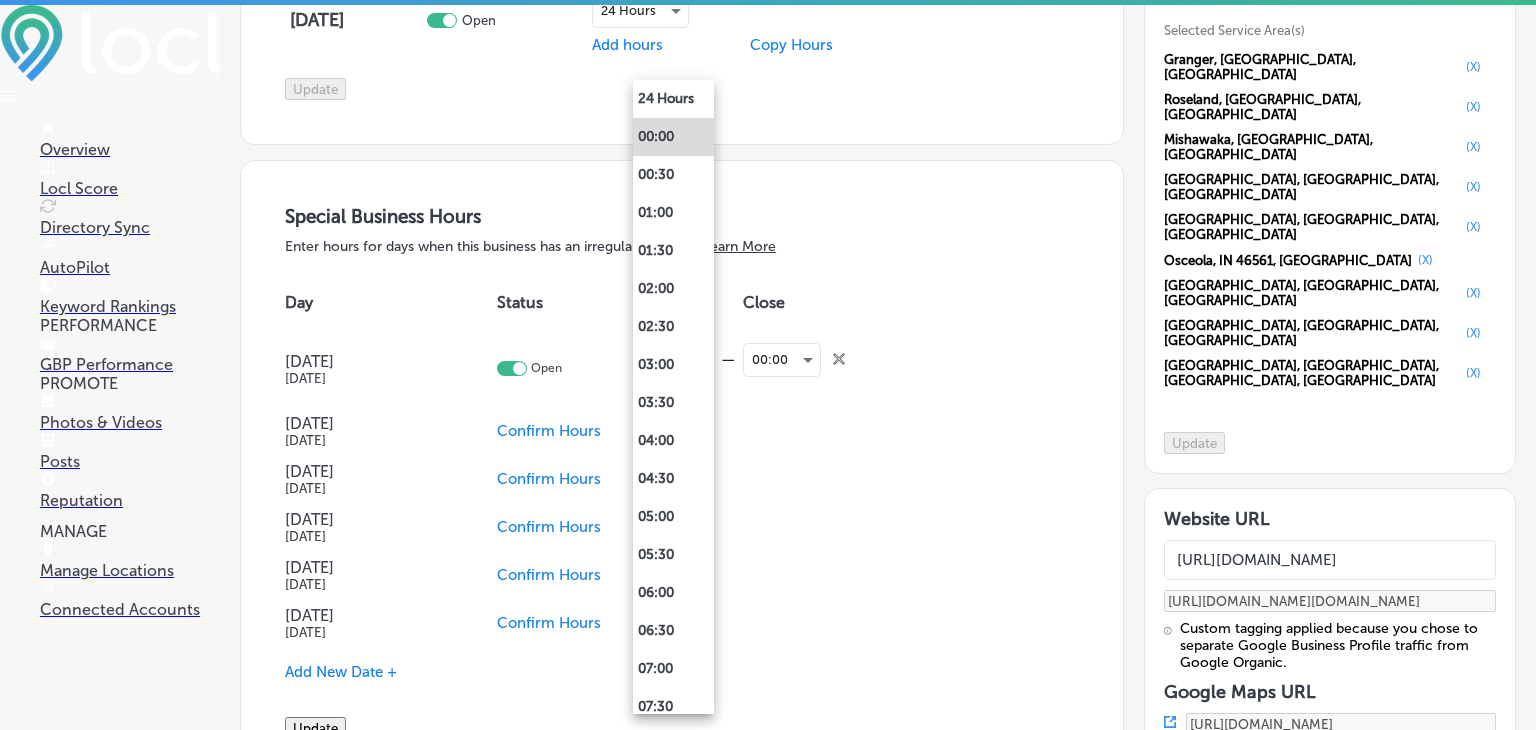 drag, startPoint x: 941, startPoint y: 361, endPoint x: 925, endPoint y: 353, distance: 17.888544 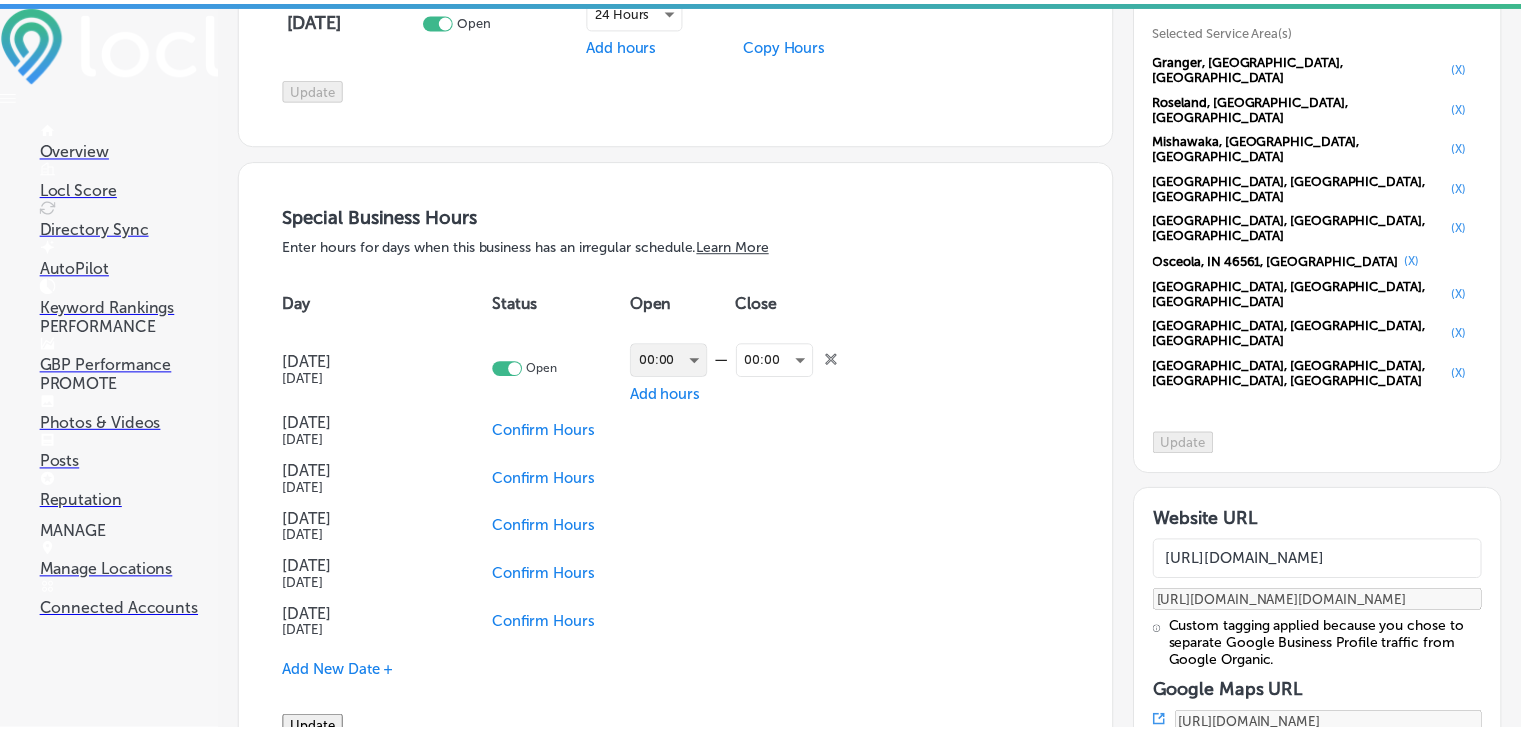 scroll, scrollTop: 1982, scrollLeft: 0, axis: vertical 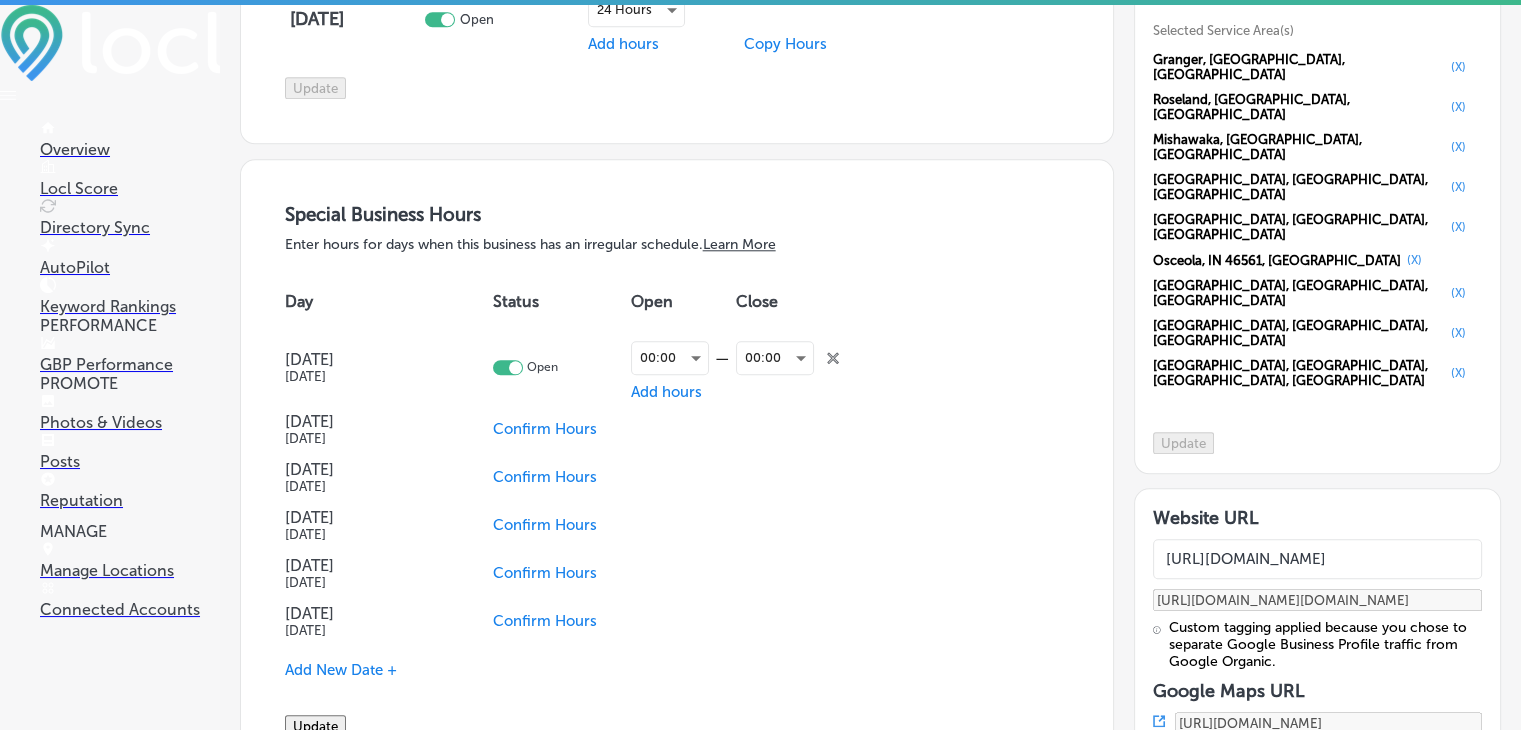 click on "Copy Hours" at bounding box center (785, -32) 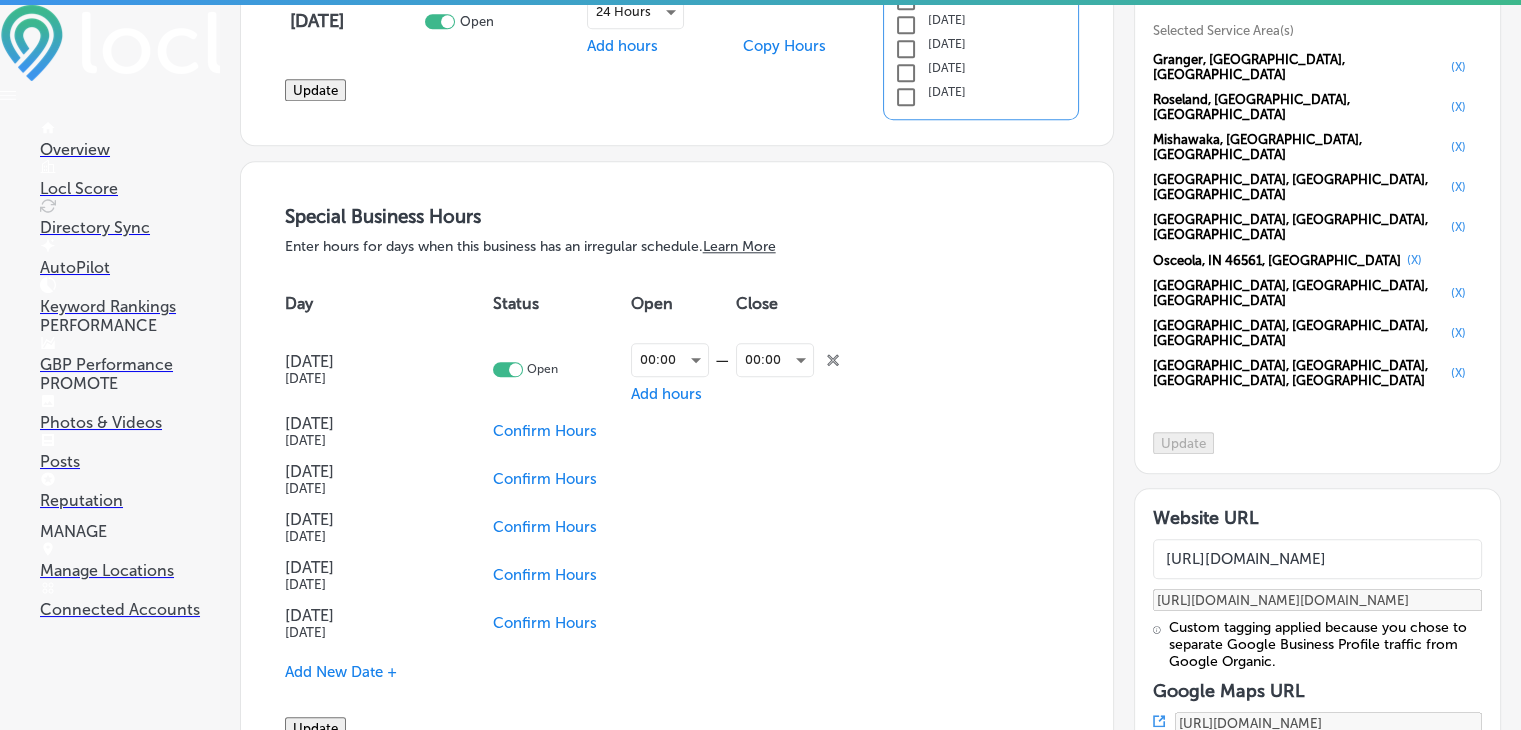 scroll, scrollTop: 1983, scrollLeft: 0, axis: vertical 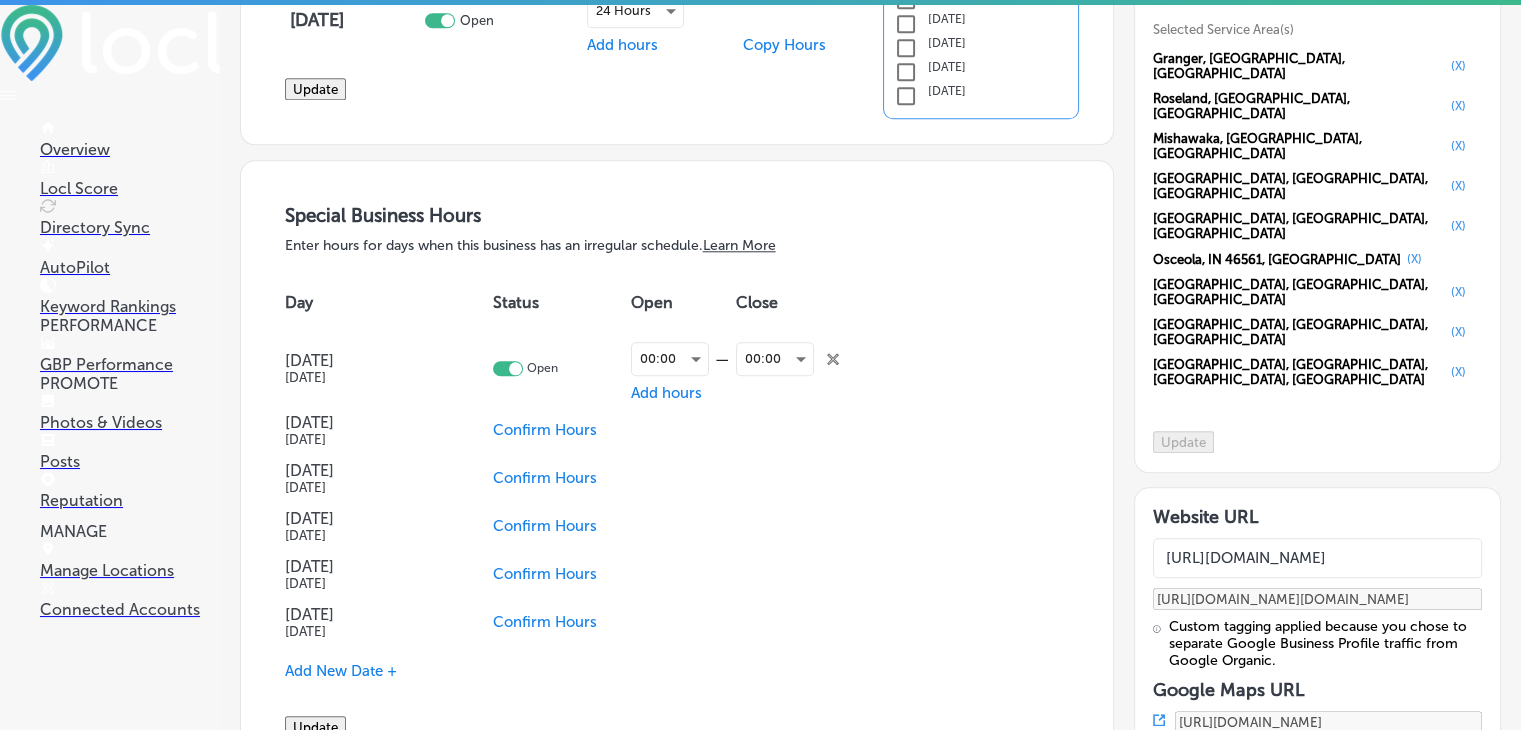 click on "close
Created with Sketch." 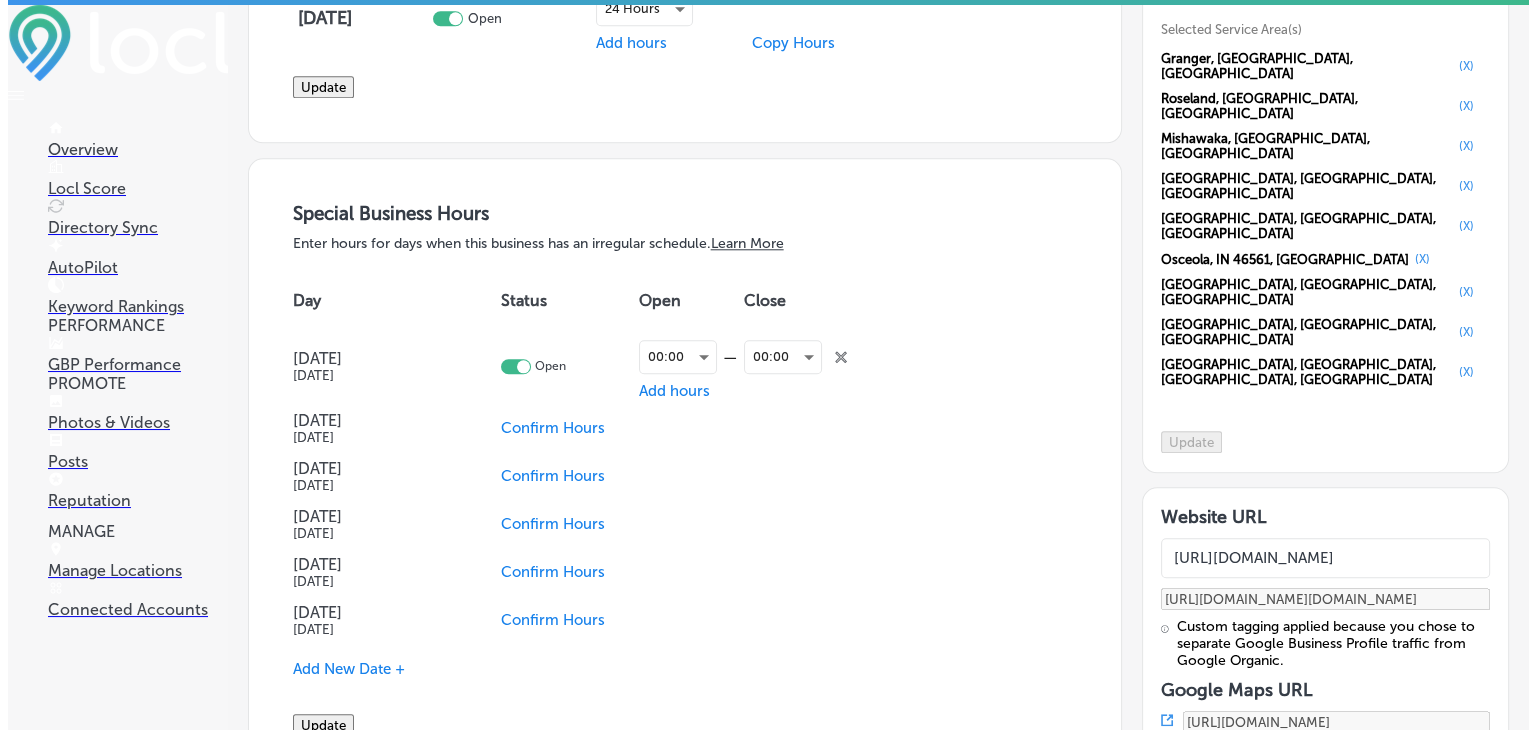 scroll, scrollTop: 1982, scrollLeft: 0, axis: vertical 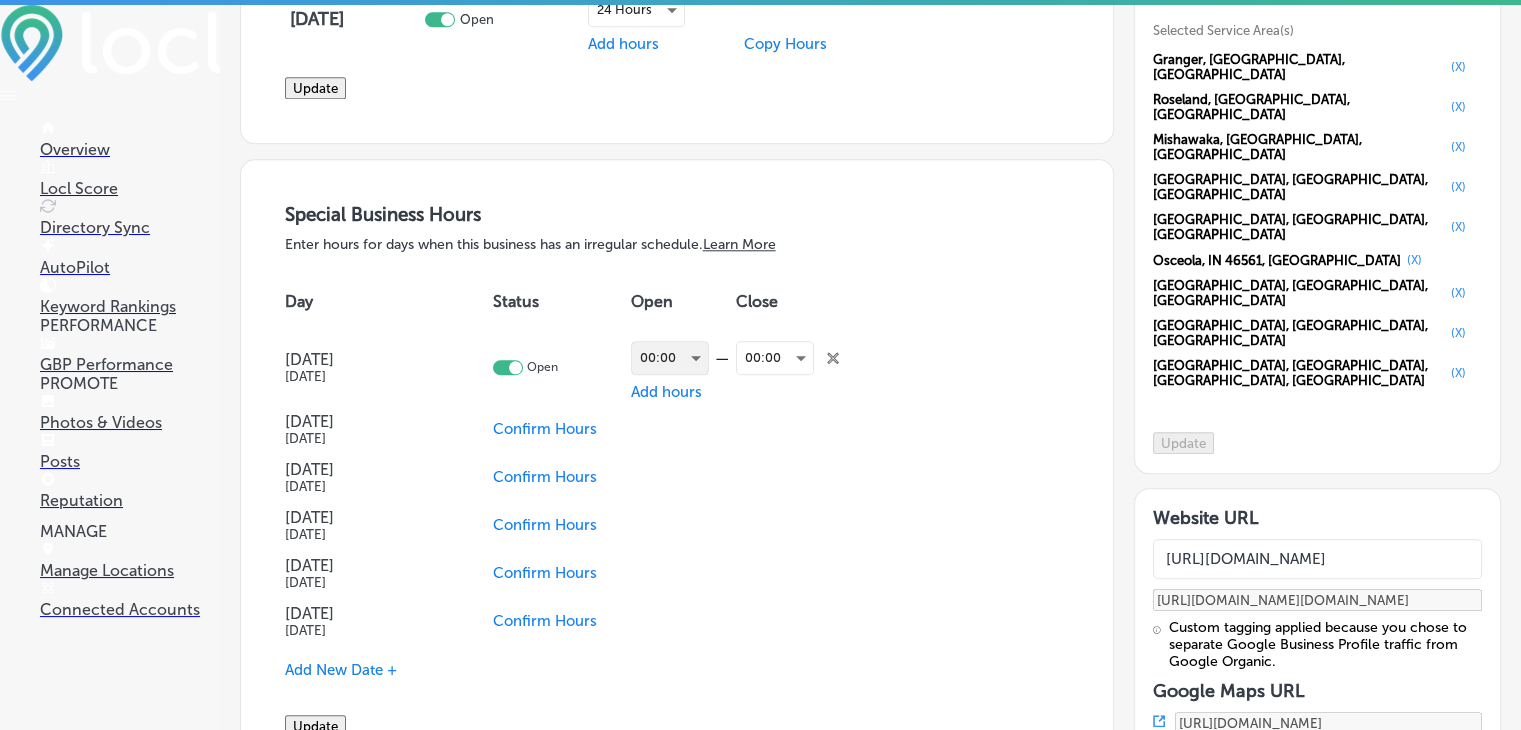 click on "00:00" at bounding box center [670, 358] 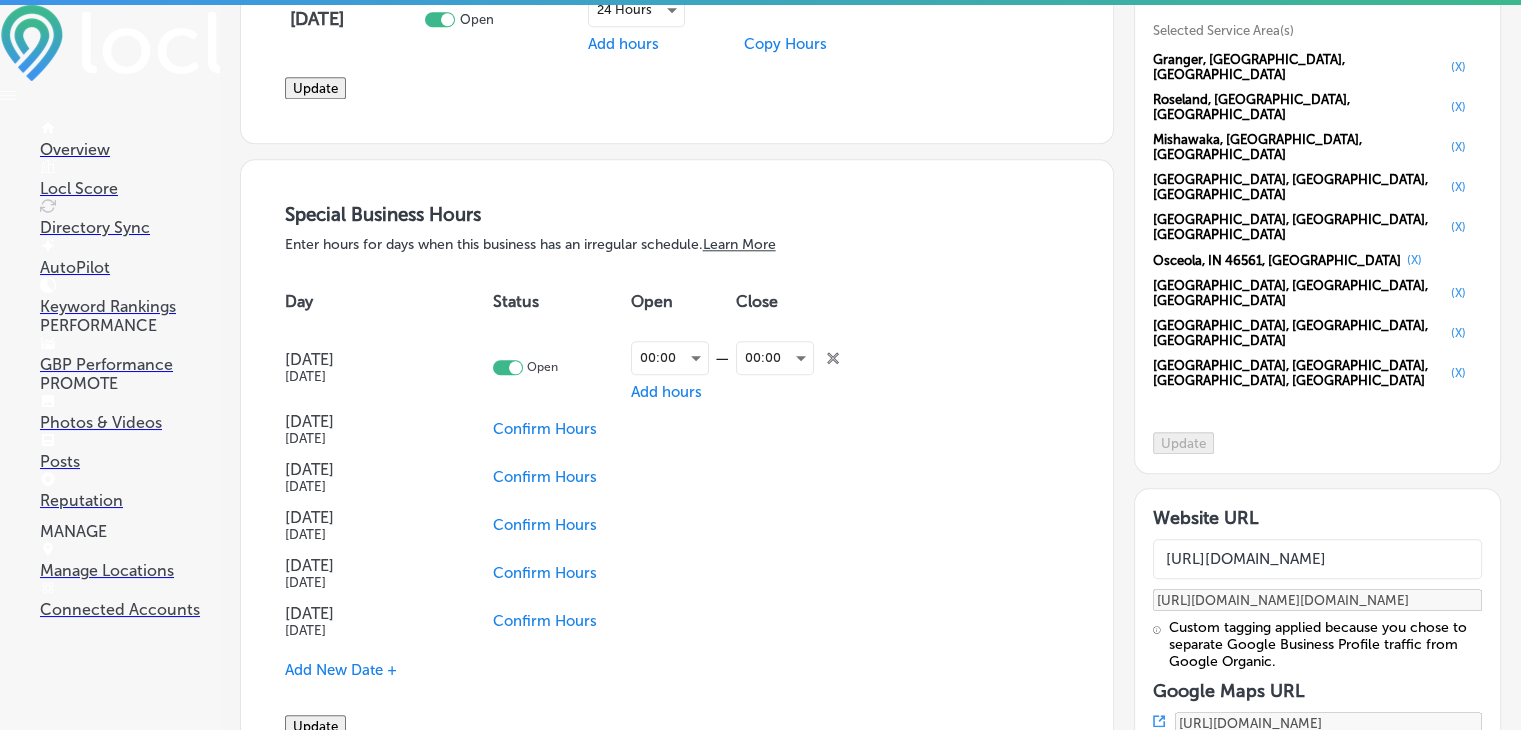 scroll, scrollTop: 1984, scrollLeft: 0, axis: vertical 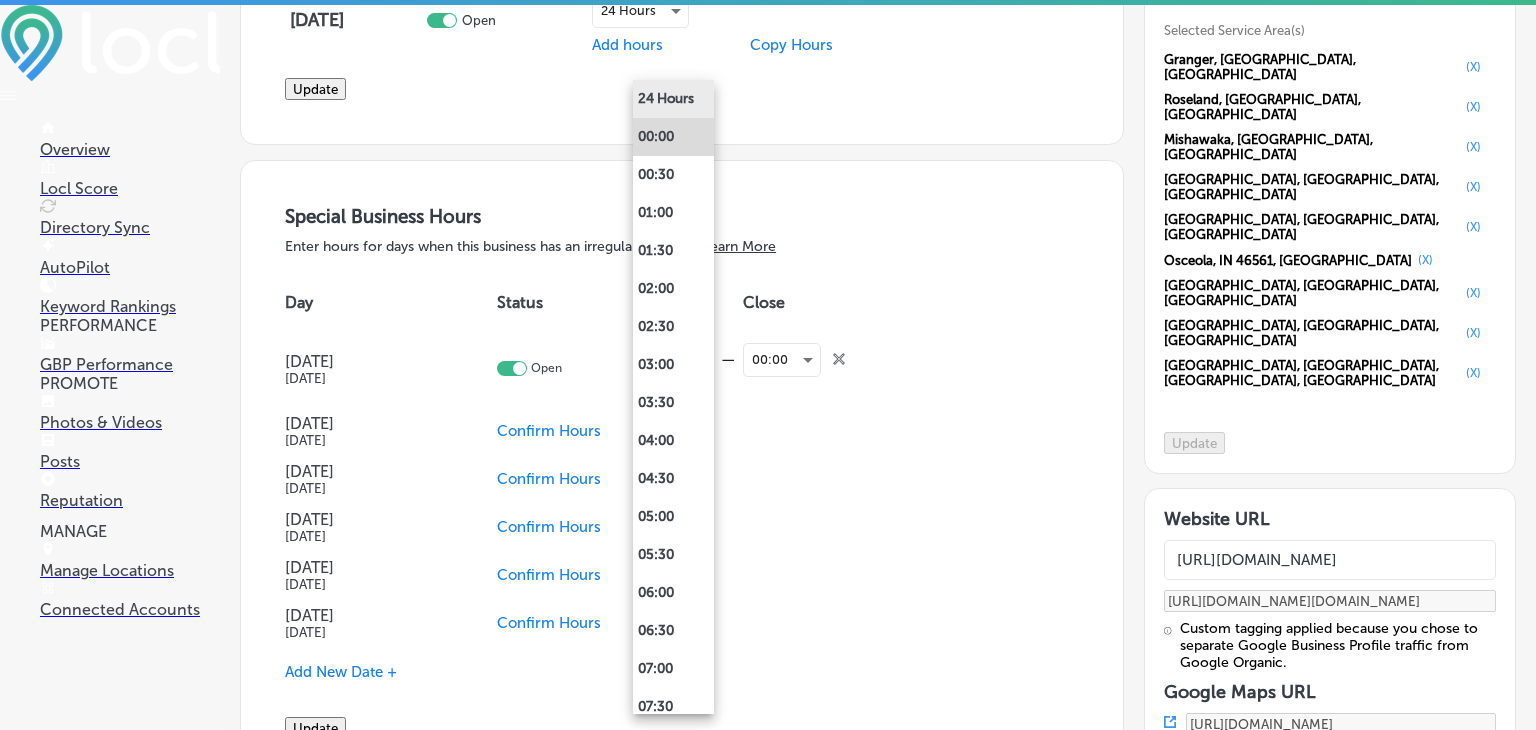 click on "24 Hours" at bounding box center [673, 99] 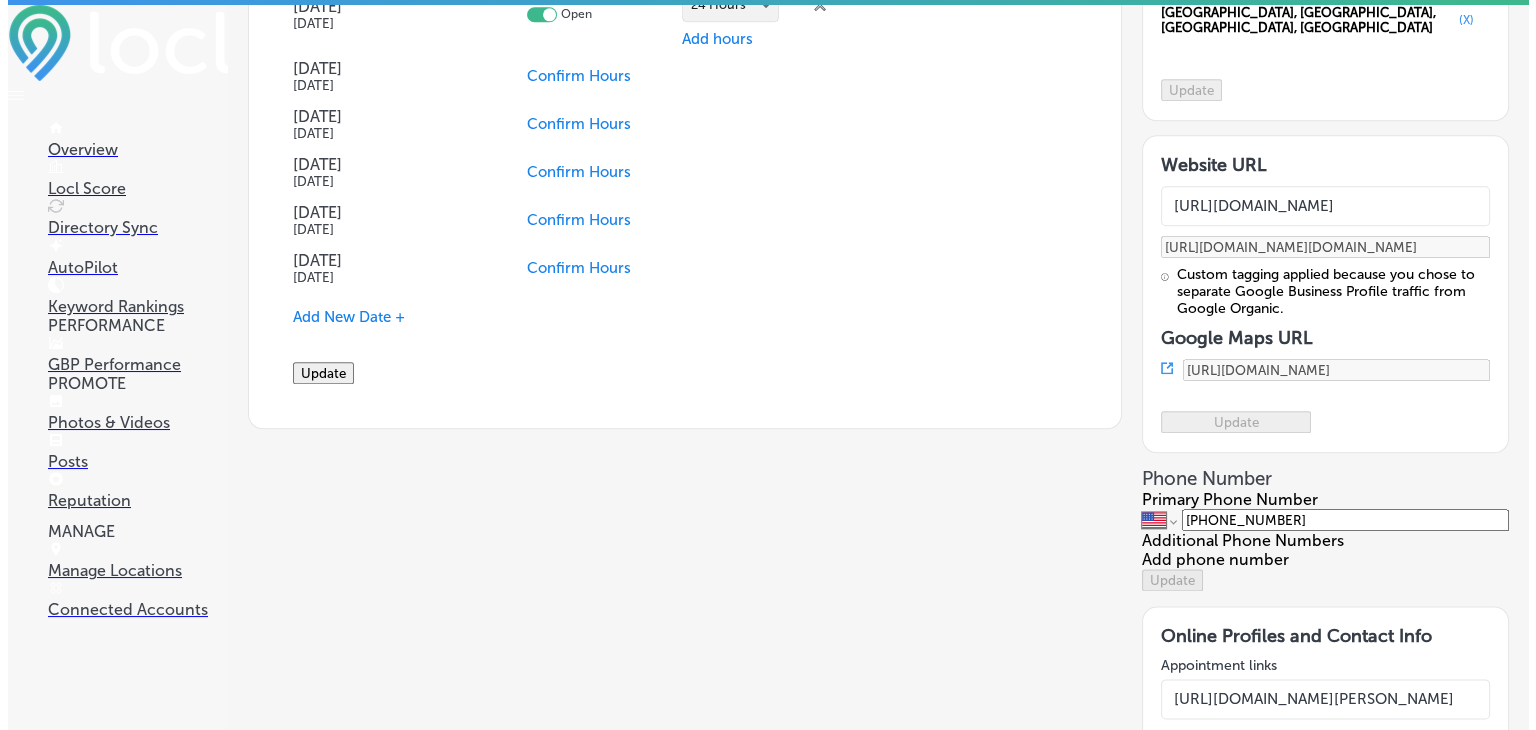 scroll, scrollTop: 2382, scrollLeft: 0, axis: vertical 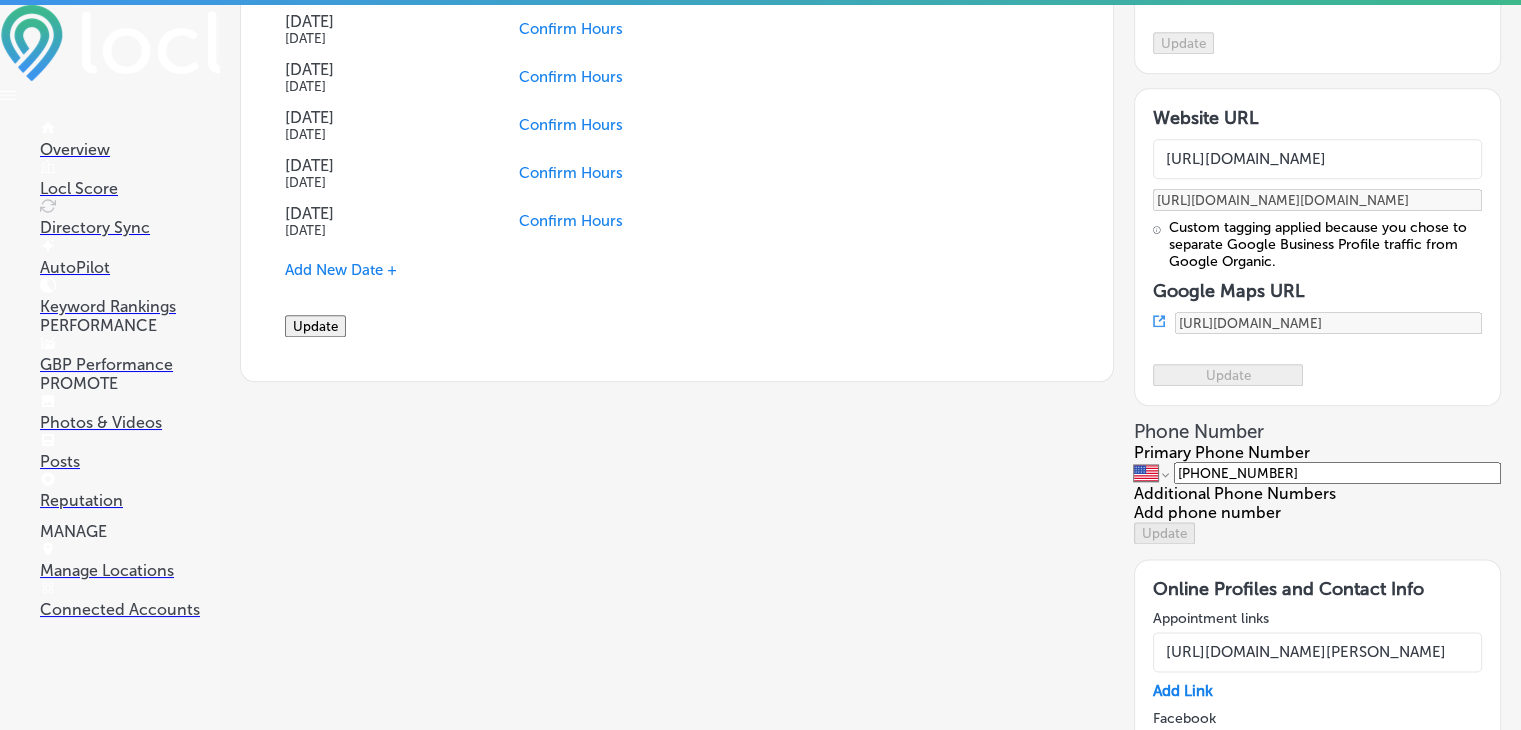 click on "Special Business Hours Enter hours for days when this business has an irregular schedule.  Learn More Day Status Open Close [DATE] [DATE] Open 24 Hours Add hours
close
Created with Sketch.
[DATE] [DATE] Confirm Hours [DATE] [DATE] Confirm Hours [DATE] [DATE] Confirm Hours [DATE] [DATE] Confirm Hours [DATE] [DATE] Confirm Hours Add New Date + Update" at bounding box center (677, 70) 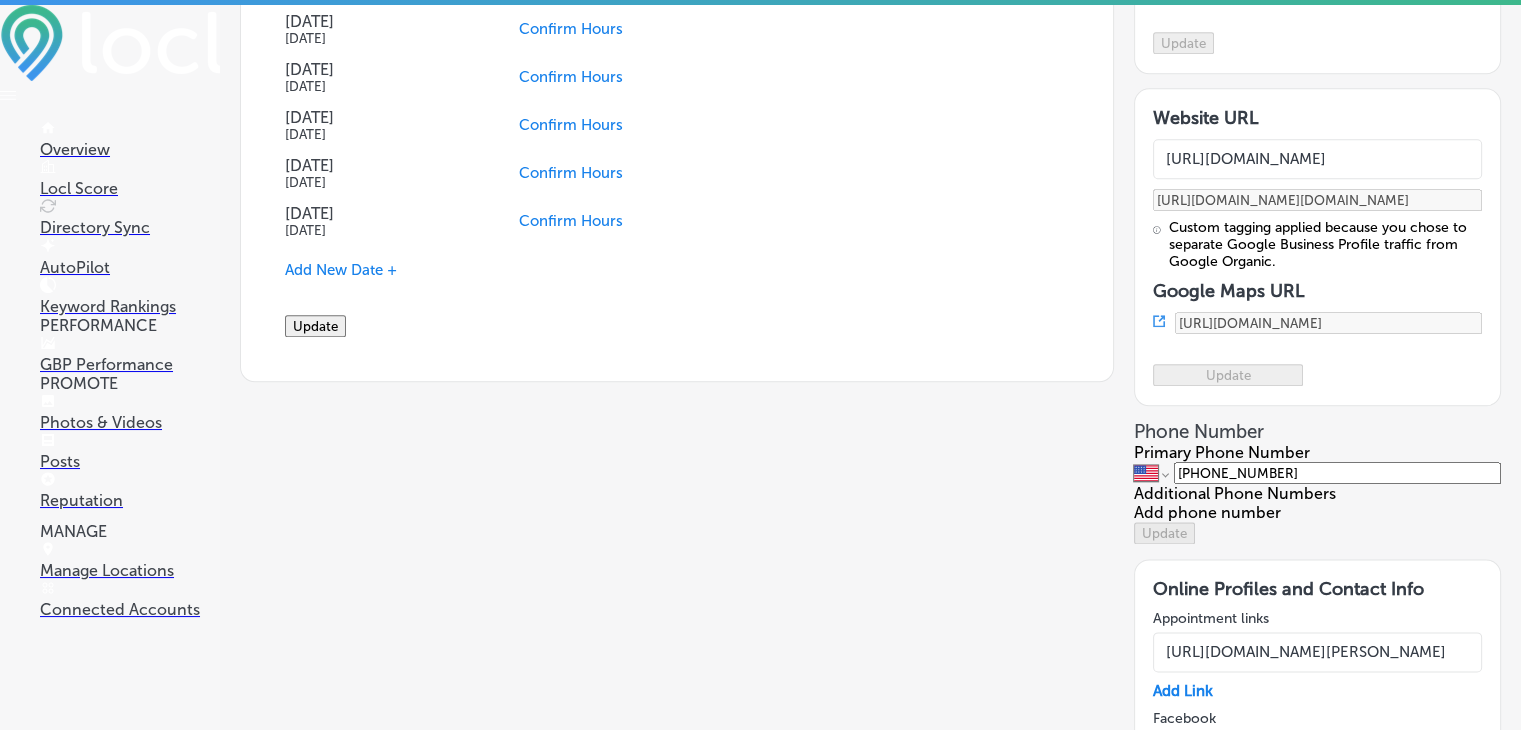 click on "Update" 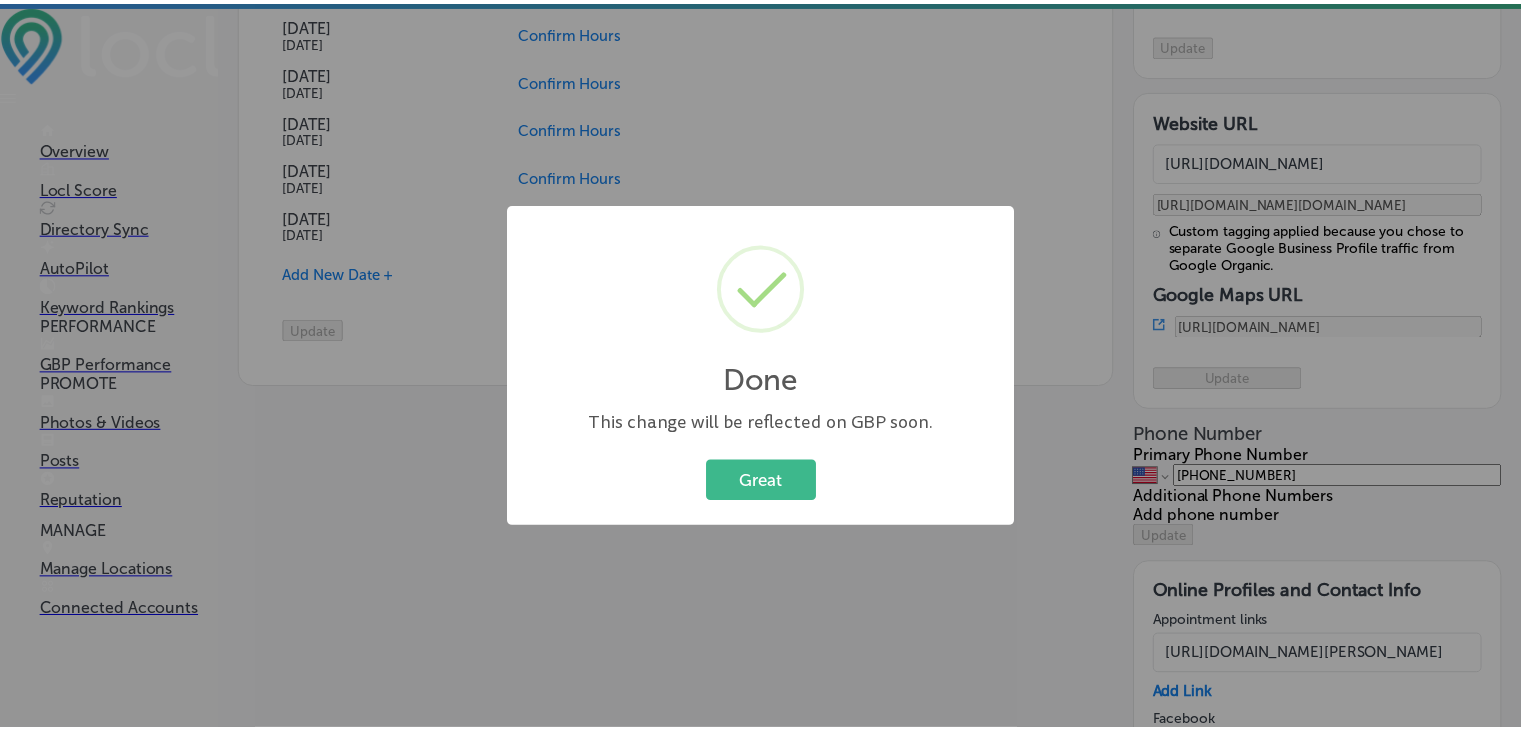 scroll, scrollTop: 2385, scrollLeft: 0, axis: vertical 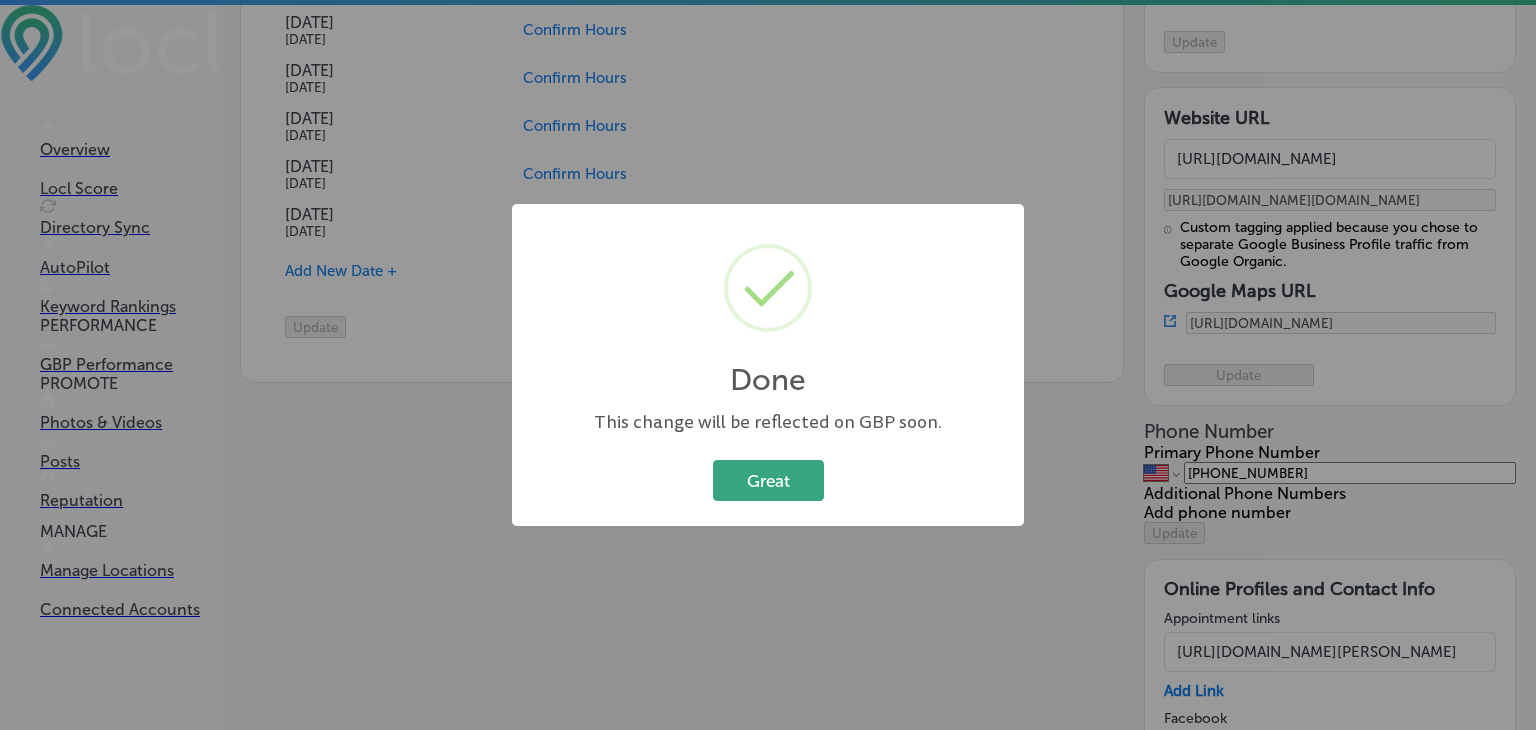 click on "Great" at bounding box center [768, 480] 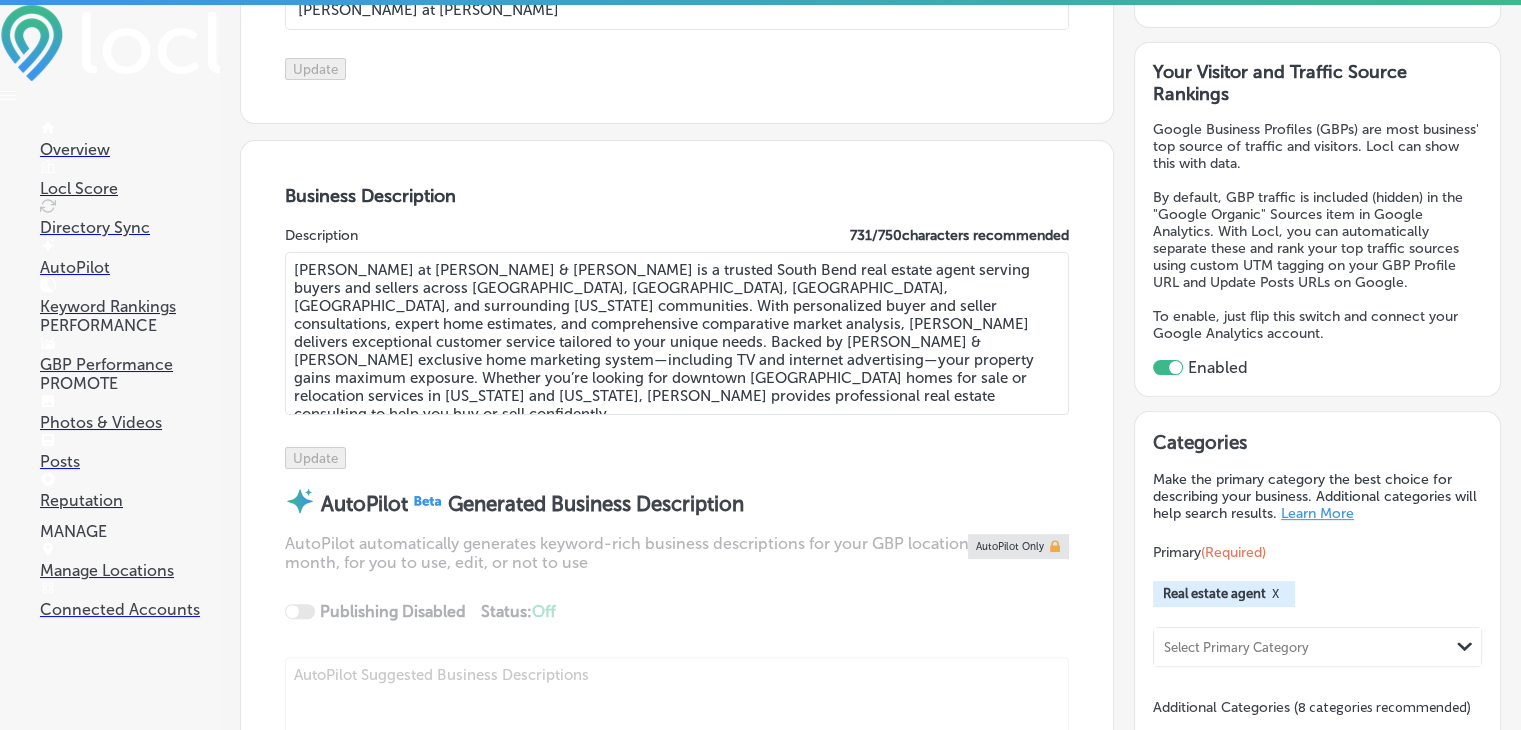 scroll, scrollTop: 0, scrollLeft: 0, axis: both 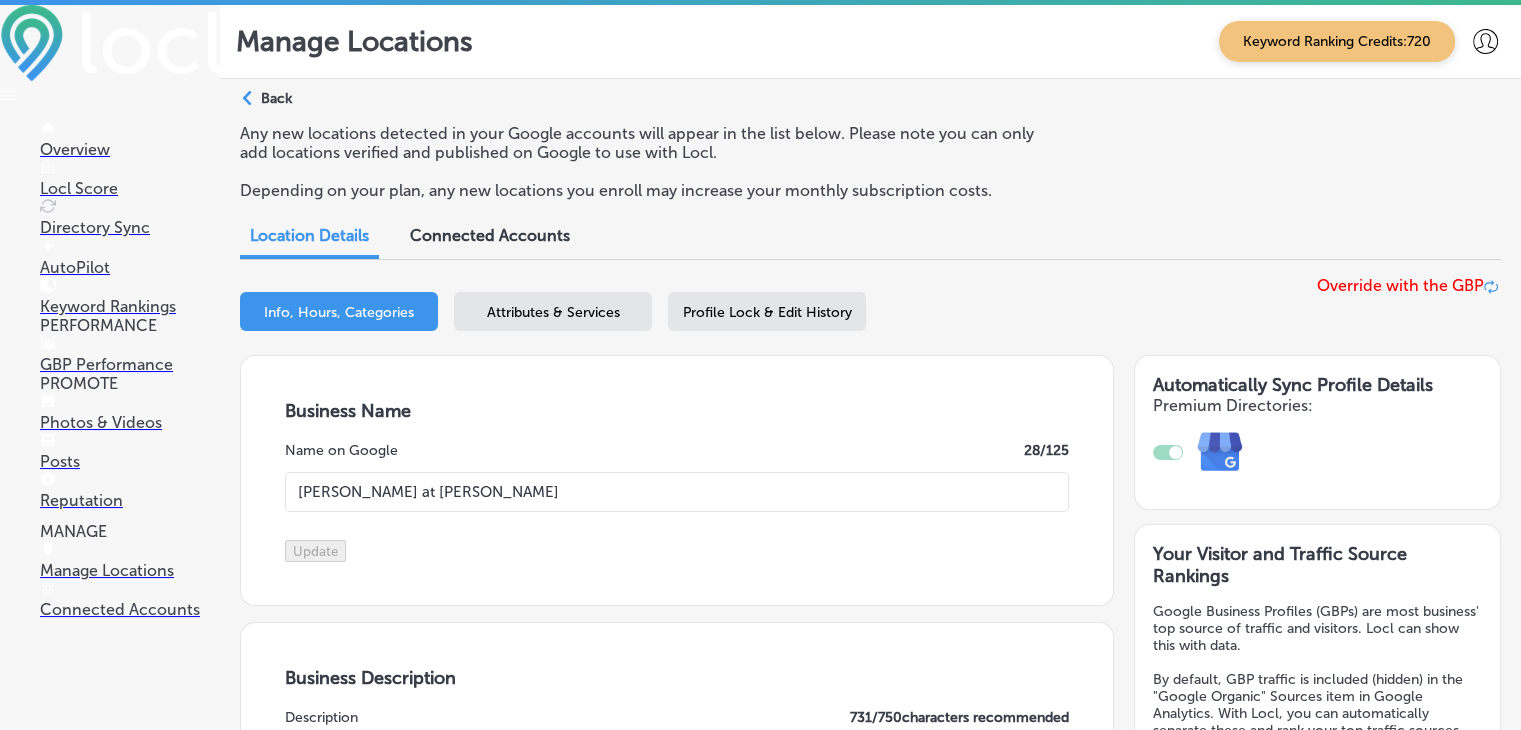 click on "Back" at bounding box center (276, 98) 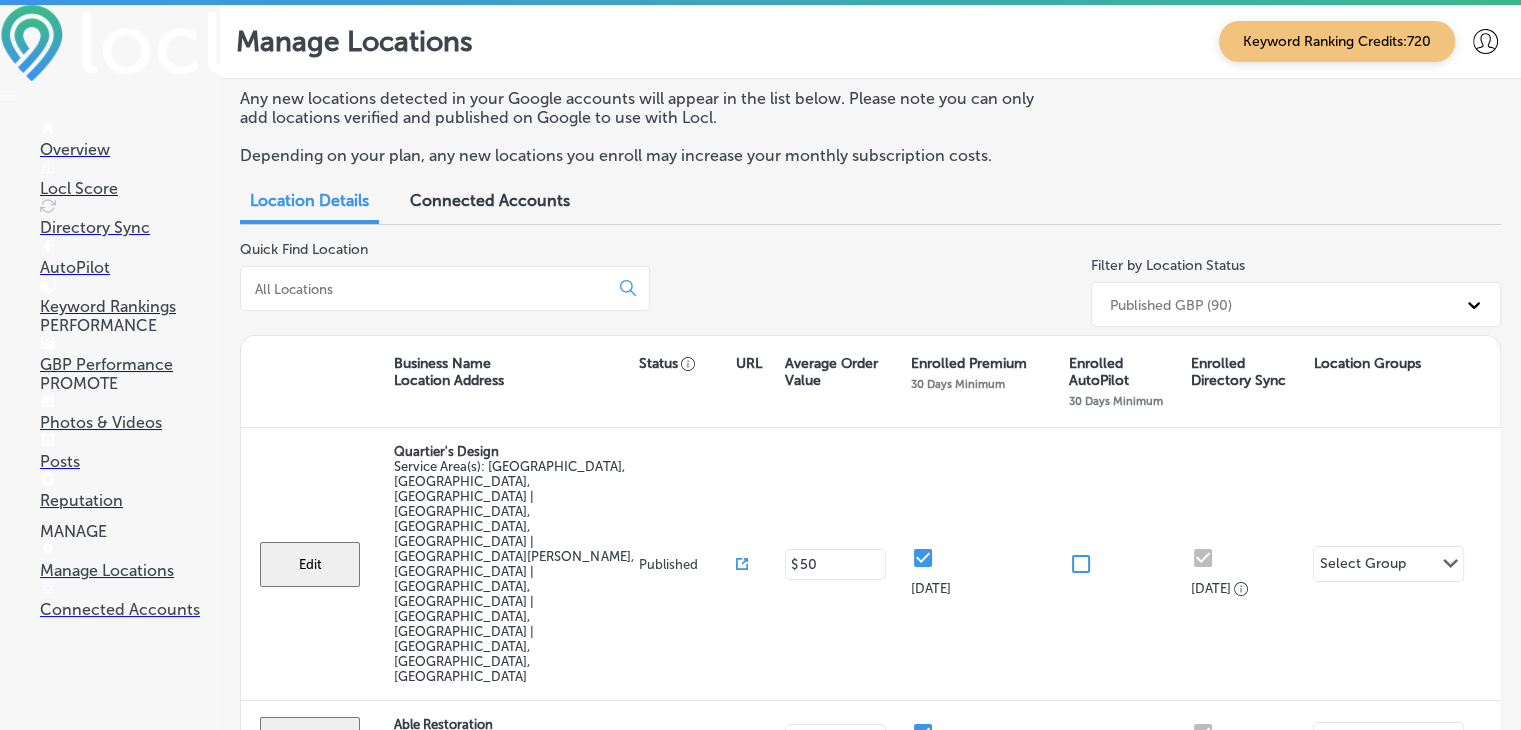 click at bounding box center [428, 289] 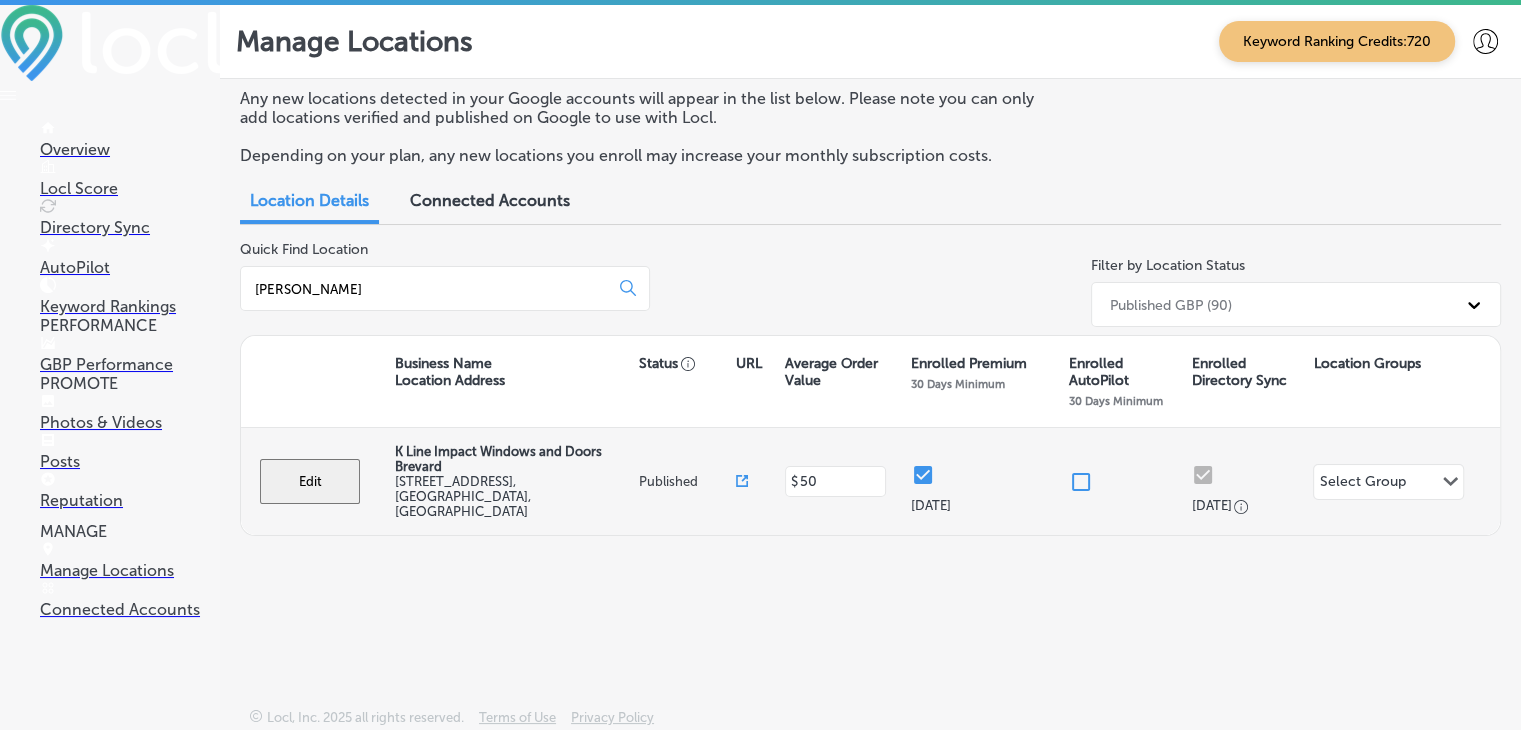 type on "[PERSON_NAME]" 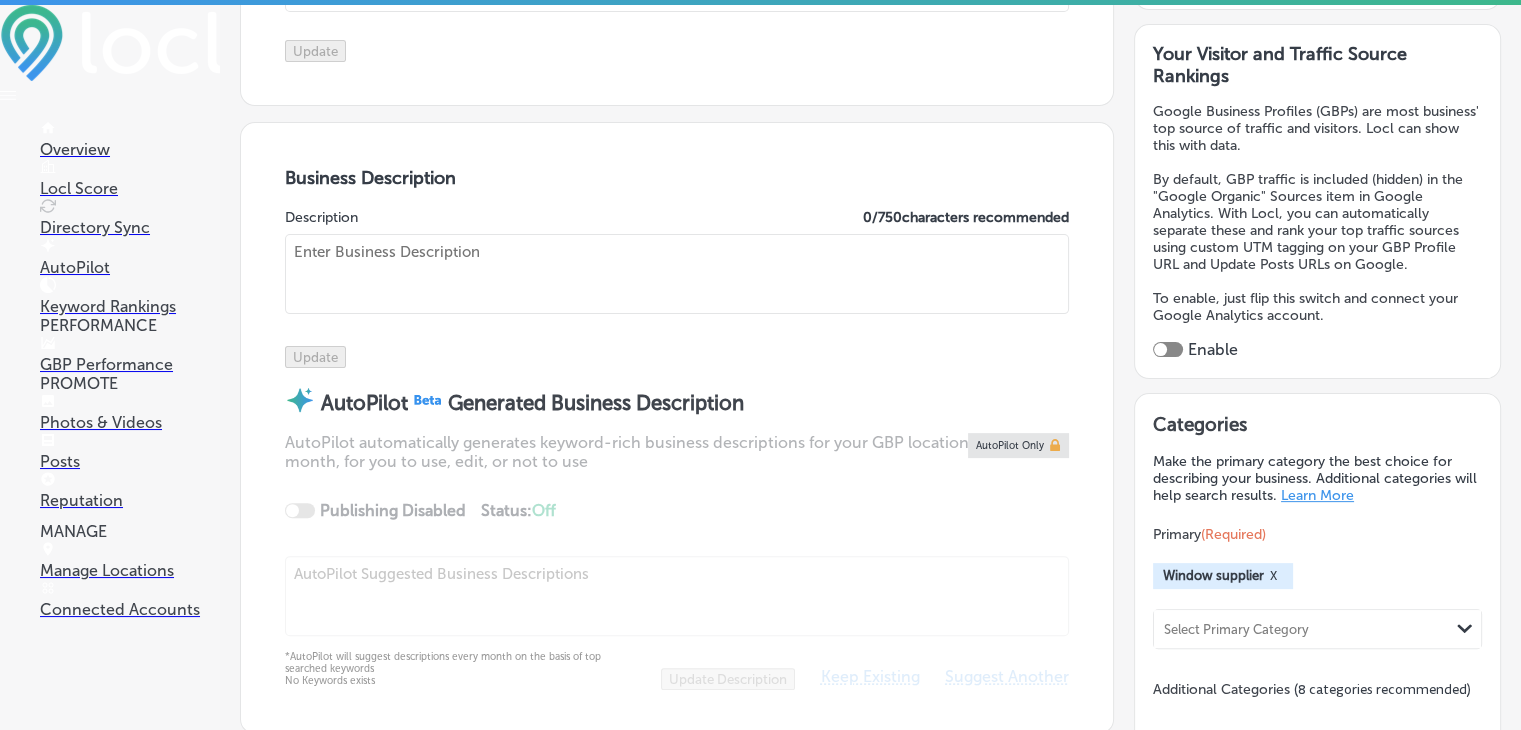 checkbox on "true" 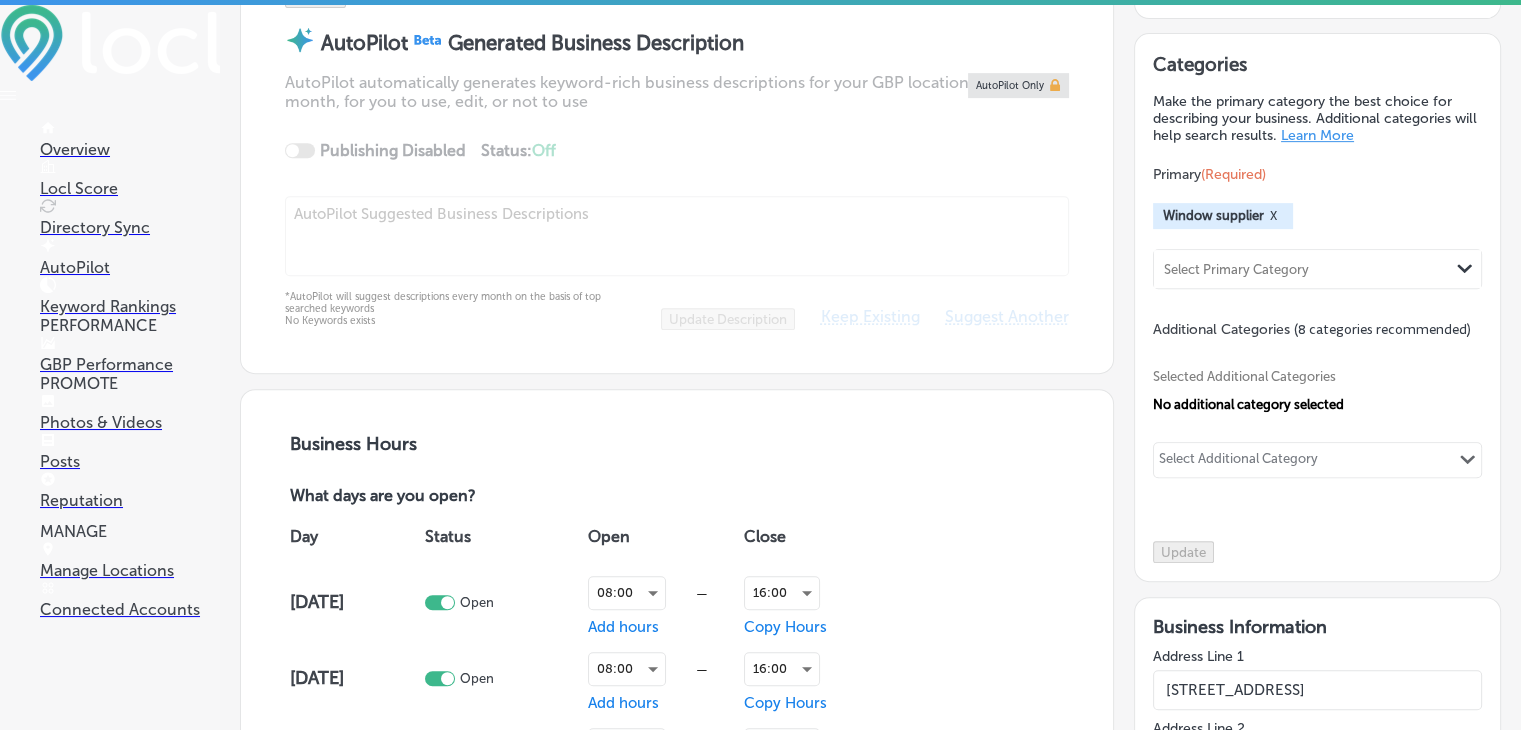 type on "K Line Impact Windows & Doors specializes in the installation of high-quality, impact-resistant windows, doors, and shutters for both residential and commercial properties. Serving the [GEOGRAPHIC_DATA] and [GEOGRAPHIC_DATA][US_STATE], including [PERSON_NAME][GEOGRAPHIC_DATA], [GEOGRAPHIC_DATA], and [GEOGRAPHIC_DATA], we provide expert installation services for new homes, renovations, and commercial buildings. With over 15 years of experience, we ensure lasting protection, superior craftsmanship, and transparent pricing. Trust K Line for reliable, durable, and energy-efficient solutions that meet local building code requirements." 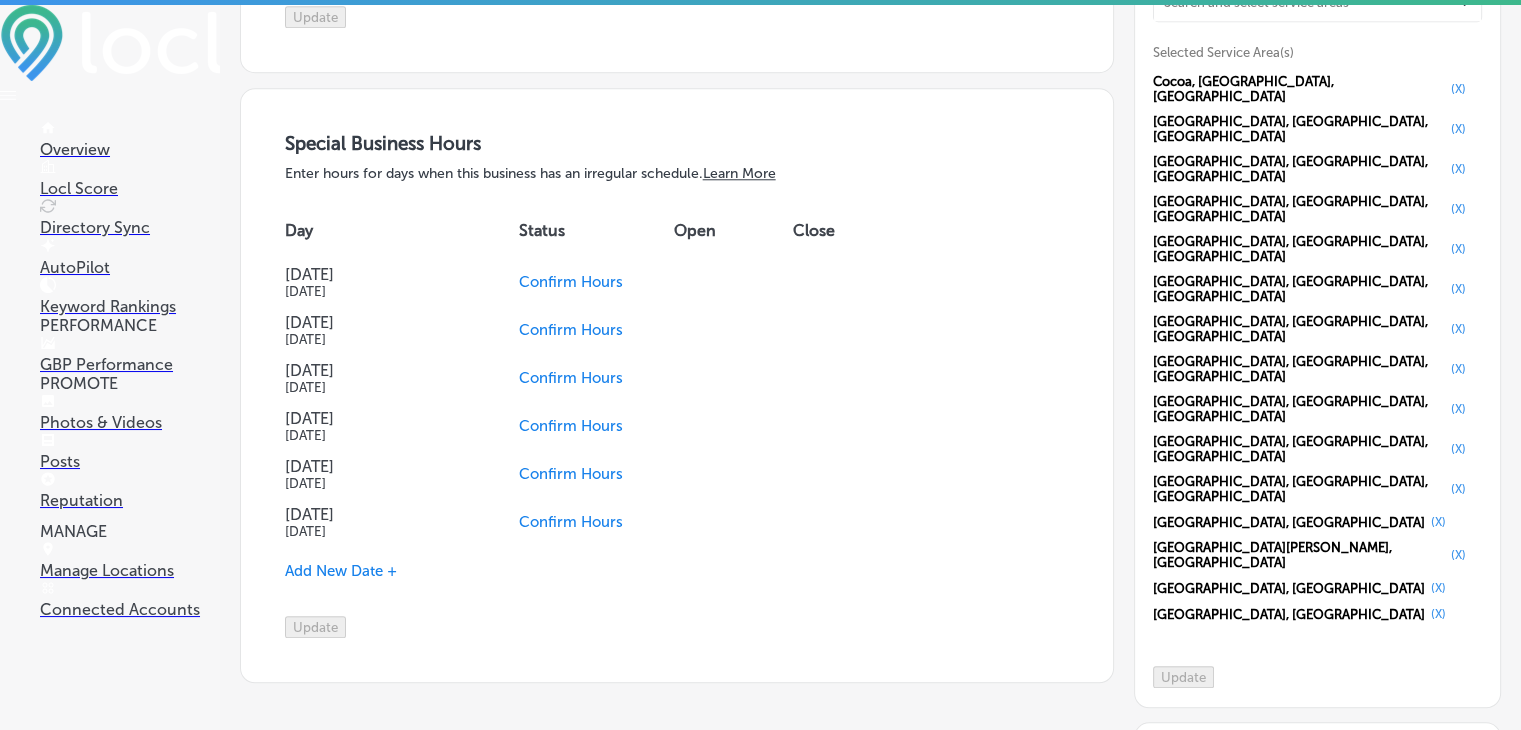 scroll, scrollTop: 2046, scrollLeft: 0, axis: vertical 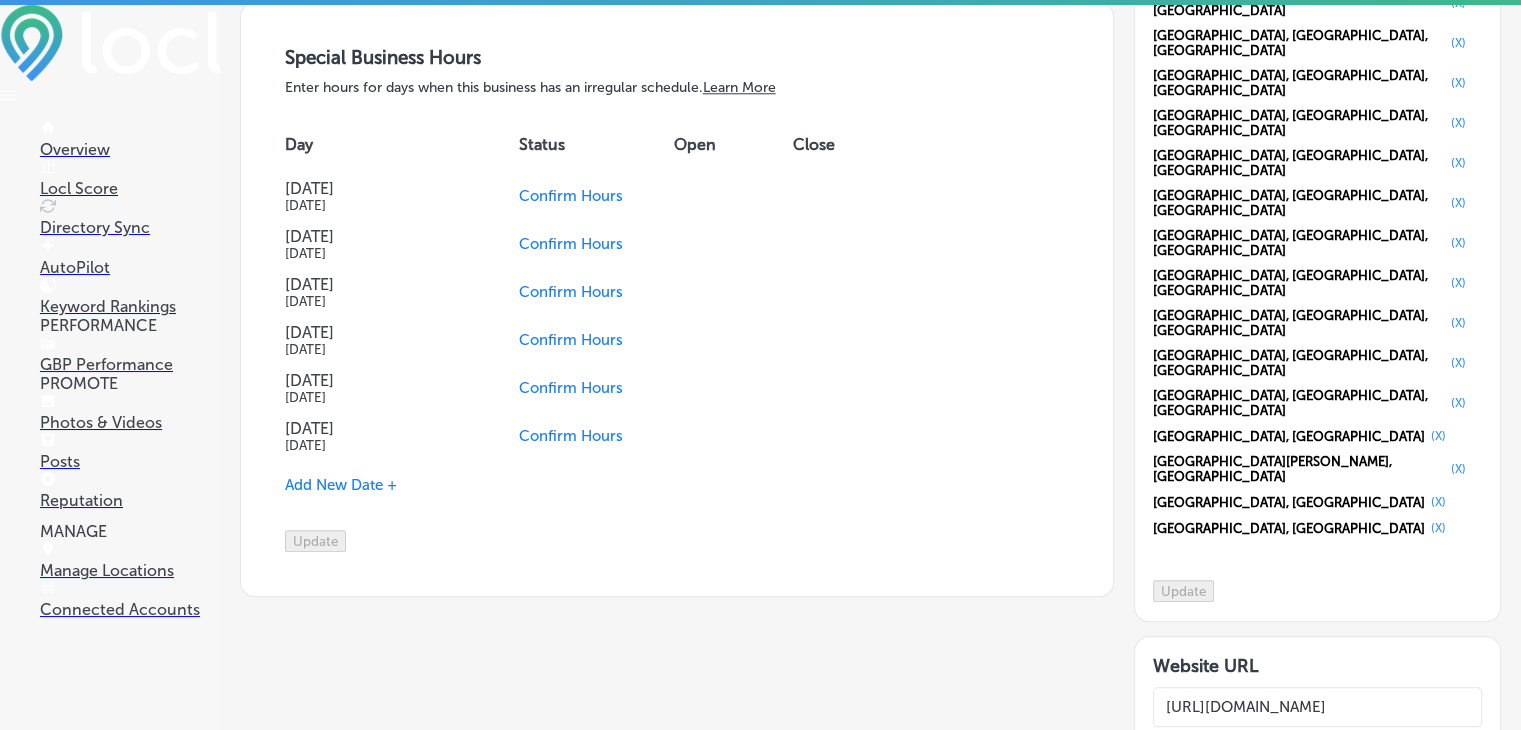click on "Confirm Hours" at bounding box center (596, 196) 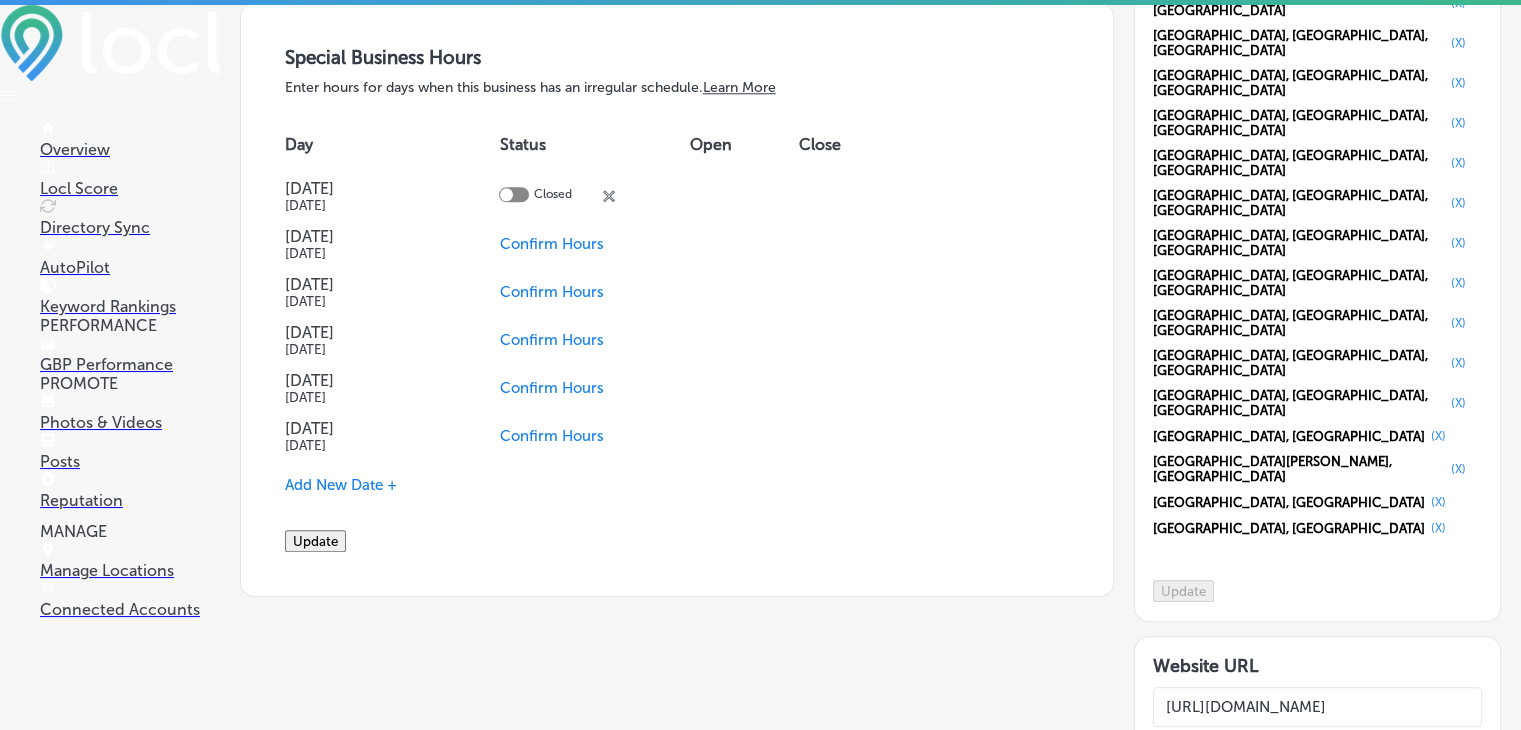 click on "Update" 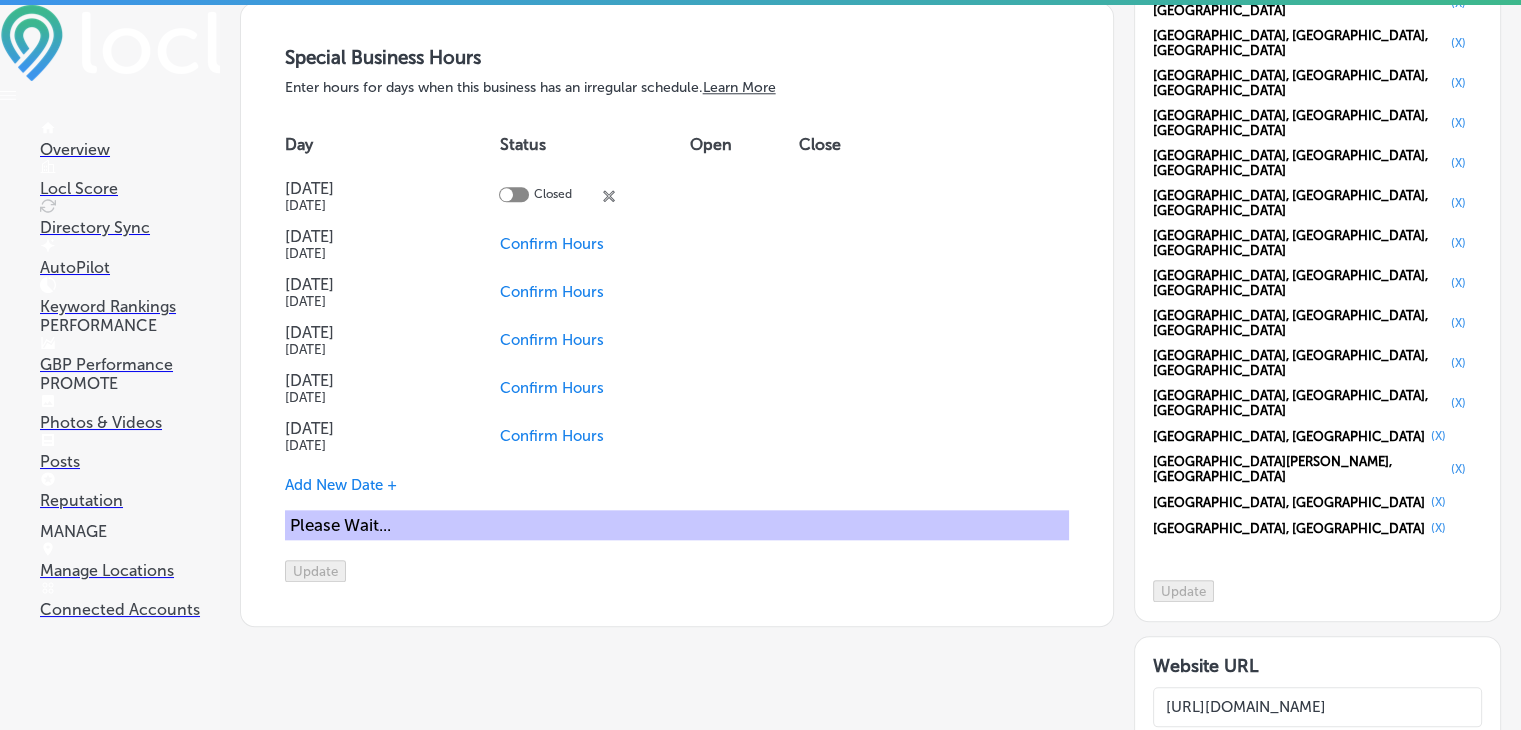 scroll, scrollTop: 2048, scrollLeft: 0, axis: vertical 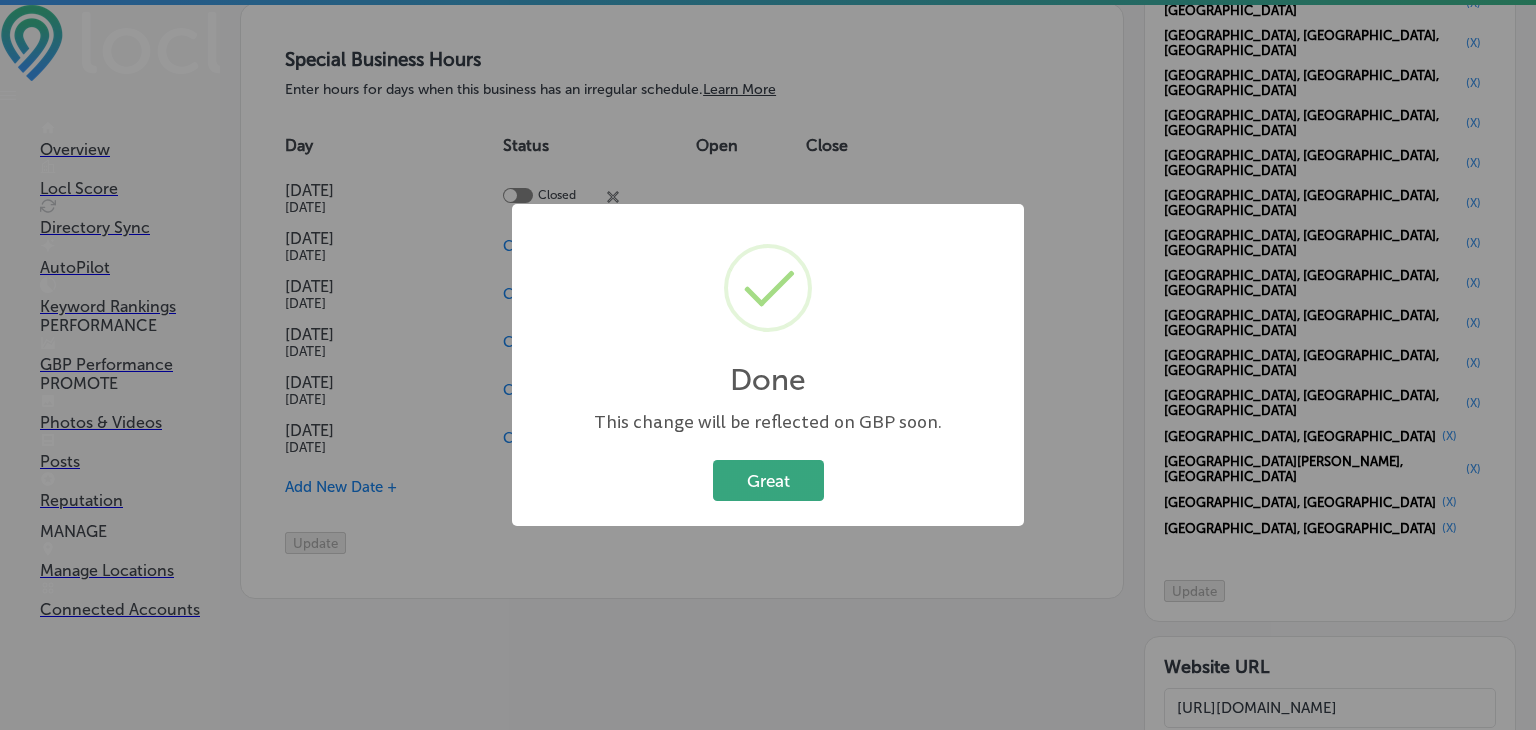 click on "Great" at bounding box center [768, 480] 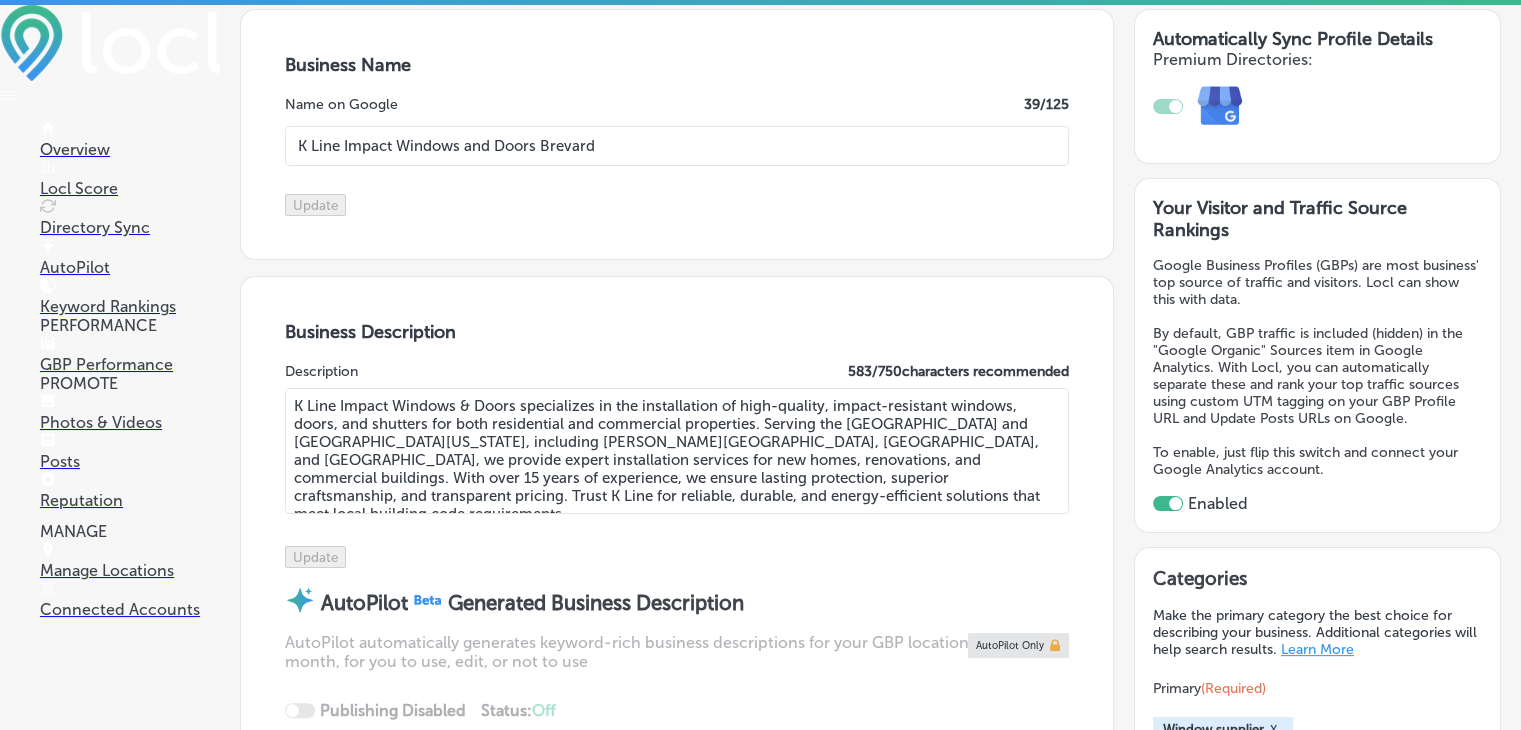 scroll, scrollTop: 0, scrollLeft: 0, axis: both 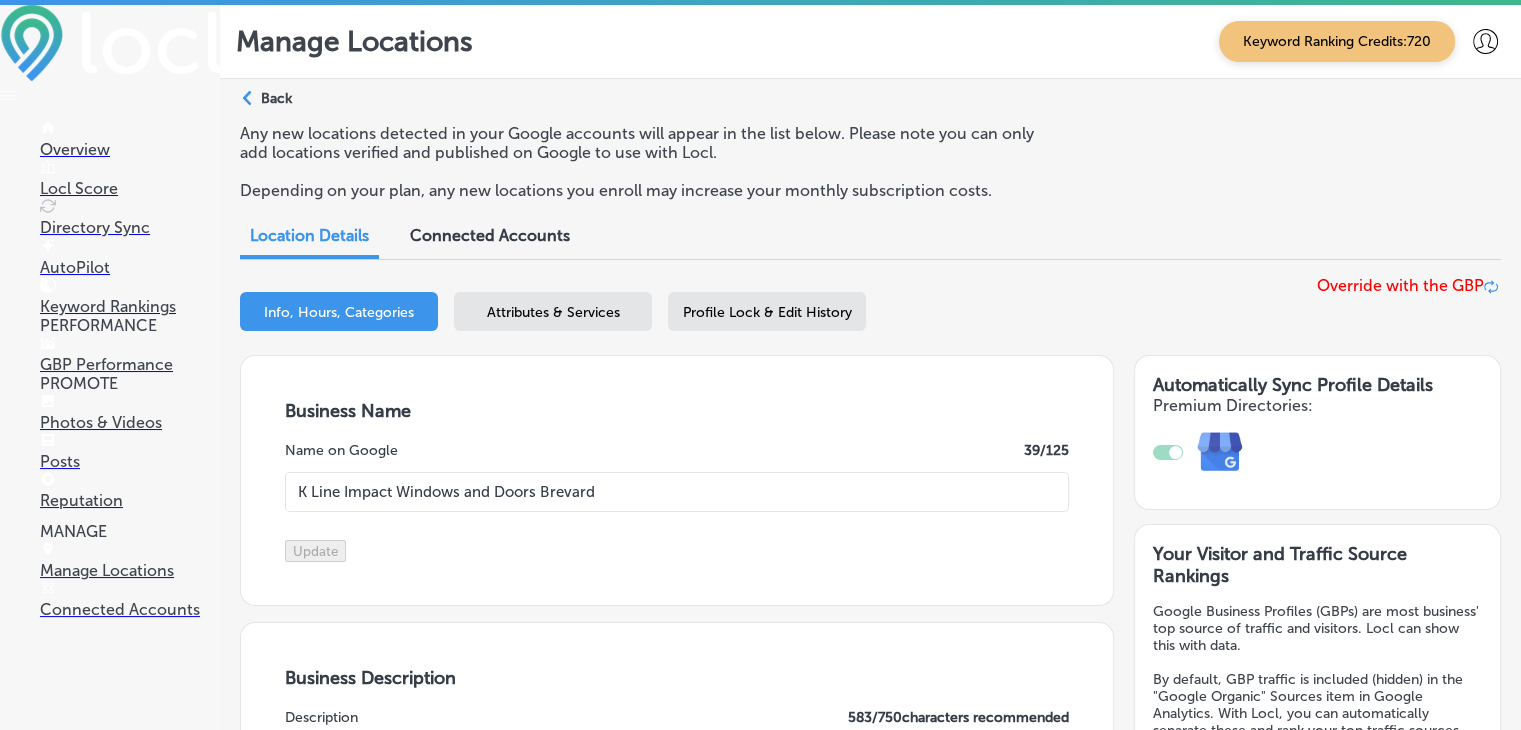 drag, startPoint x: 271, startPoint y: 105, endPoint x: 287, endPoint y: 94, distance: 19.416489 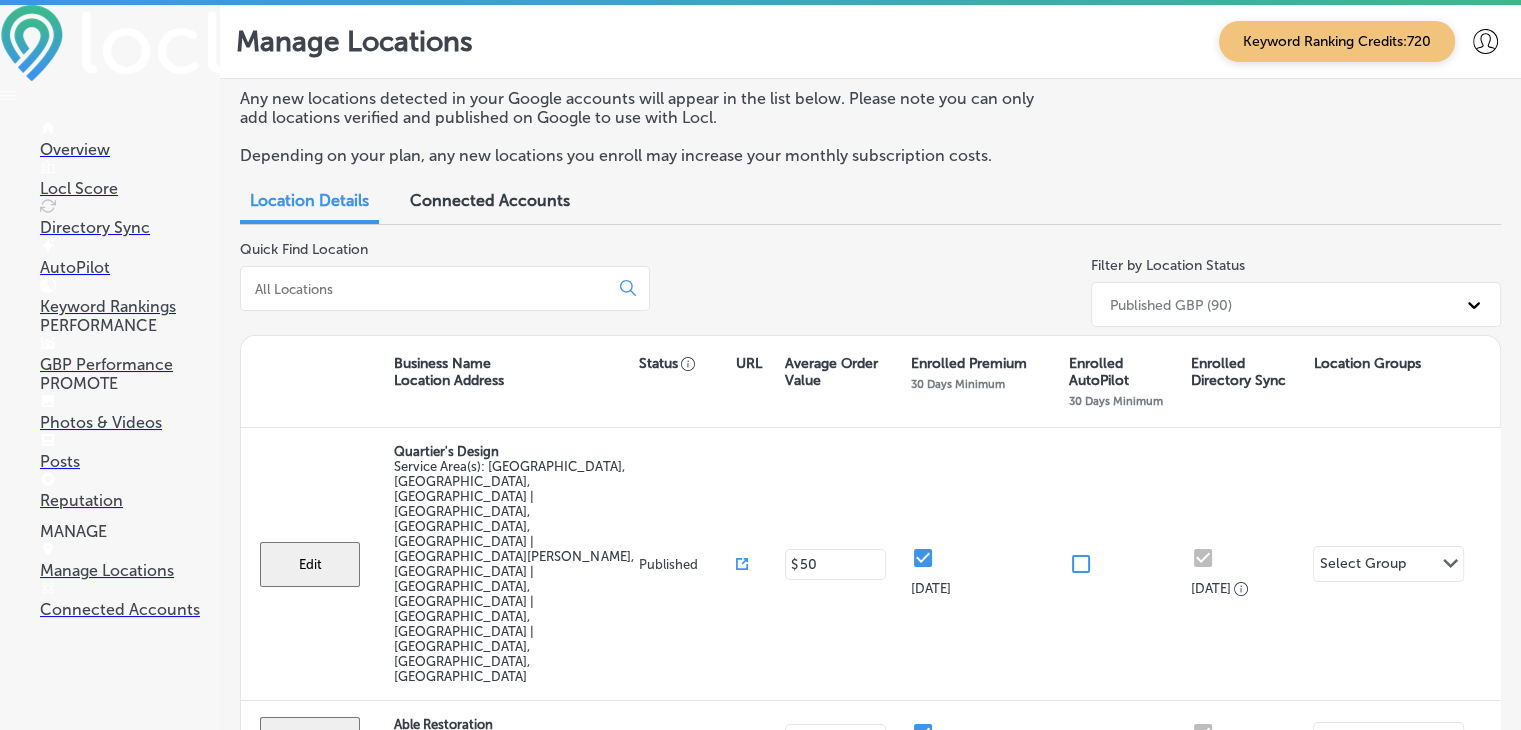 click at bounding box center [428, 289] 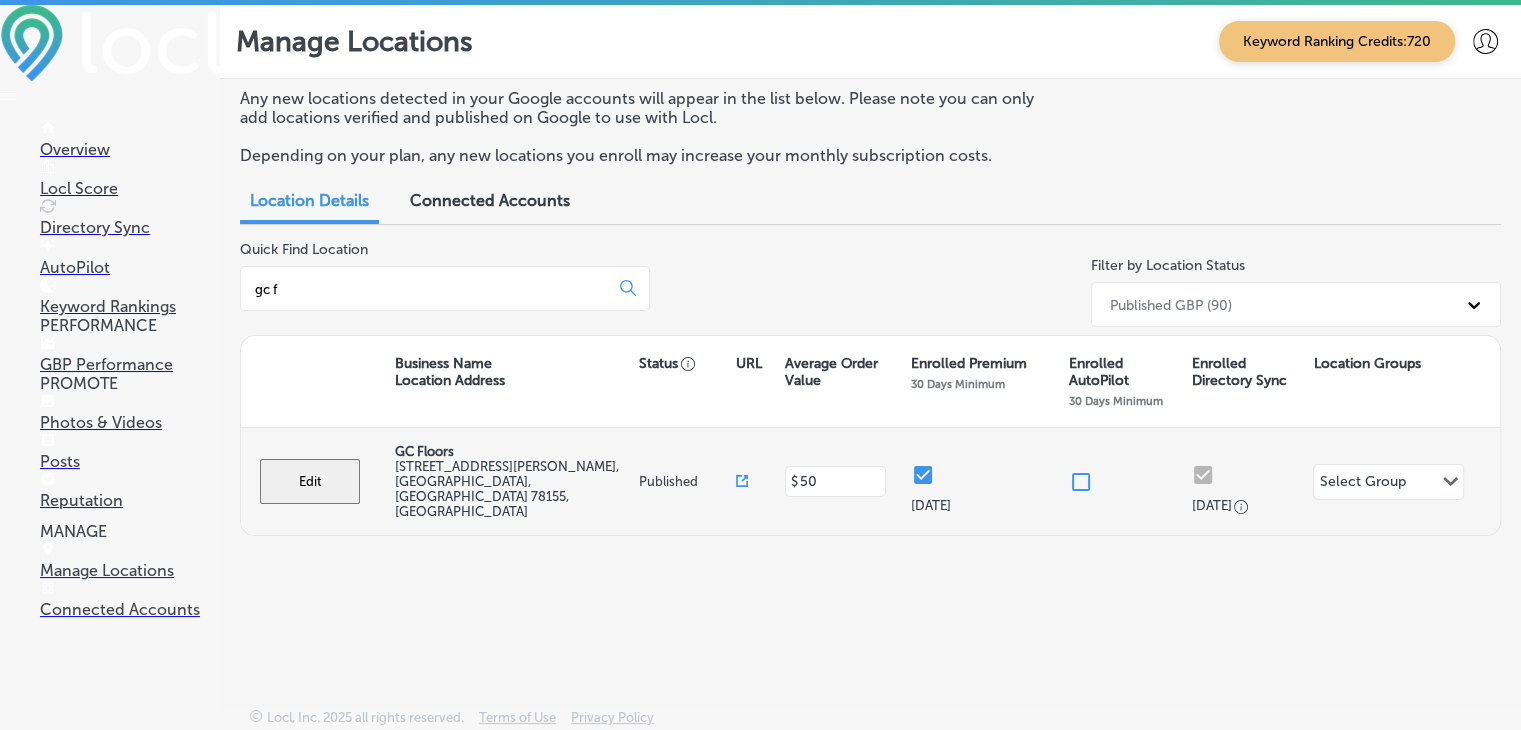 type on "gc f" 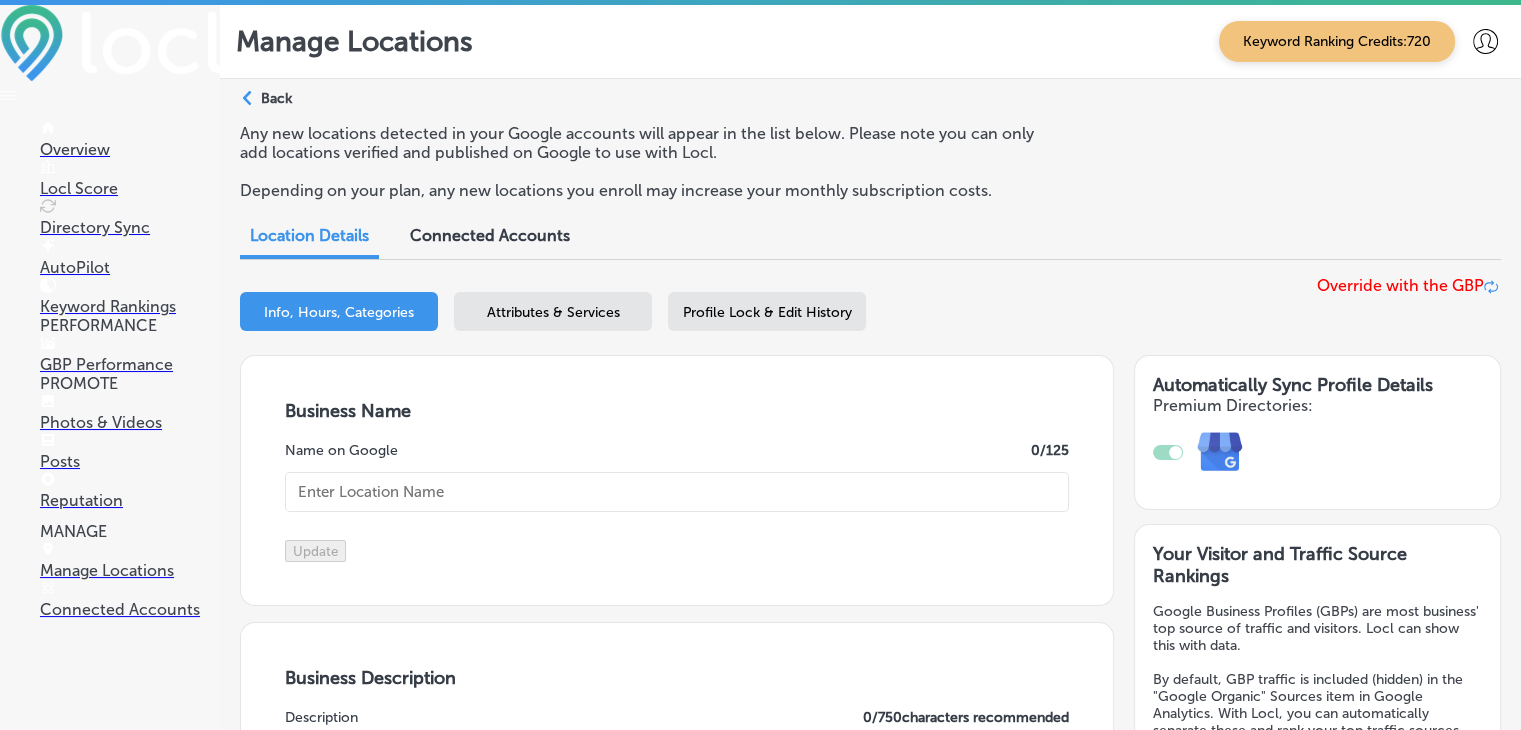 checkbox on "true" 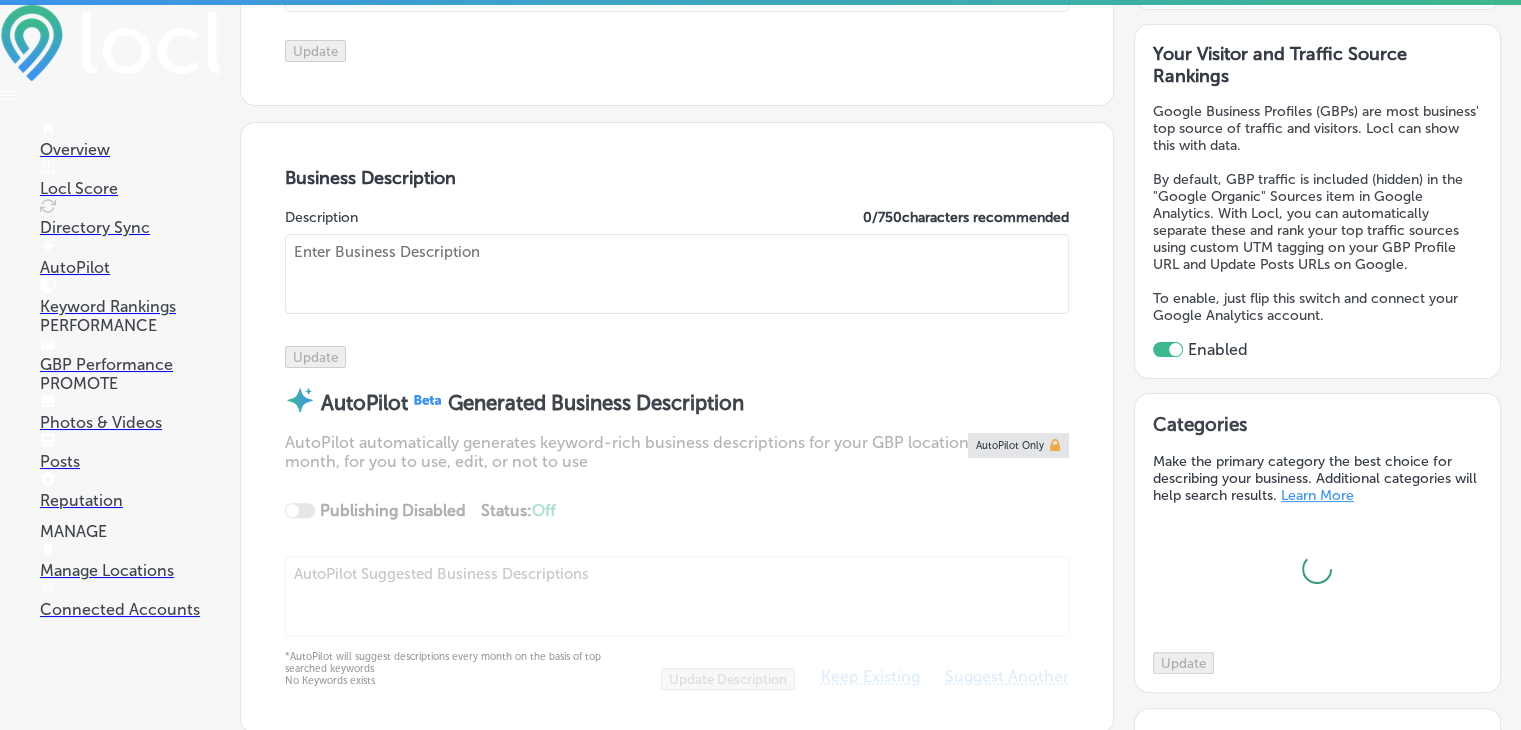 type on "GC Floors" 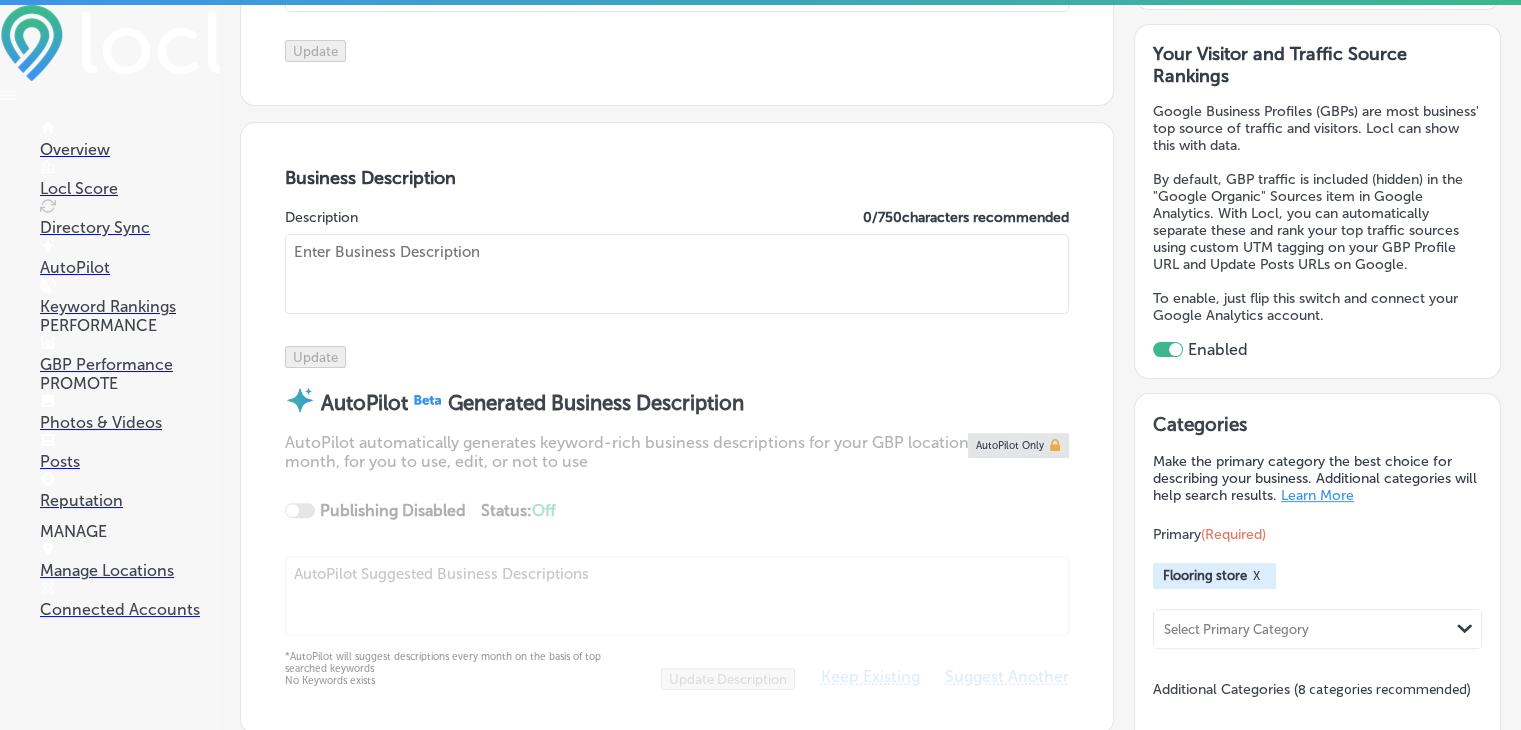 type on "[STREET_ADDRESS][PERSON_NAME]" 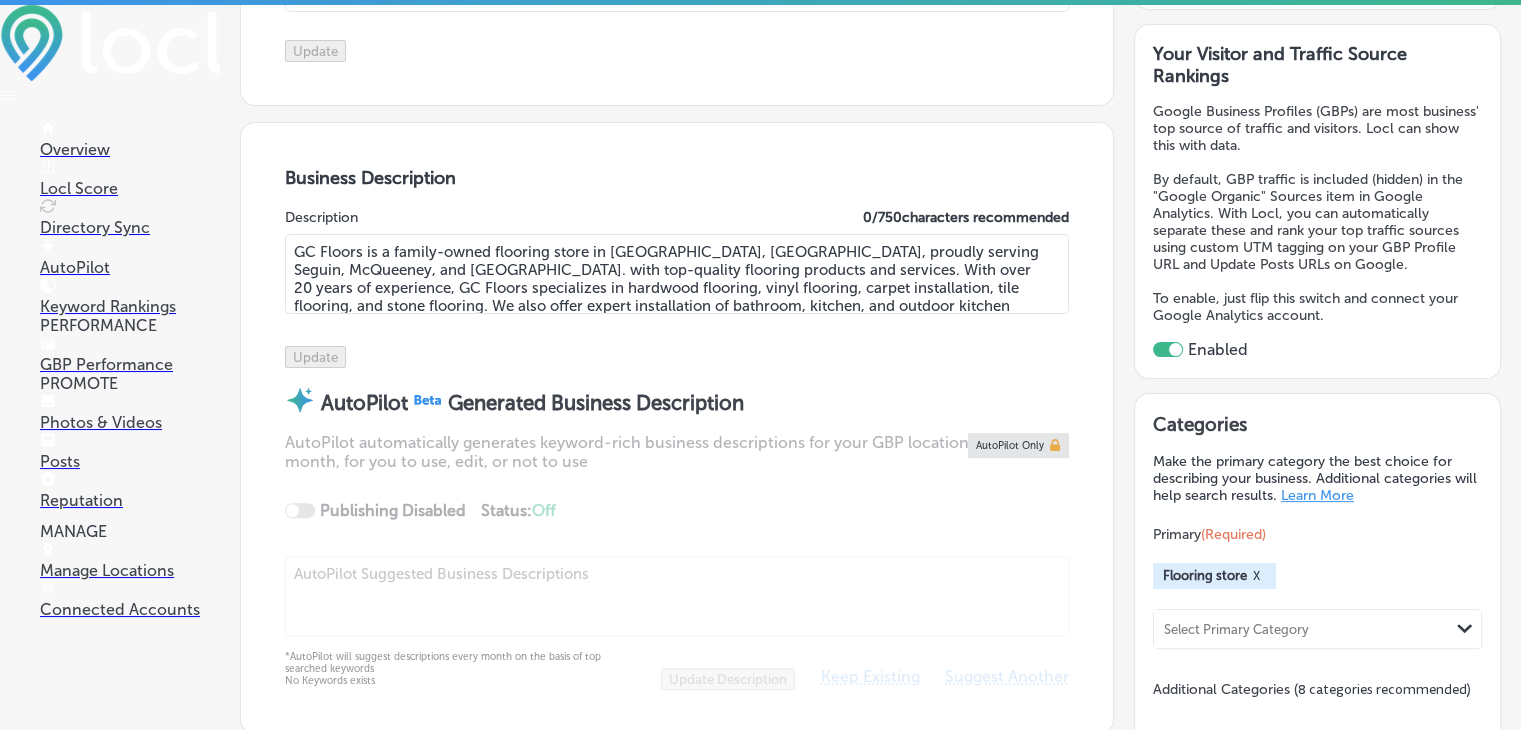 type on "[PHONE_NUMBER]" 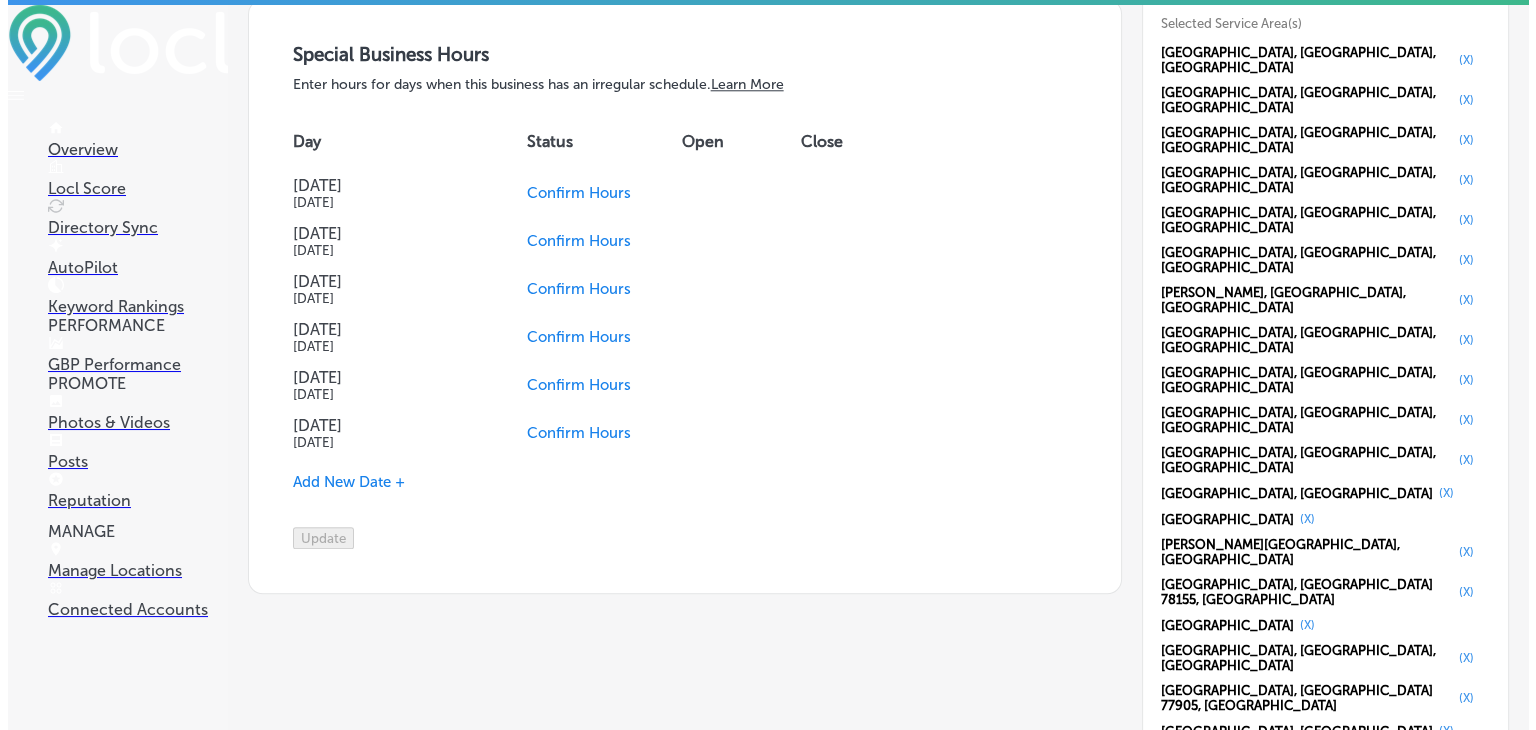 scroll, scrollTop: 2100, scrollLeft: 0, axis: vertical 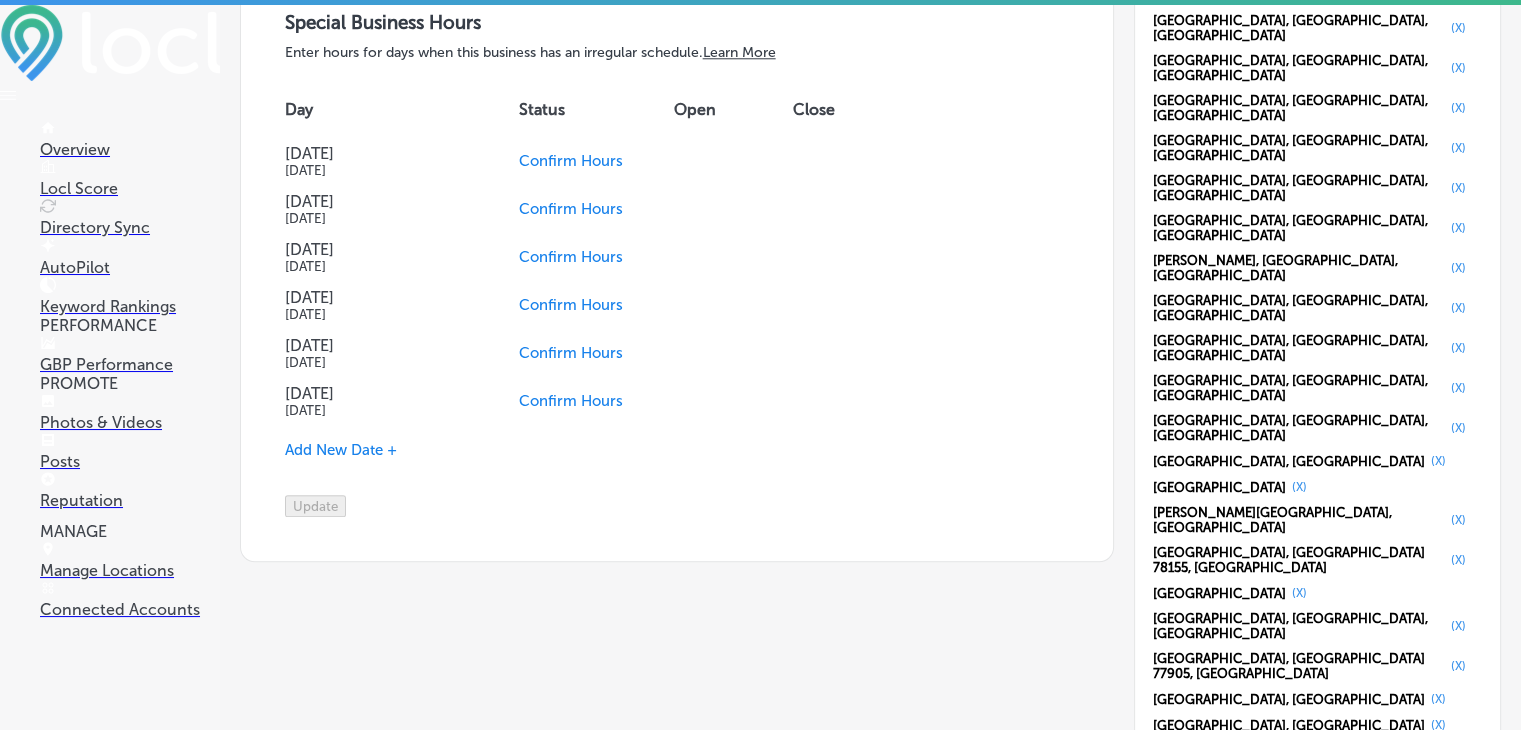 click on "Confirm Hours" at bounding box center [571, 161] 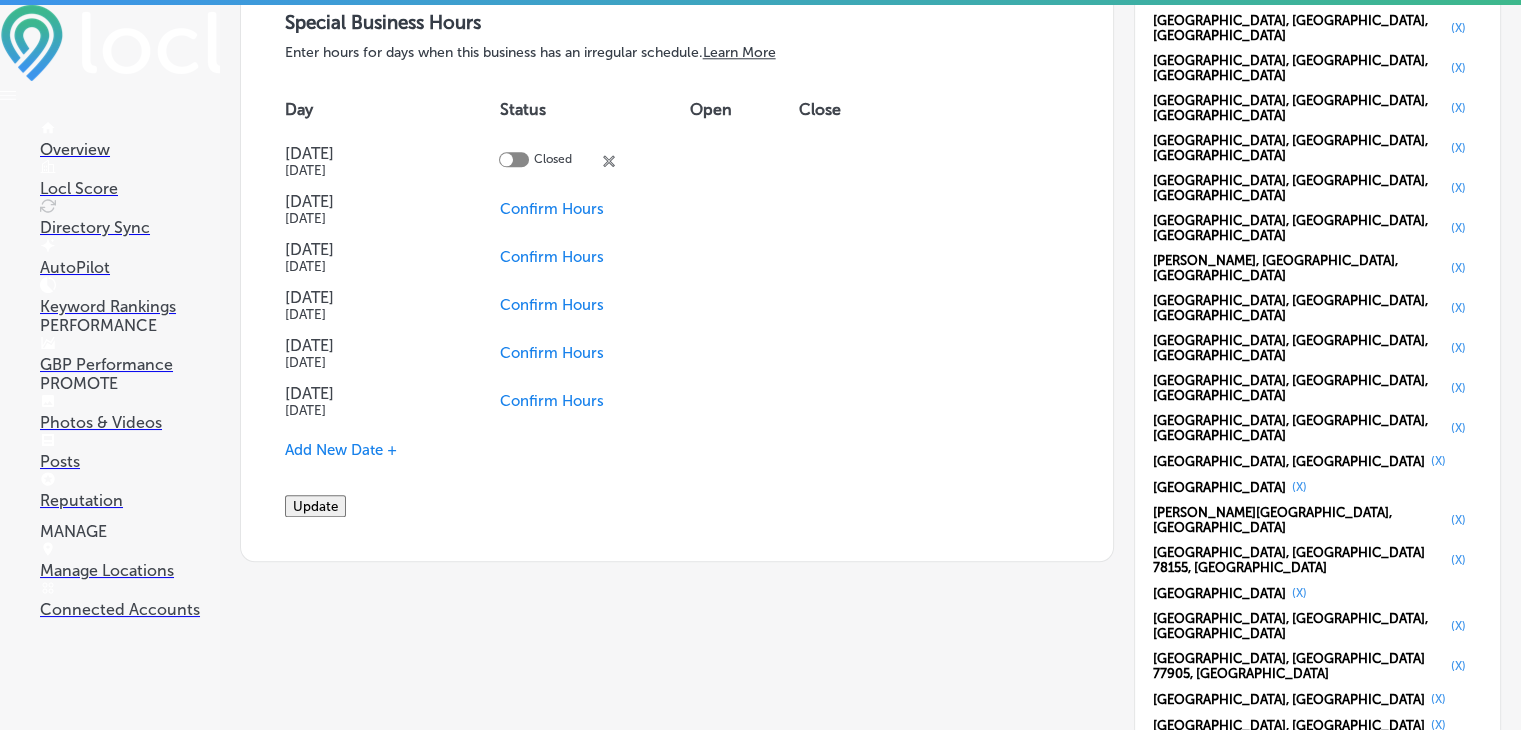 click on "Update" 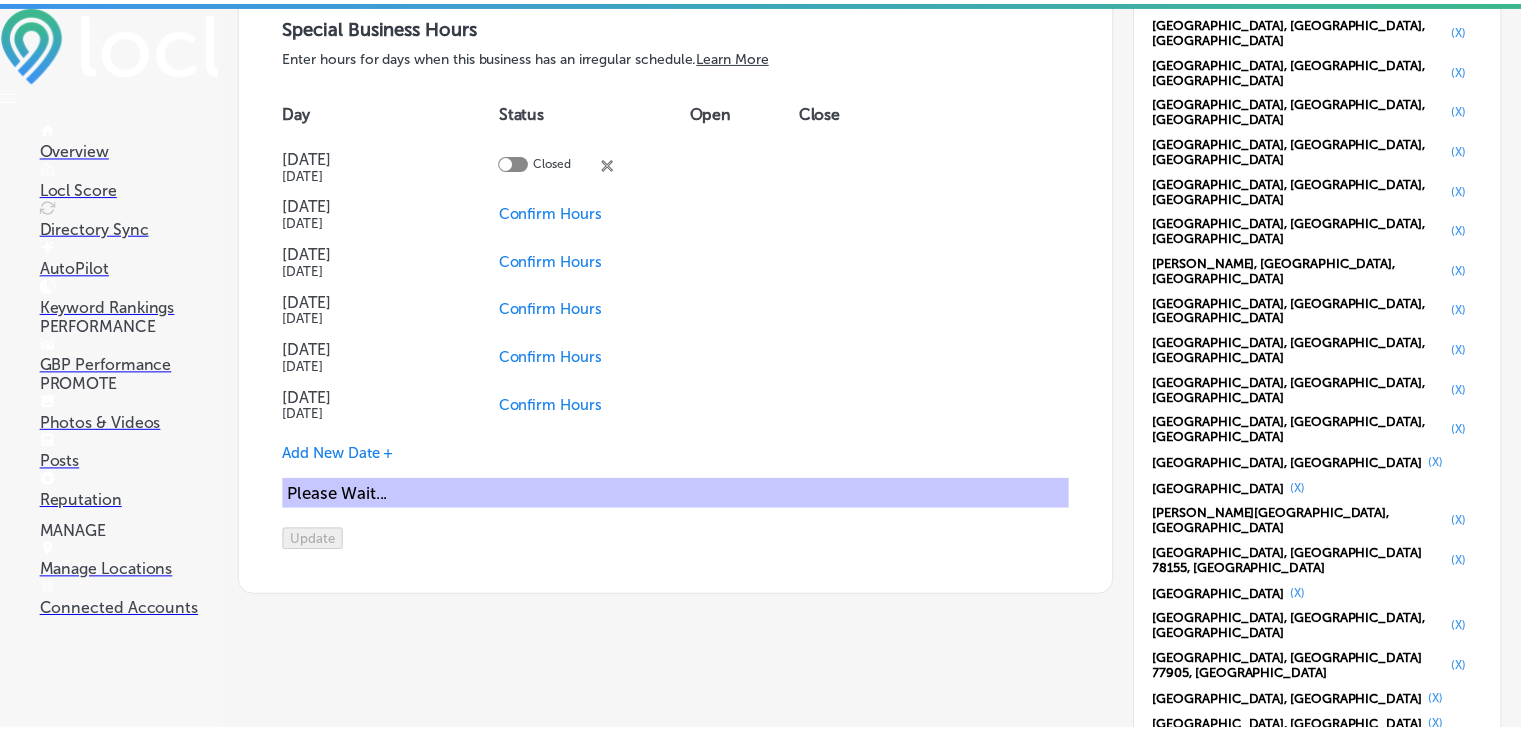 scroll, scrollTop: 2102, scrollLeft: 0, axis: vertical 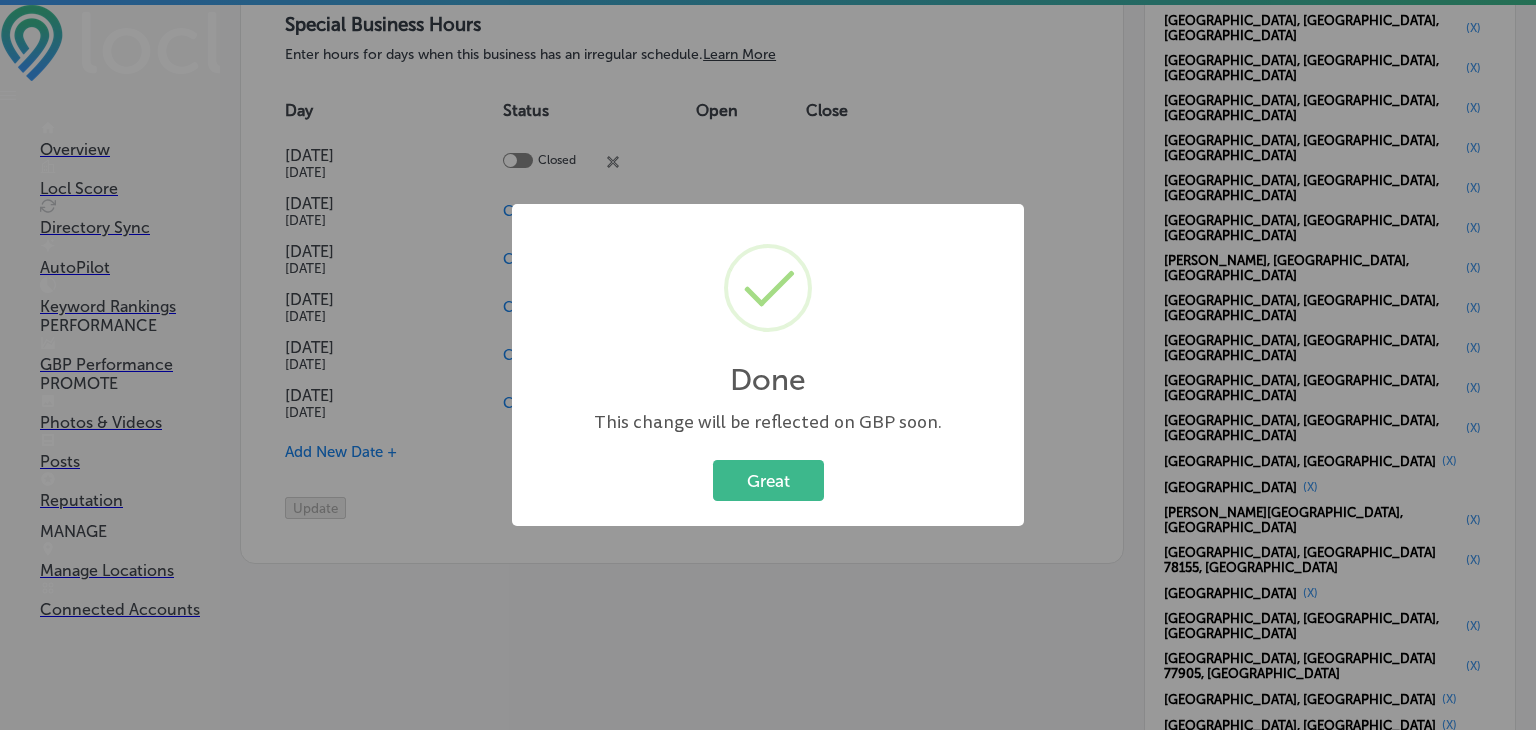 click on "Done × This change will be reflected on GBP soon. Great Cancel" at bounding box center [768, 365] 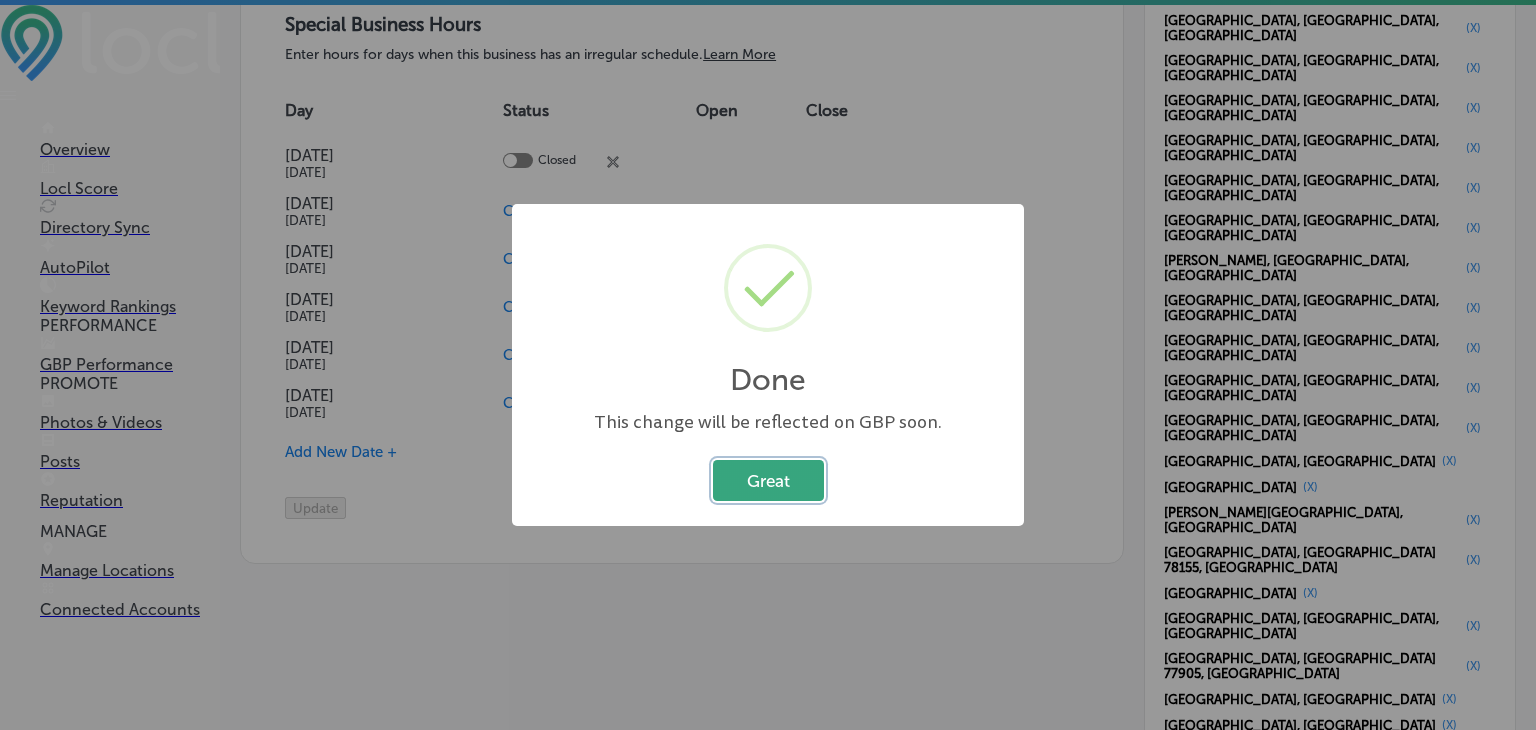 click on "Great" at bounding box center [768, 480] 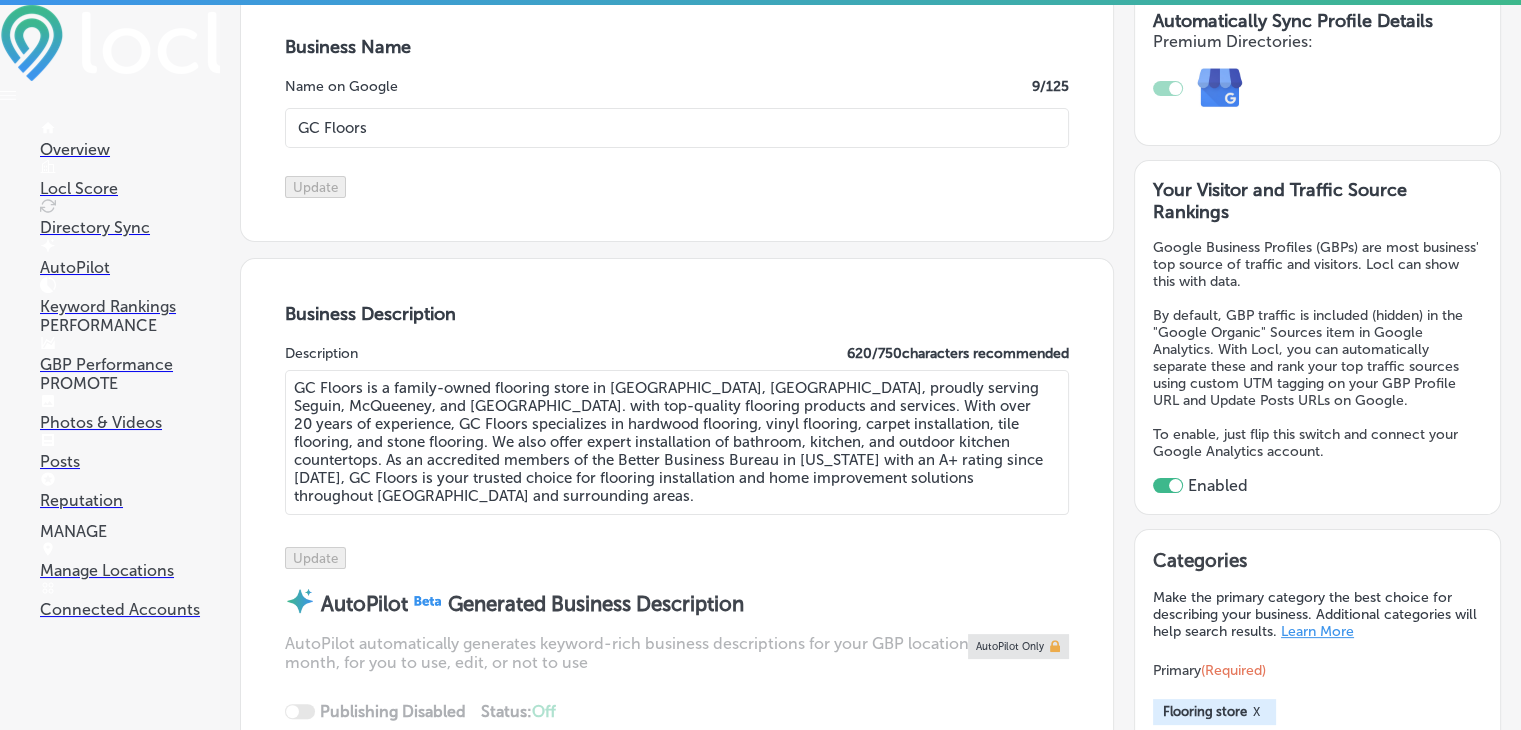 scroll, scrollTop: 0, scrollLeft: 0, axis: both 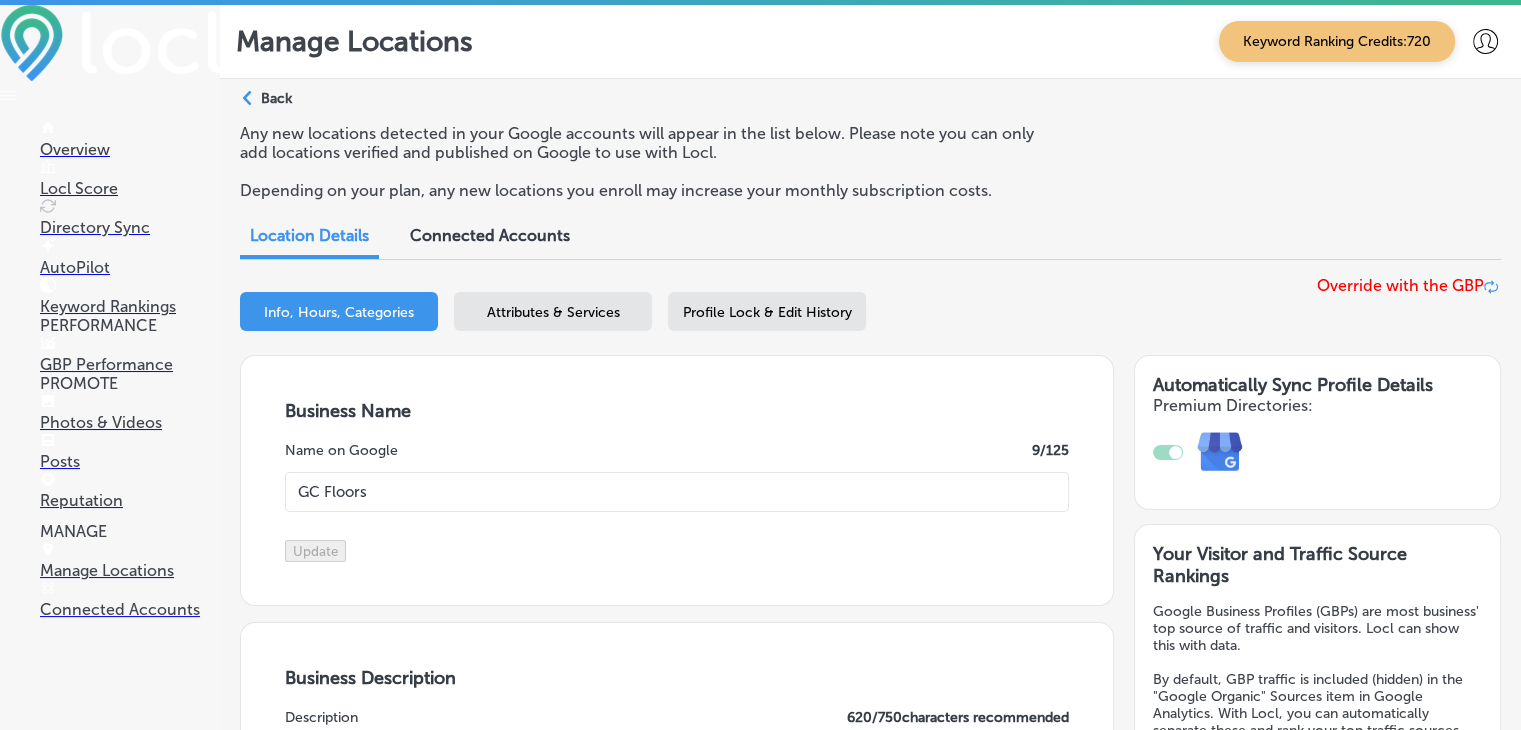 click on "Path
Created with Sketch.
Back" at bounding box center (266, 106) 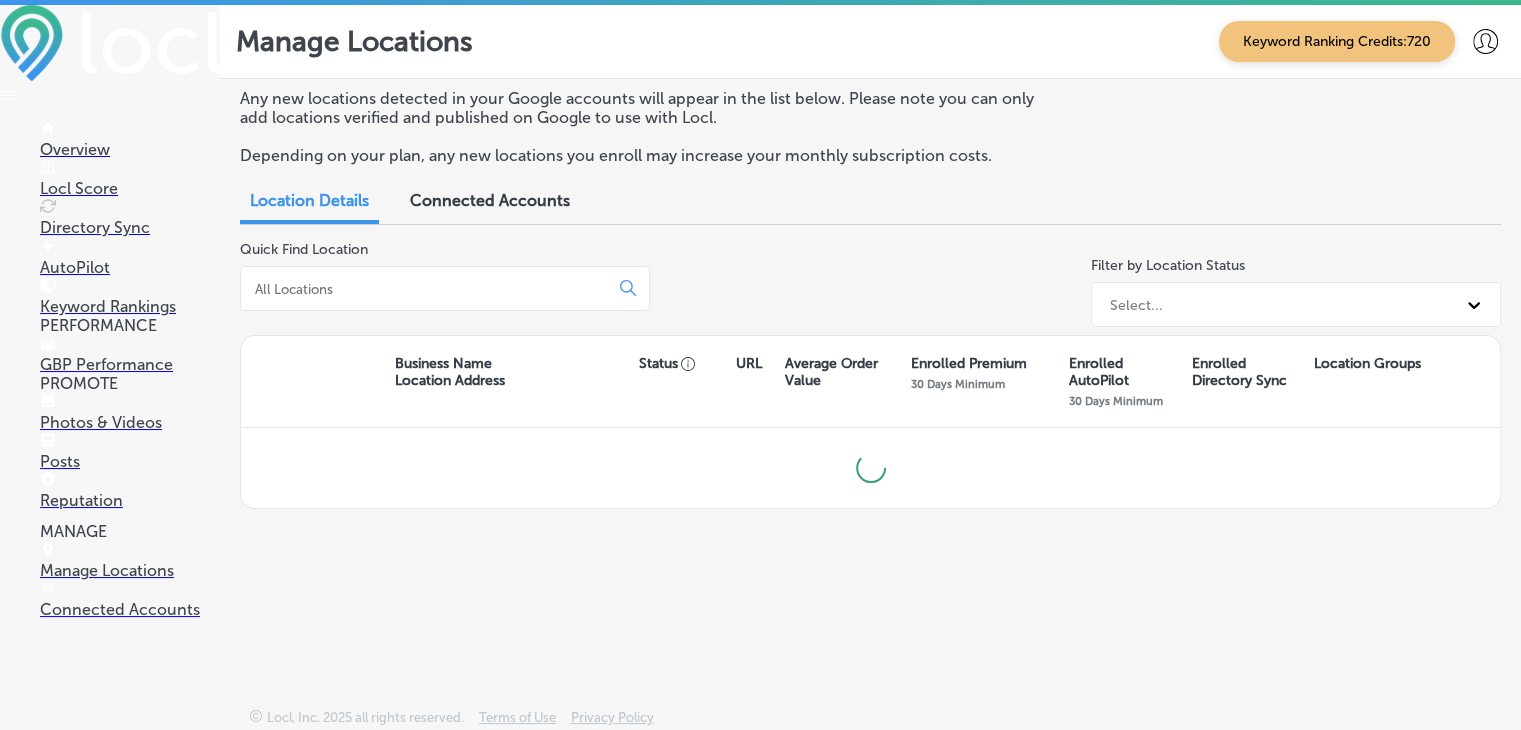click at bounding box center (428, 289) 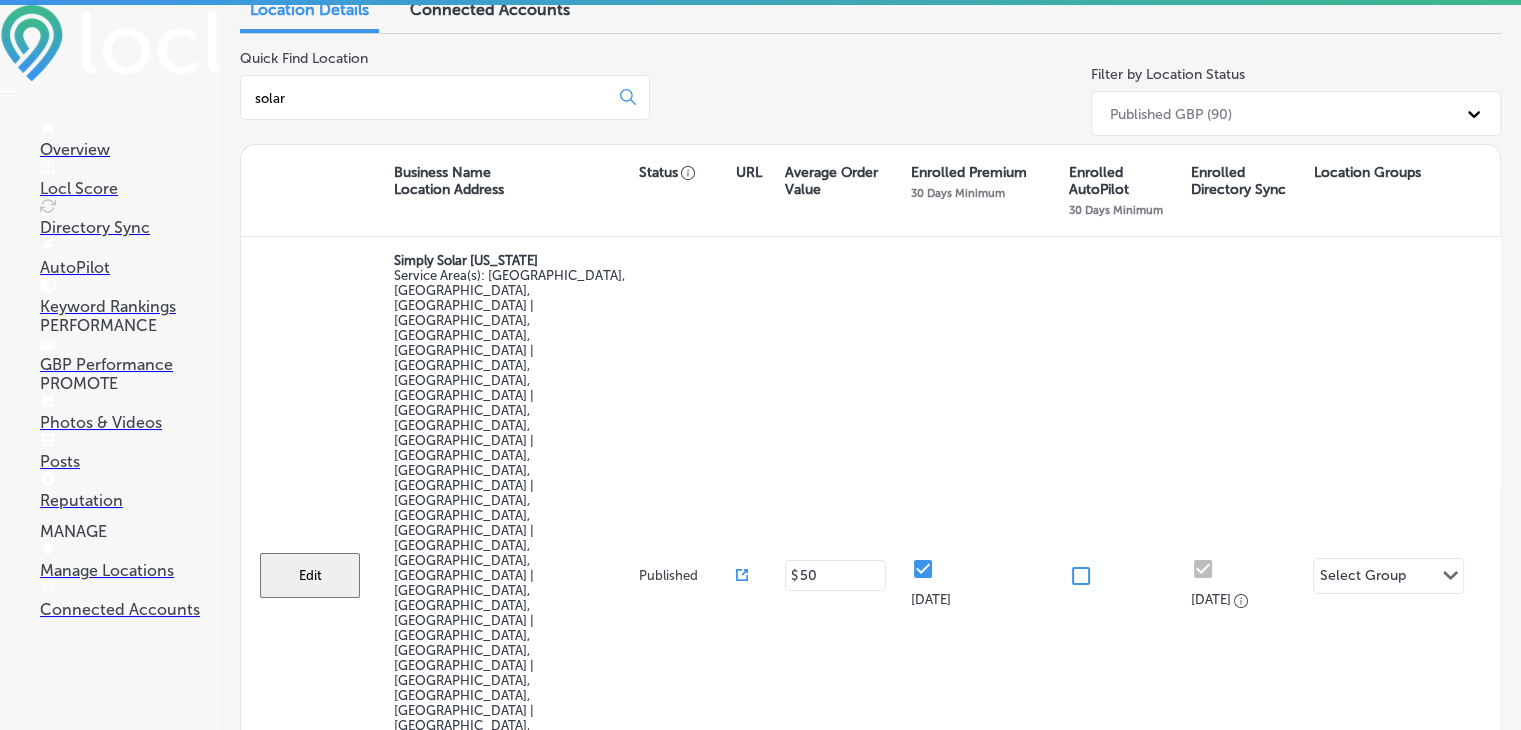 scroll, scrollTop: 193, scrollLeft: 0, axis: vertical 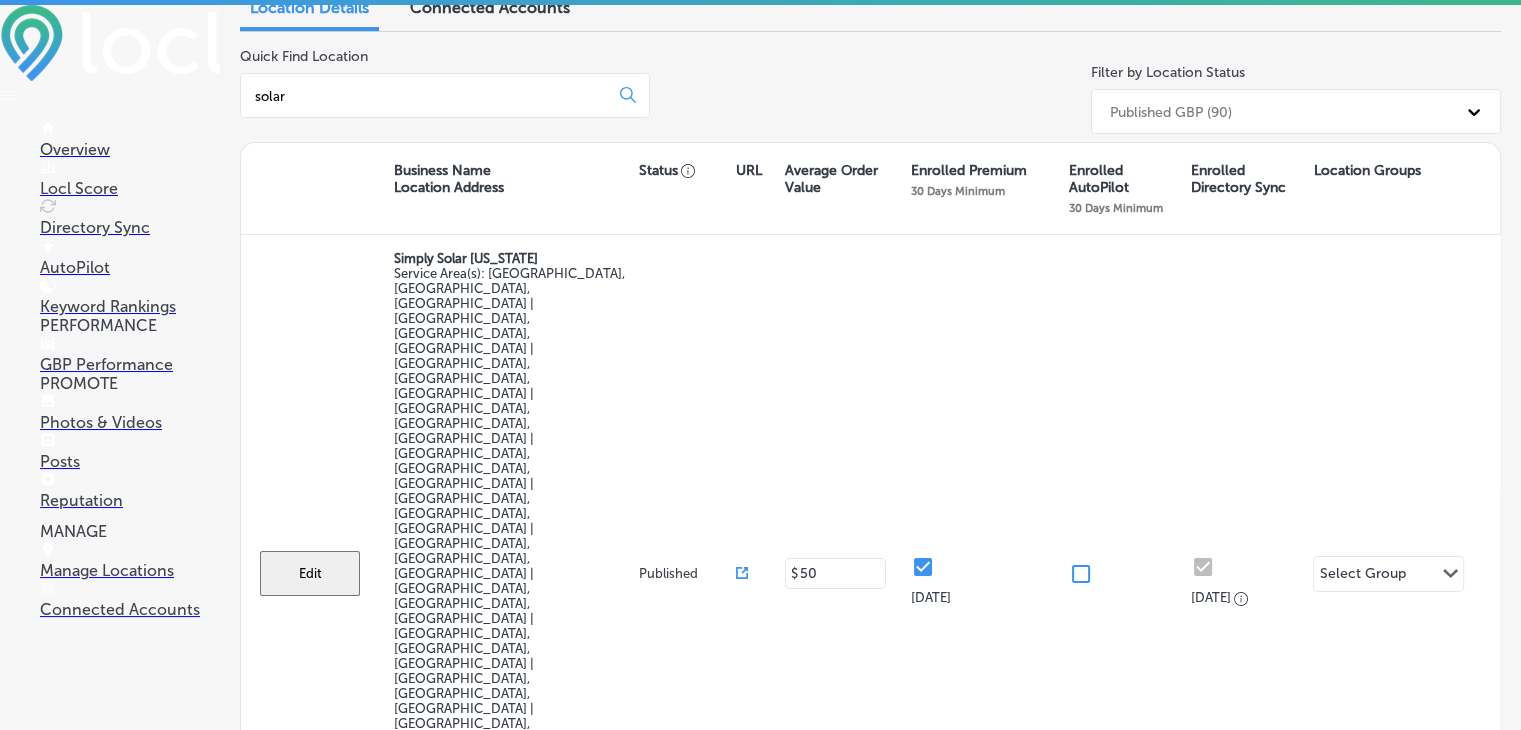 type on "solar" 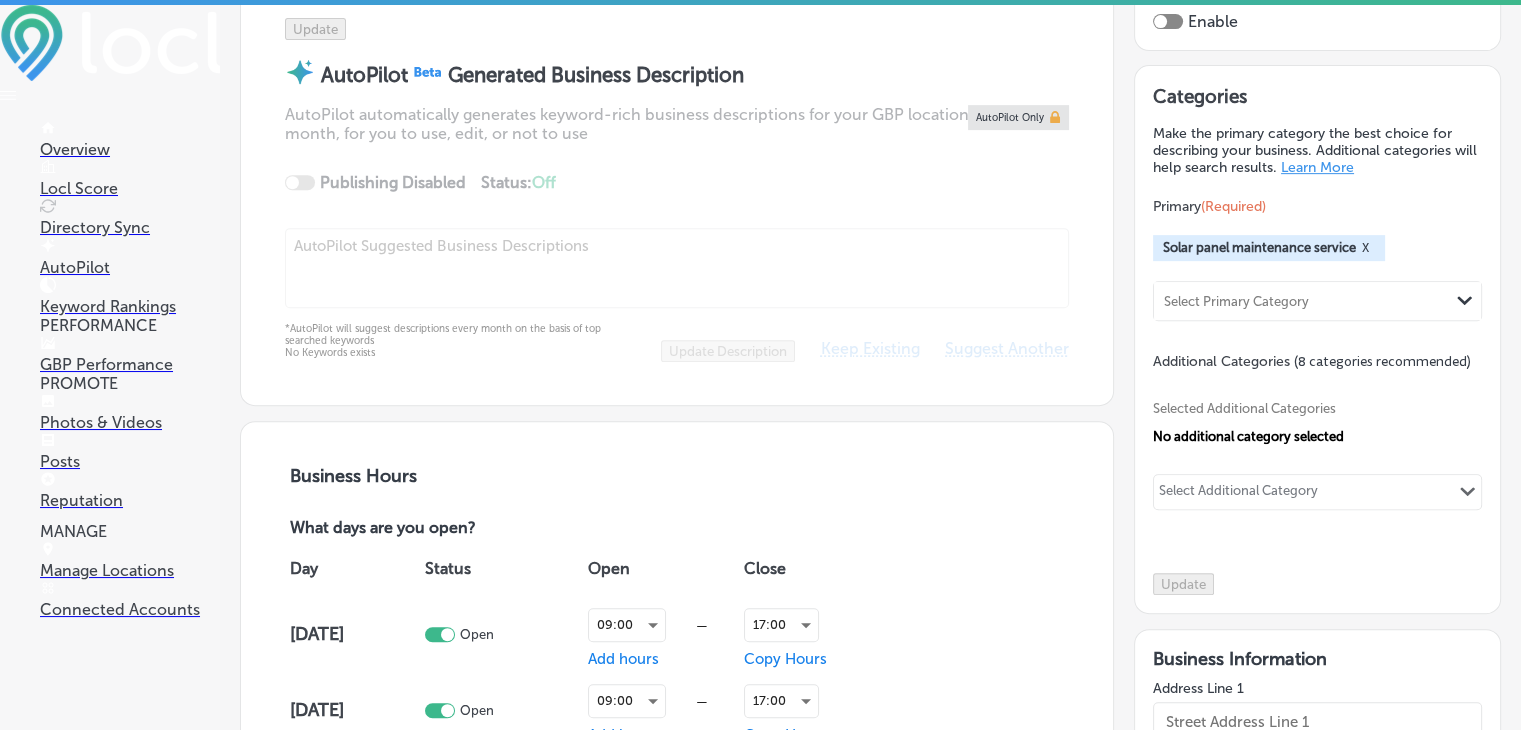 checkbox on "true" 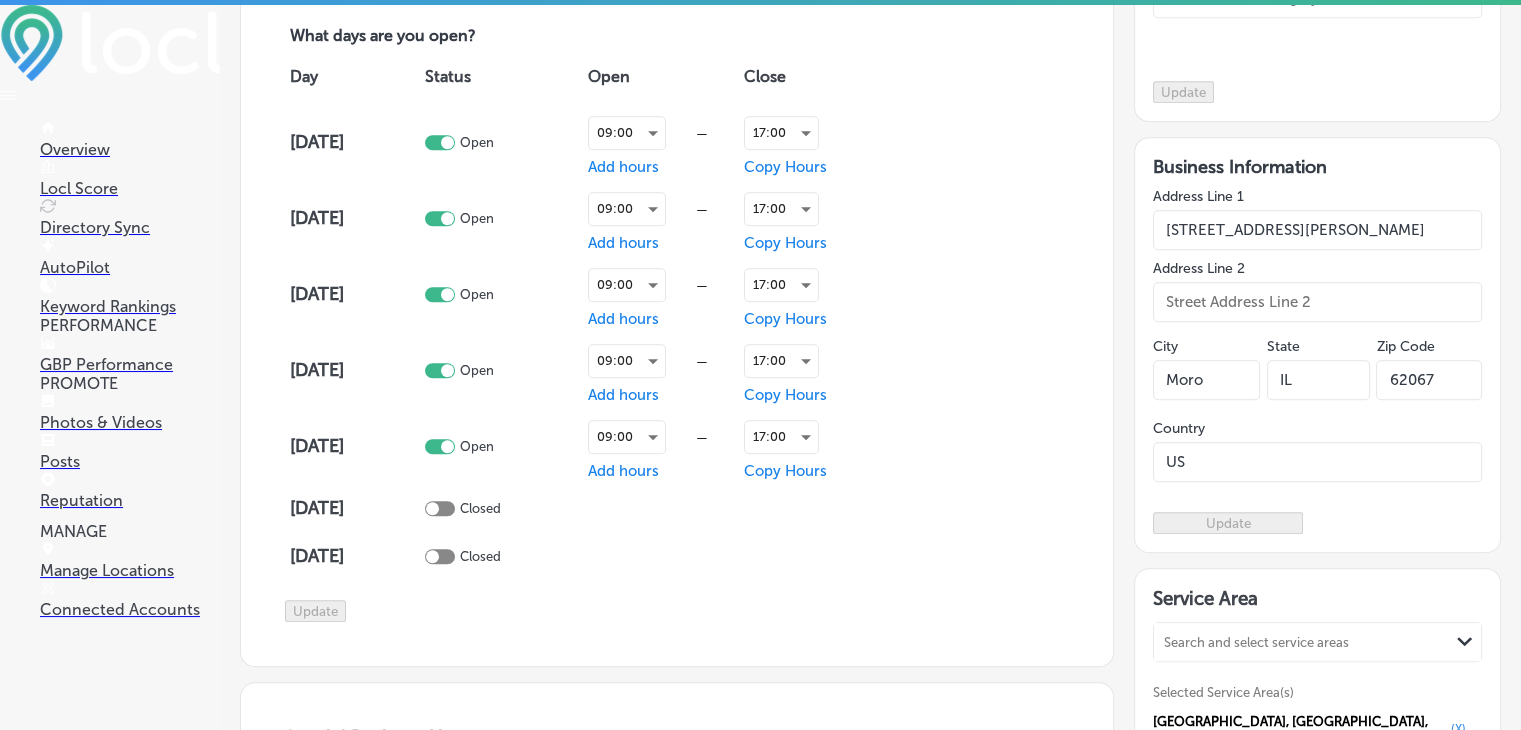 type on "Solar Scrubbers is a trusted solar panel cleaning company based in [GEOGRAPHIC_DATA], [GEOGRAPHIC_DATA], dedicated to enhancing solar energy efficiency across residential, commercial, and agricultural sectors. Serving [GEOGRAPHIC_DATA], [GEOGRAPHIC_DATA], [GEOGRAPHIC_DATA], and surrounding areas, we specialize in thorough solar panel cleaning, debris and grime removal, and routine solar panel maintenance. Our eco-friendly solar cleaning services help optimize solar energy systems by improving panel performance and longevity. At [GEOGRAPHIC_DATA], we are passionate about renewable energy and committed to delivering professional, reliable solar system cleaning to maximize your investment." 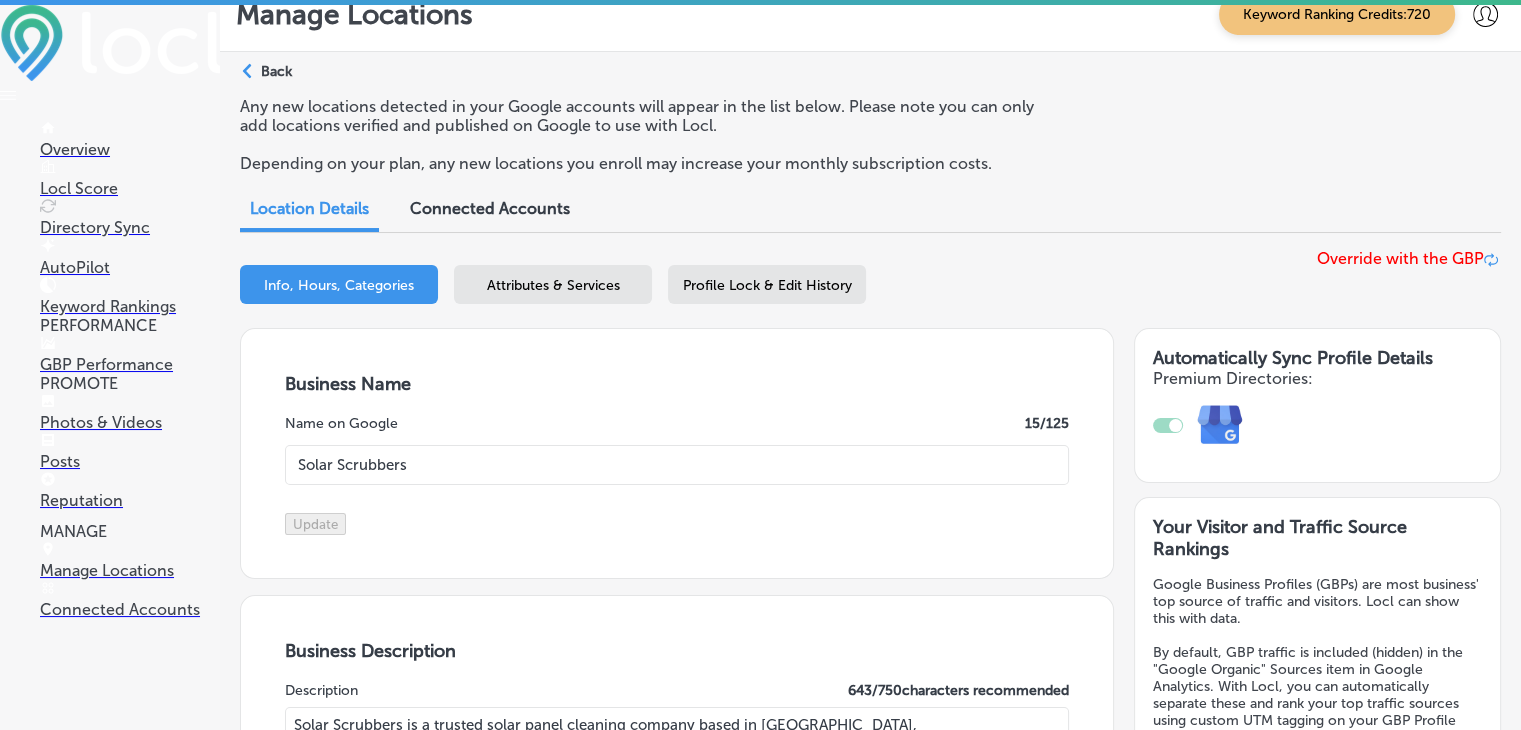 scroll, scrollTop: 0, scrollLeft: 0, axis: both 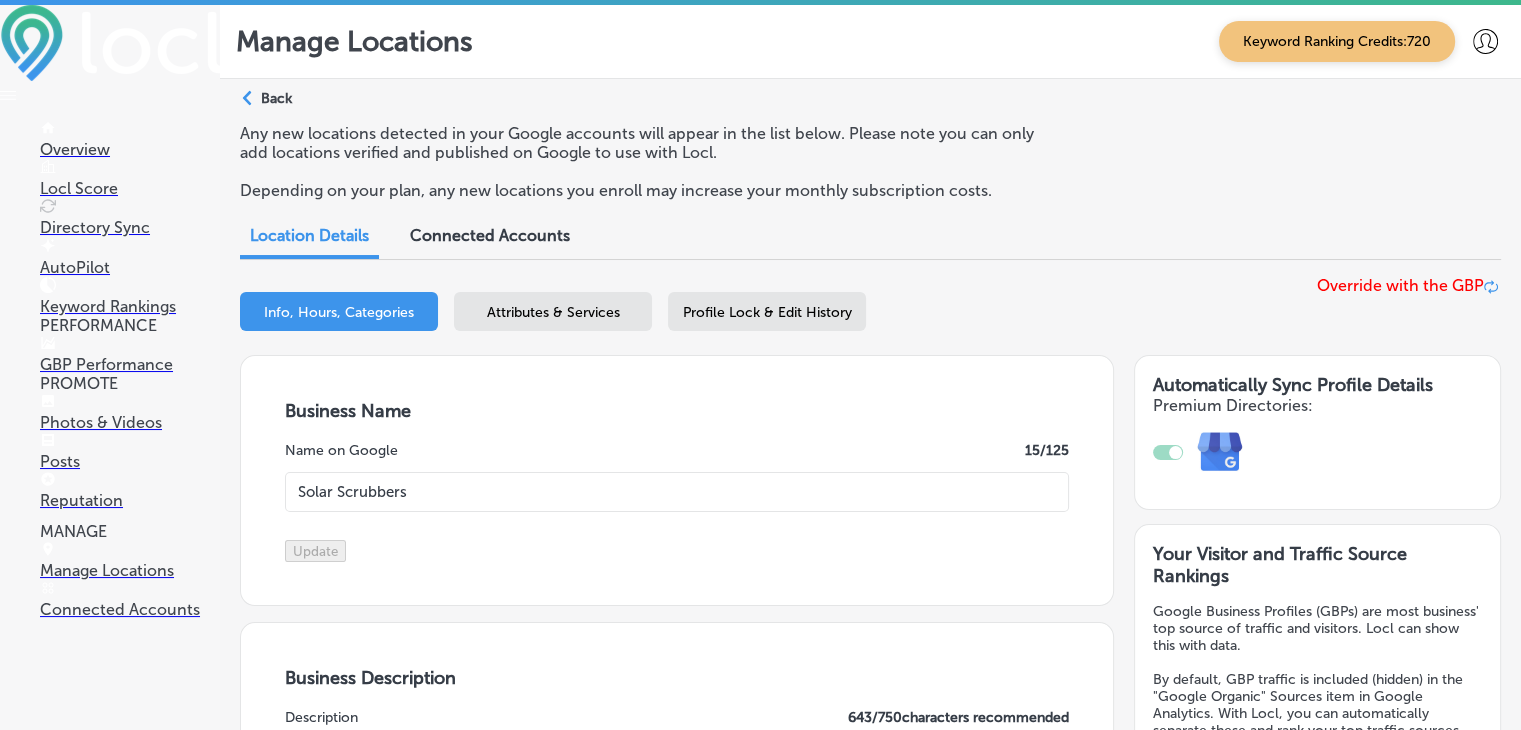 click on "Path
Created with Sketch.
Back" at bounding box center [266, 106] 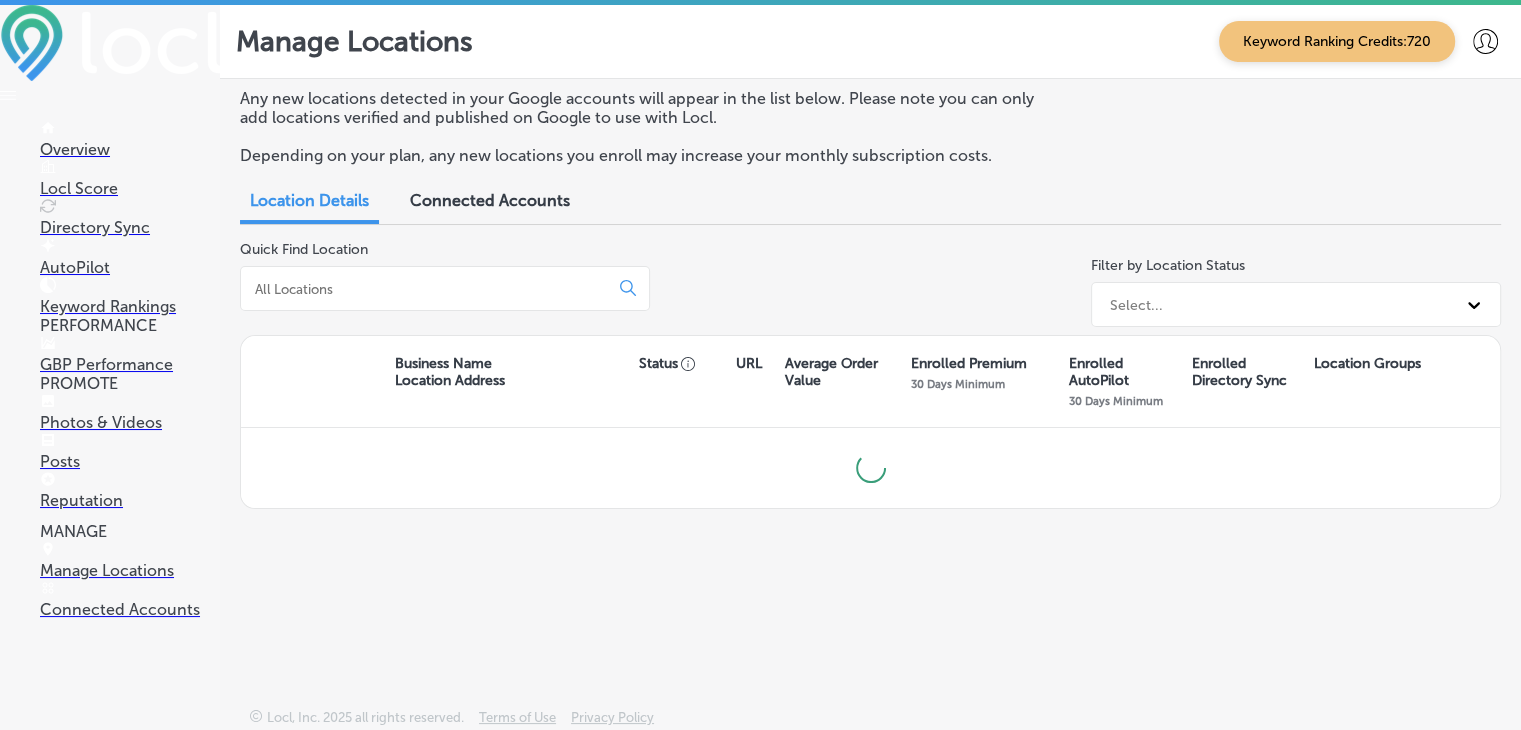 click at bounding box center [445, 288] 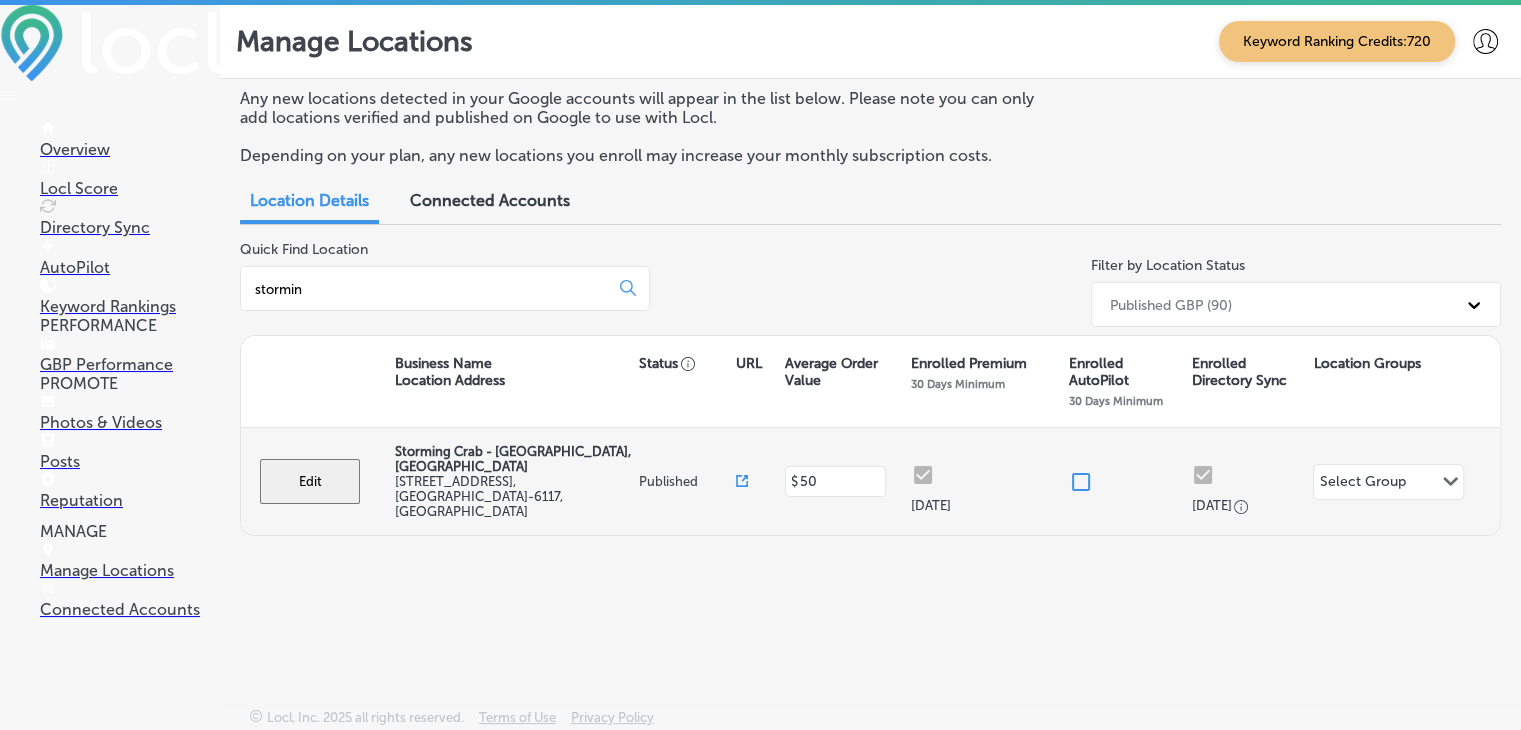 type on "stormin" 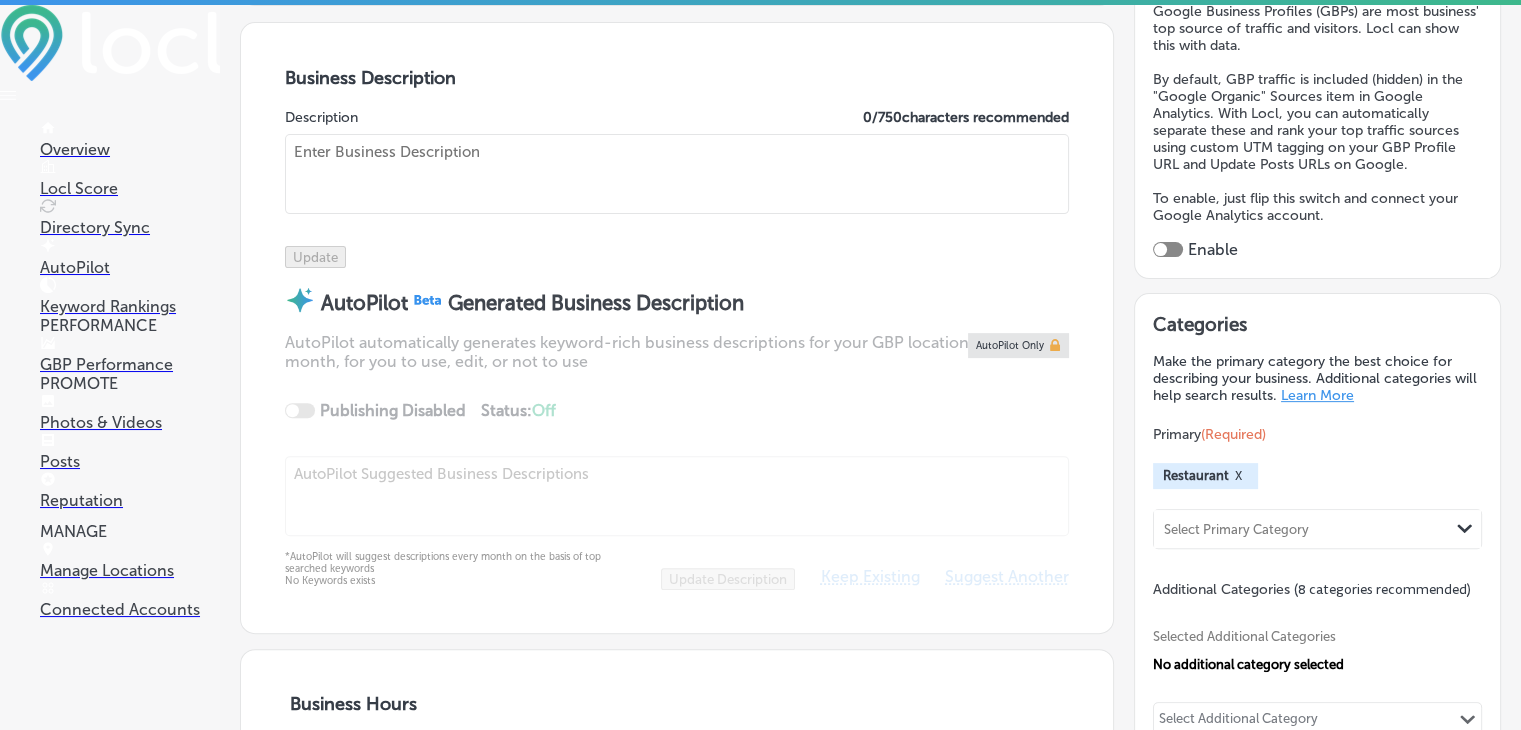 checkbox on "true" 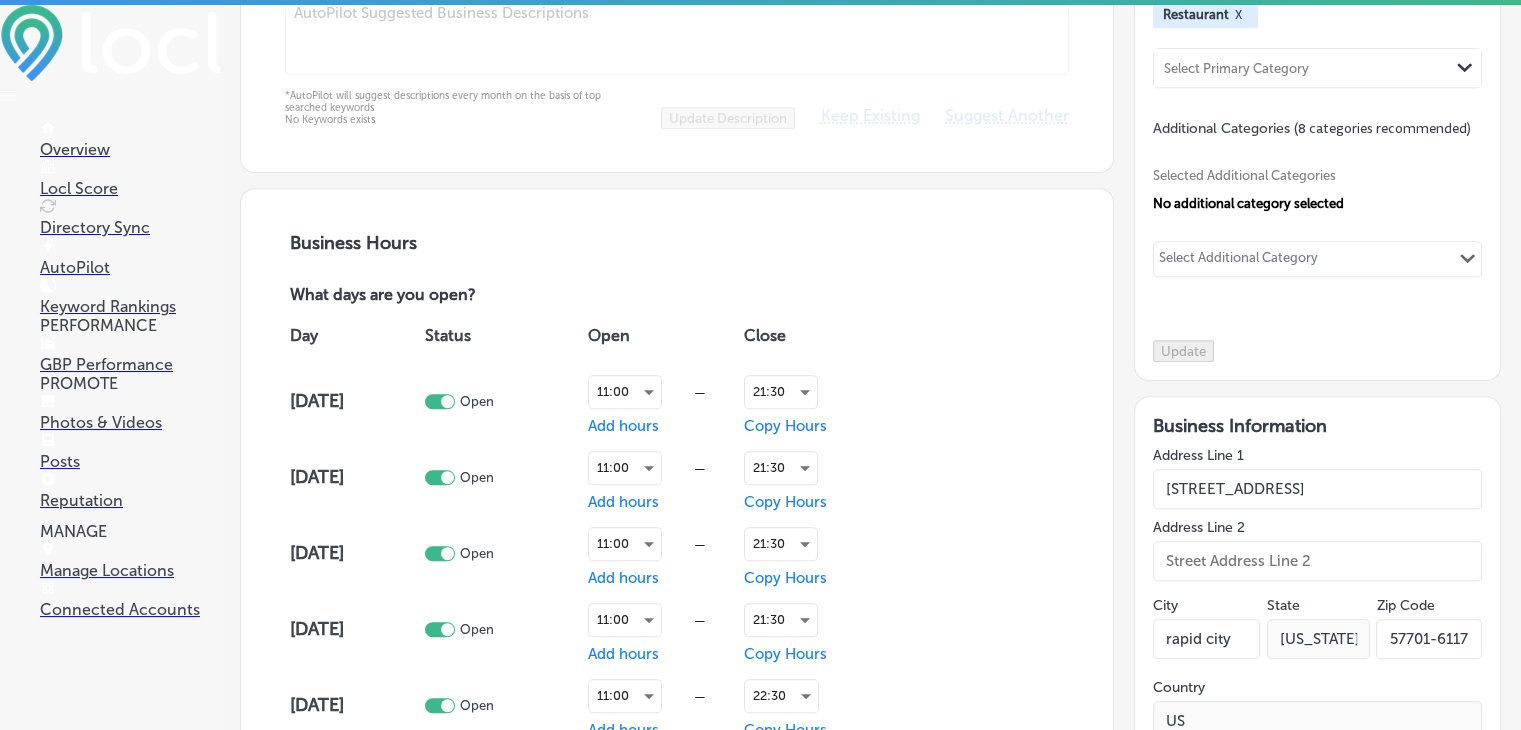 type on "Storming Crab - [GEOGRAPHIC_DATA], [GEOGRAPHIC_DATA] offers a fun, family-friendly dining experience with delicious Cajun seafood. Located in [GEOGRAPHIC_DATA], we serve a variety of fresh seafood, including crab legs, lobster tail, shrimp, crawfish, and more, seasoned with Cajun, garlic butter, and Old Bay butter flavors. Enjoy seafood boils, fried baskets, and premium sides like hush puppies and boudin balls. We cater to all heat preferences and serve delectable desserts. Proudly serving Downtown [GEOGRAPHIC_DATA], [GEOGRAPHIC_DATA], and [GEOGRAPHIC_DATA], and surrounding areas, [GEOGRAPHIC_DATA] is the perfect spot for messy, flavorful seafood! Come on in, make yourself at home, and prepare to get messy!" 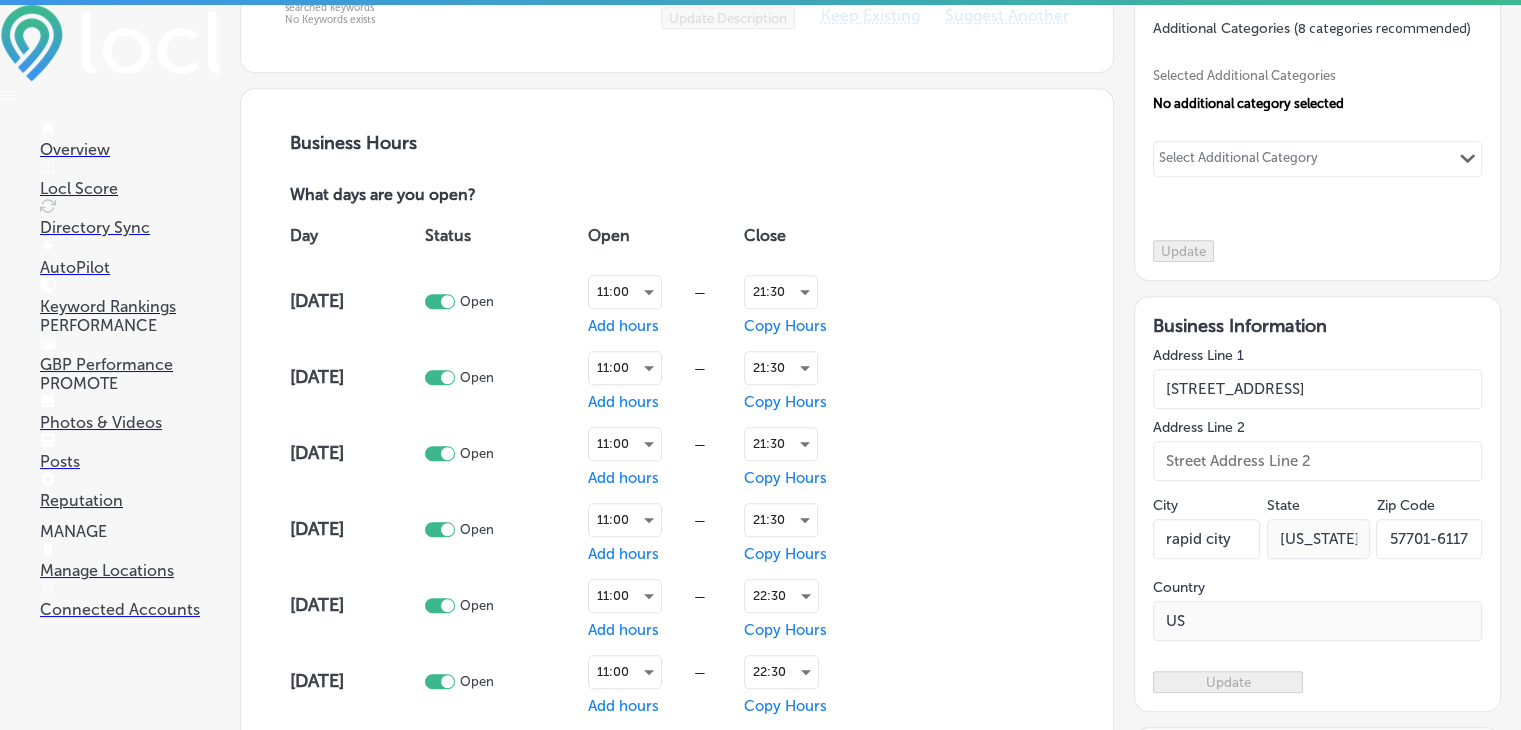 type on "[PHONE_NUMBER]" 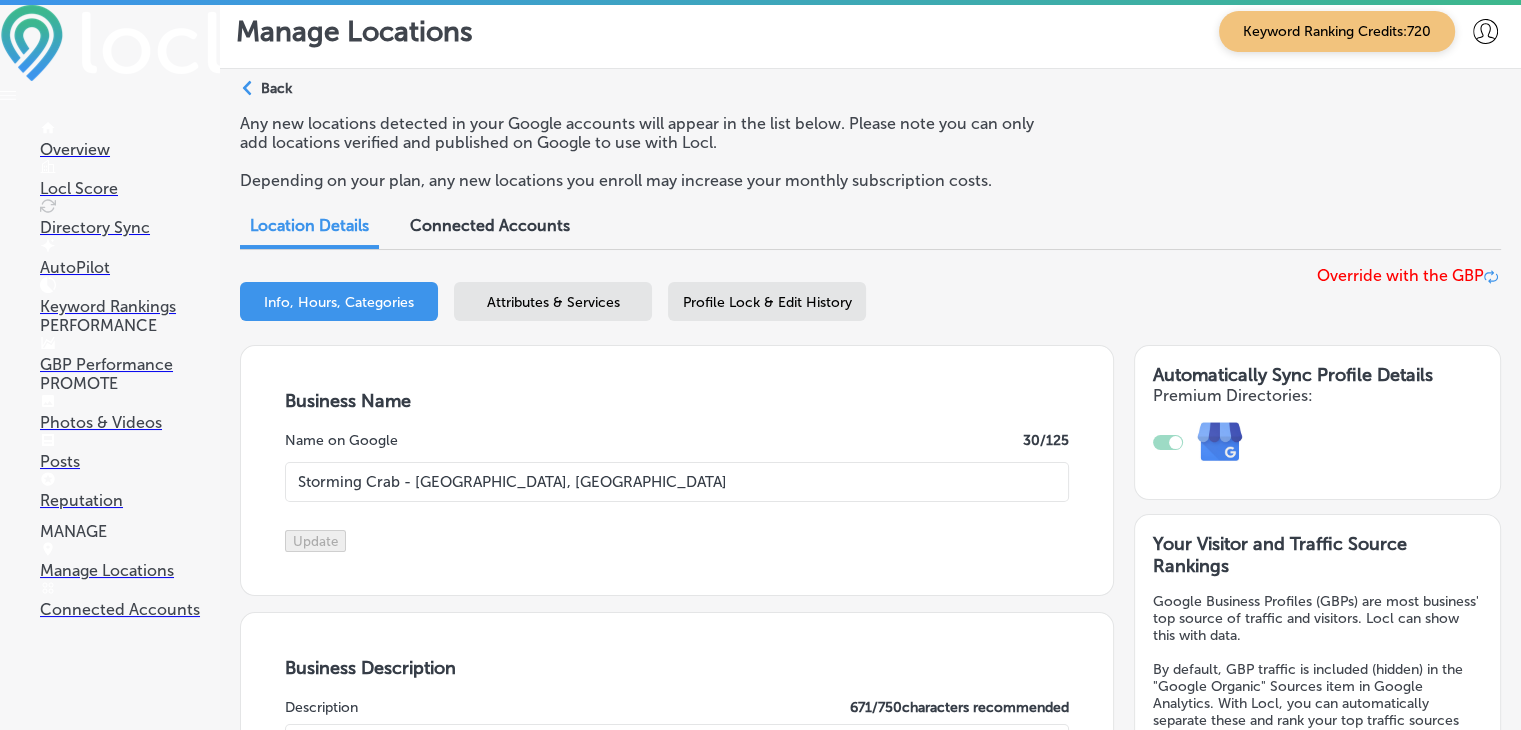 scroll, scrollTop: 0, scrollLeft: 0, axis: both 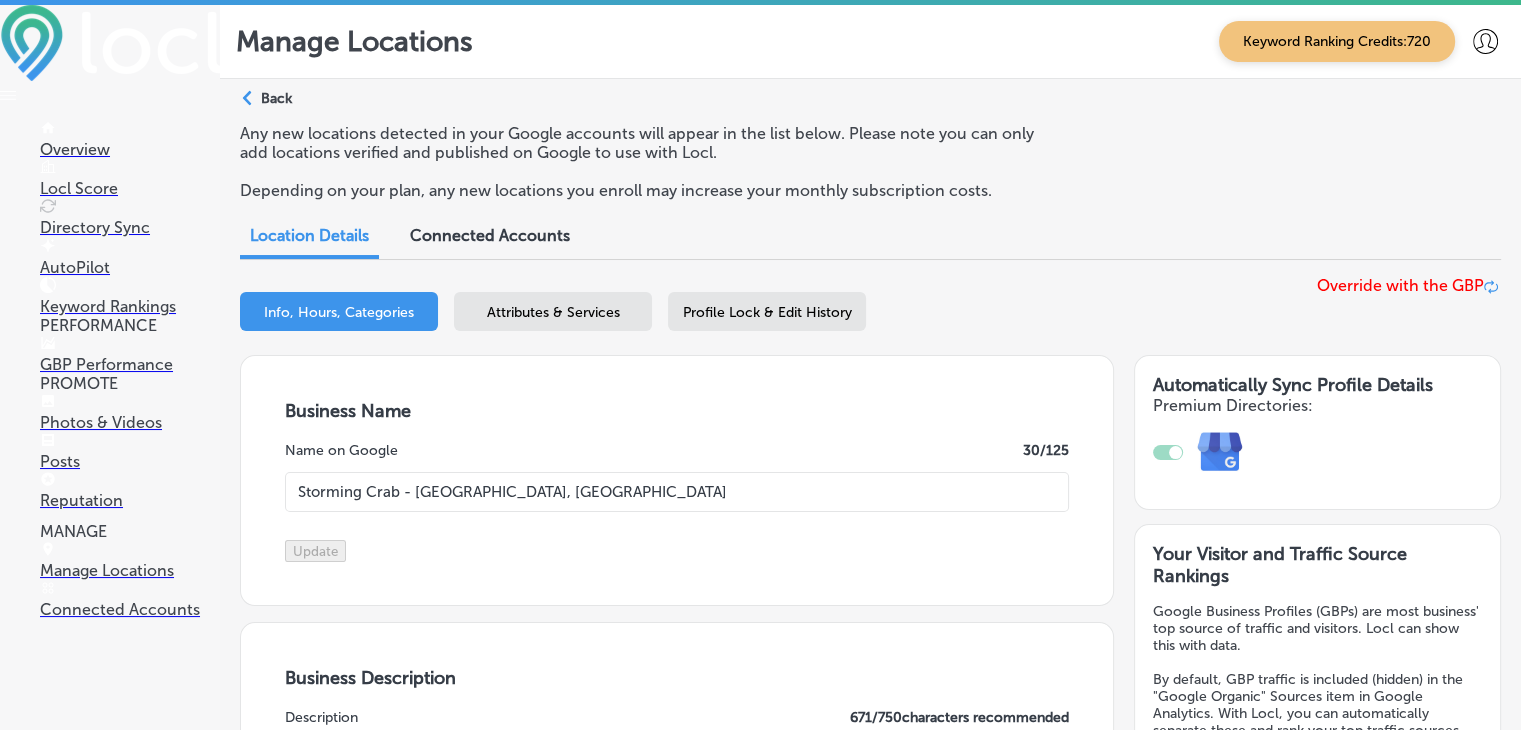 click on "Path
Created with Sketch.
Back" at bounding box center [266, 106] 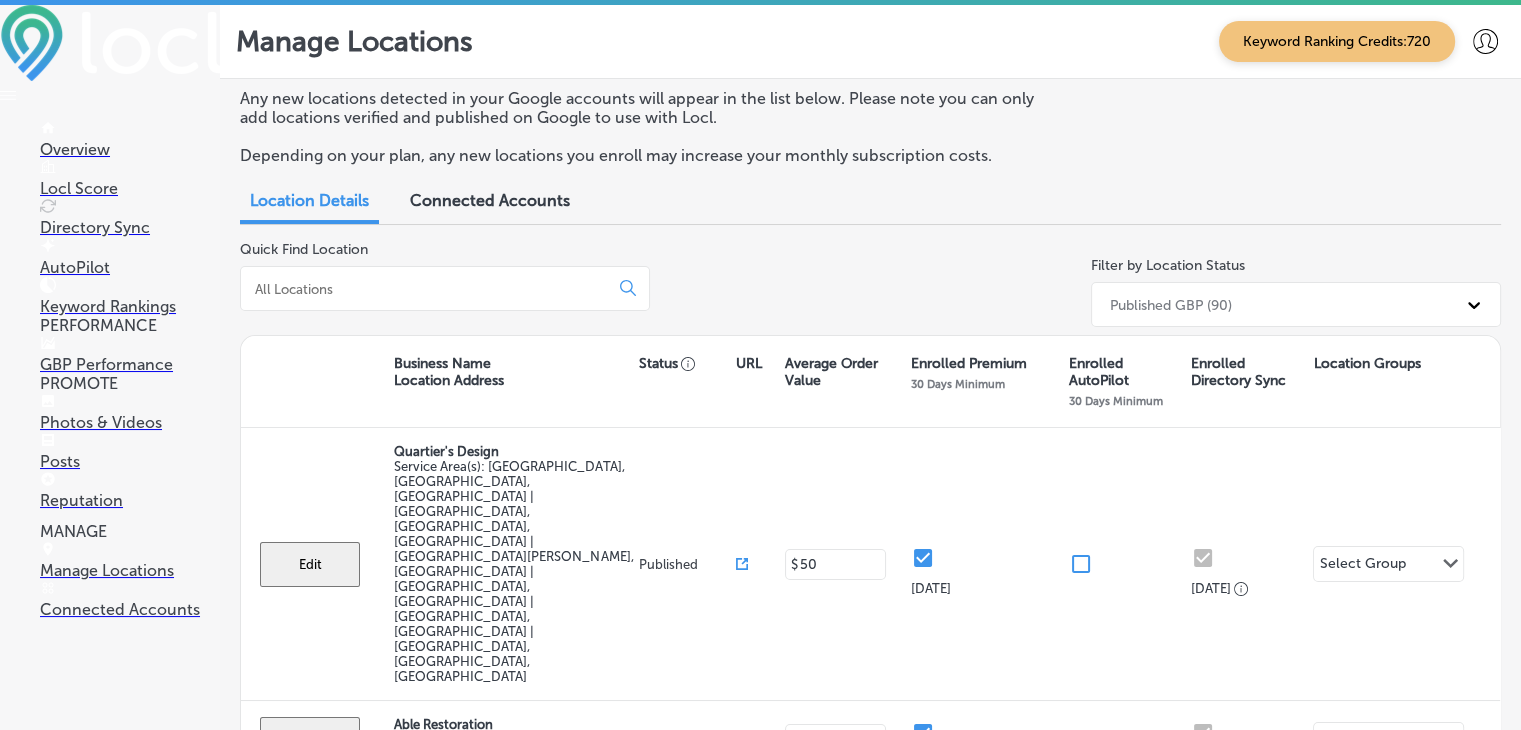 click at bounding box center [428, 289] 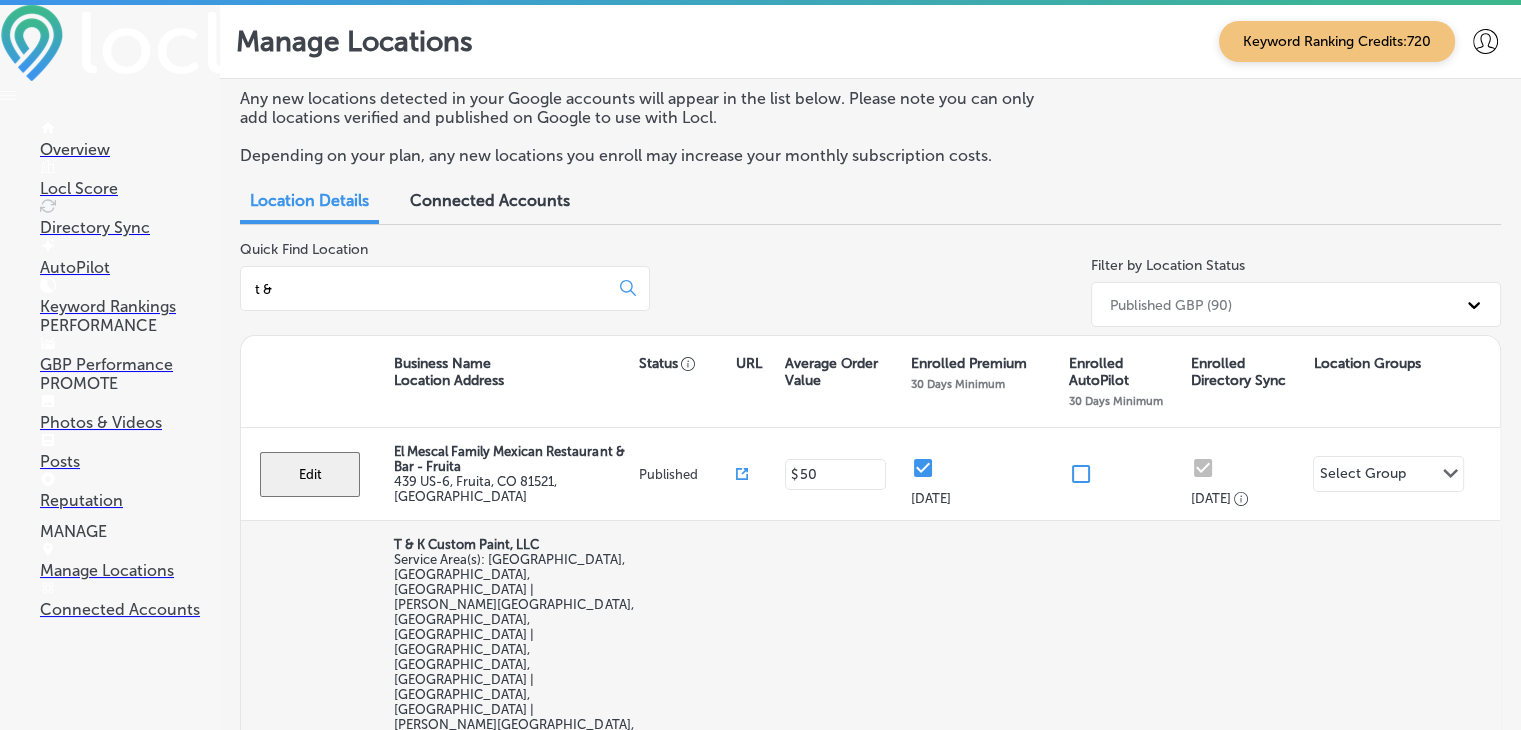 type on "t &" 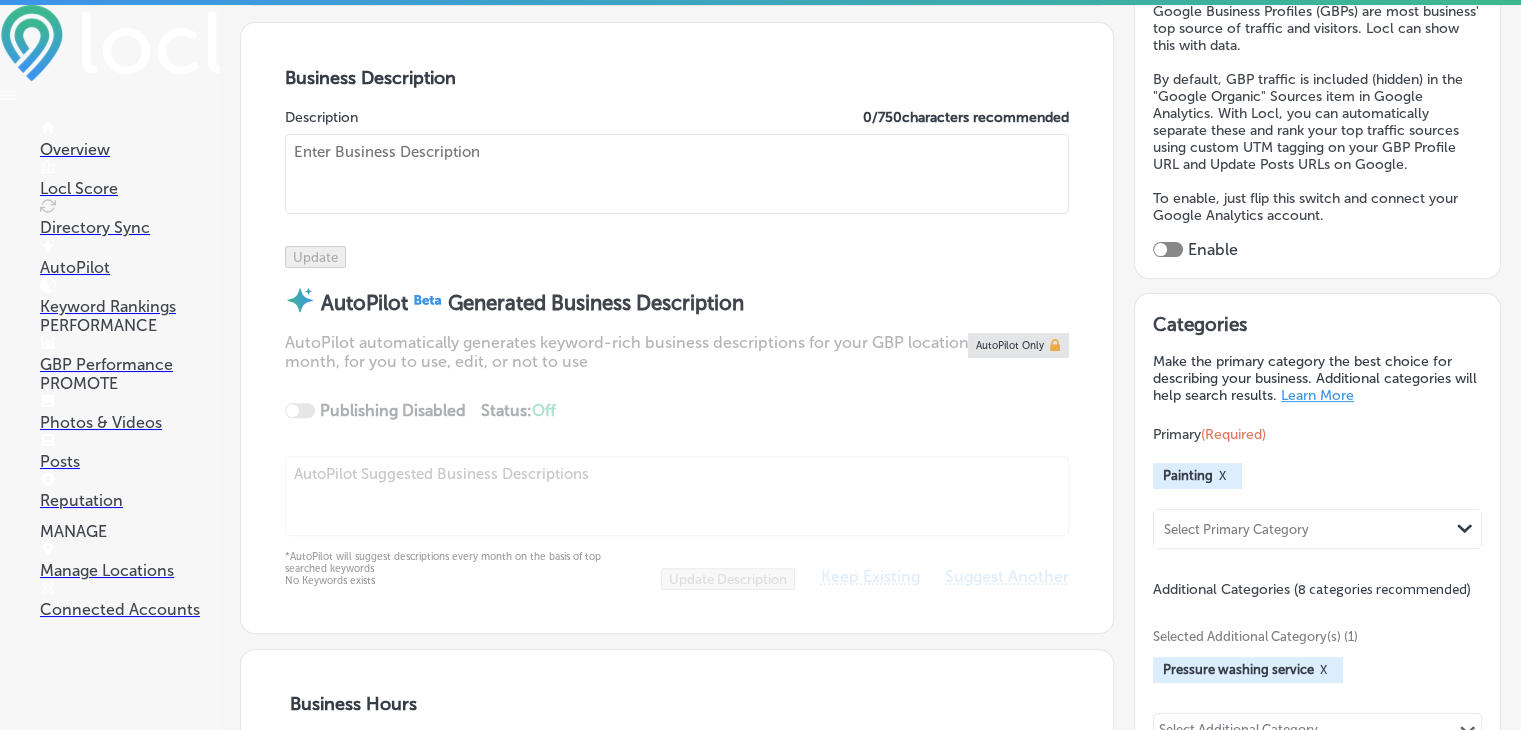 checkbox on "true" 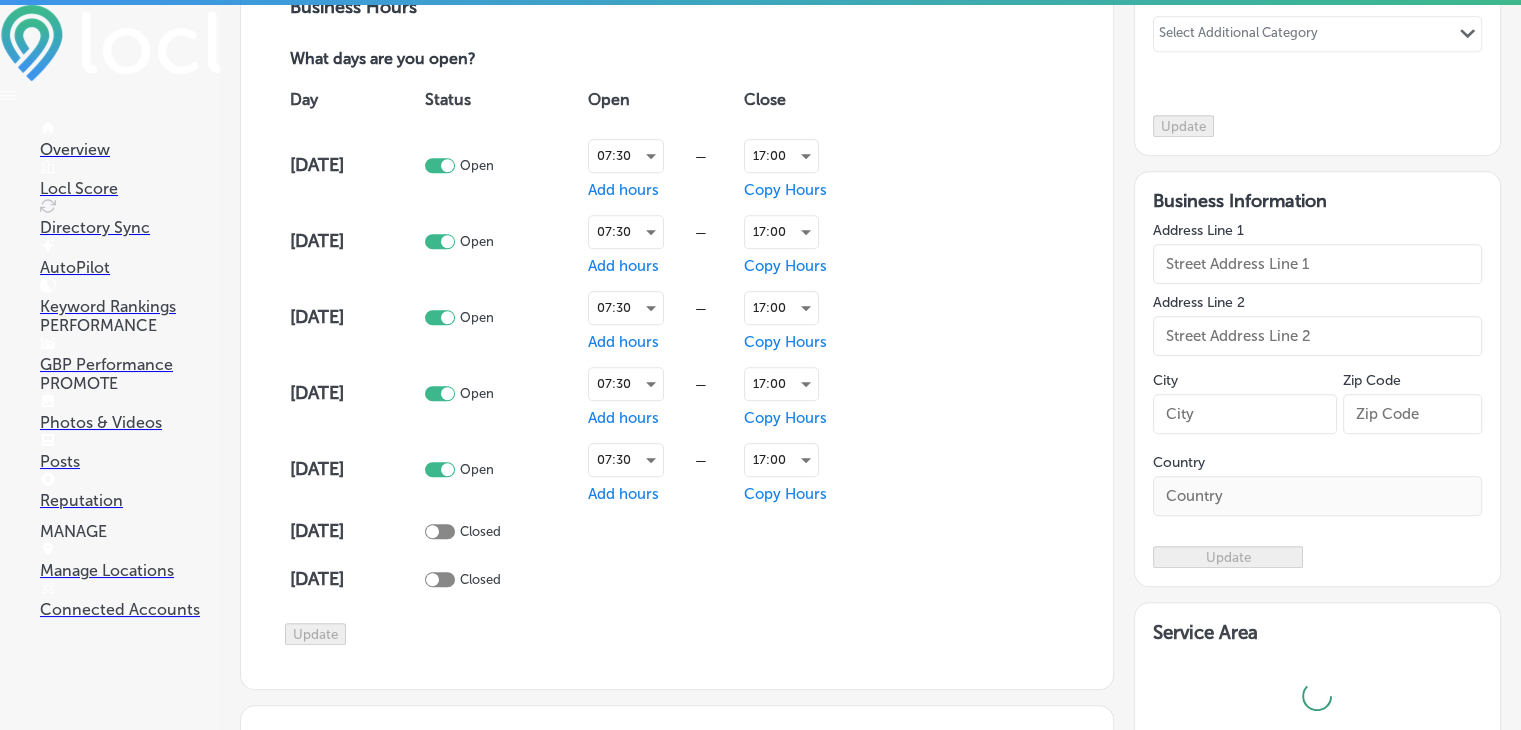 type on "US" 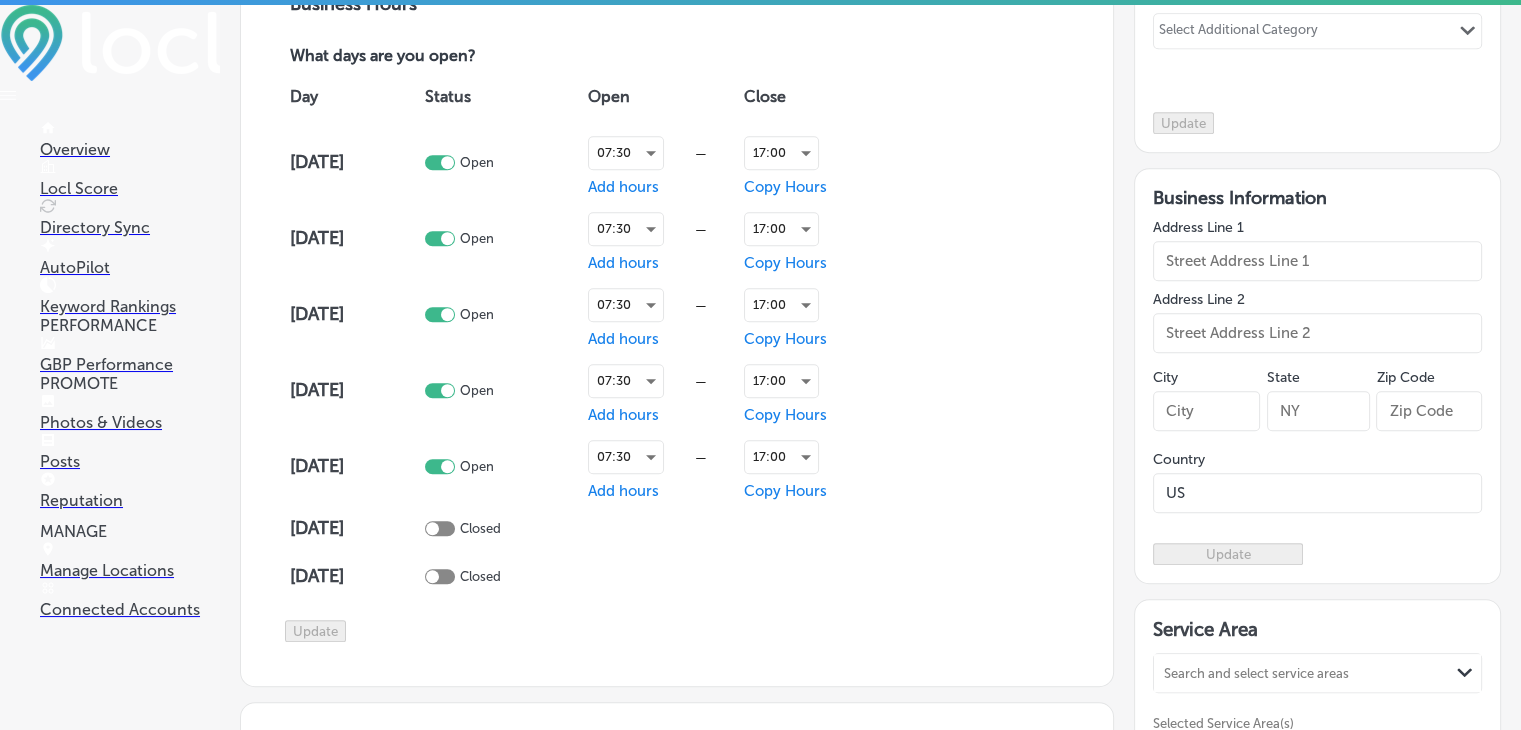 type on "T & K Custom Paint, LLC is a family-owned, woman-owned business offering professional custom painting services for residential and commercial properties in [GEOGRAPHIC_DATA], [GEOGRAPHIC_DATA], and surrounding areas. Since [DATE], we have specialized in interior and exterior painting, custom accent walls, trim carpentry, and handyman services. We work closely with clients to bring their visions to life, ensuring quality and satisfaction in every project. Whether it's a small touch-up or a large commercial project, T & K Custom Paint, LLC delivers reliable, efficient, and top-priority service you can trust. [DATE] by appointment only." 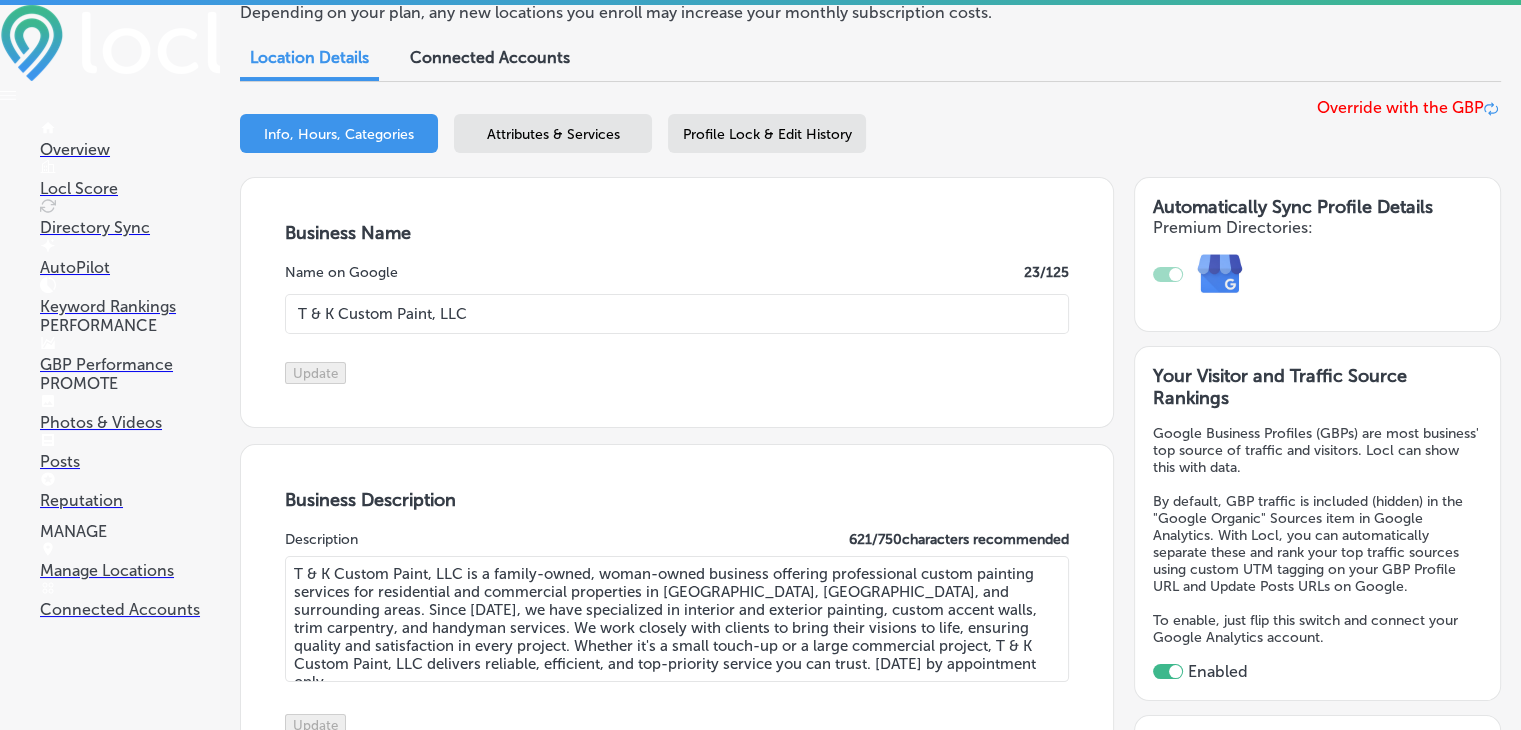 scroll, scrollTop: 0, scrollLeft: 0, axis: both 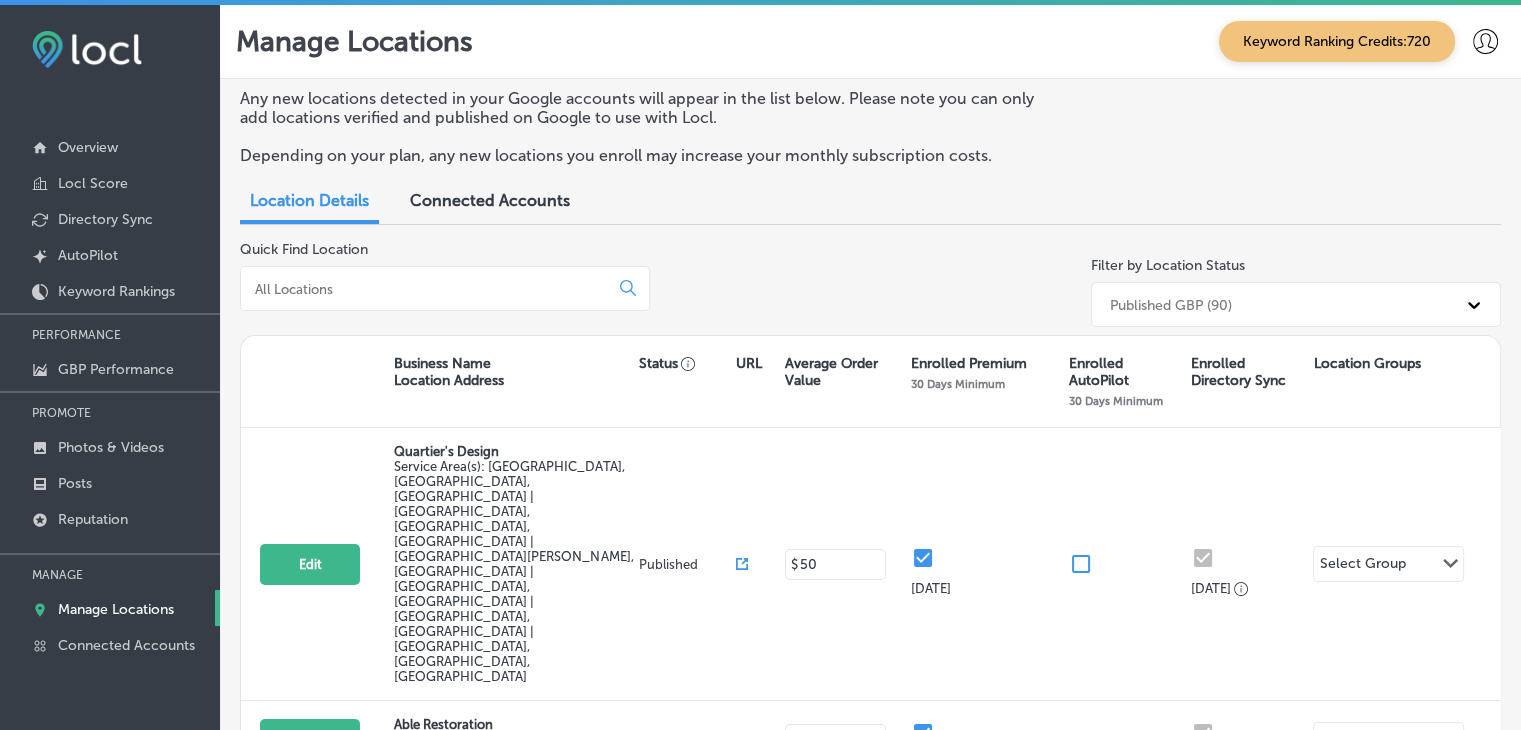 click at bounding box center [428, 289] 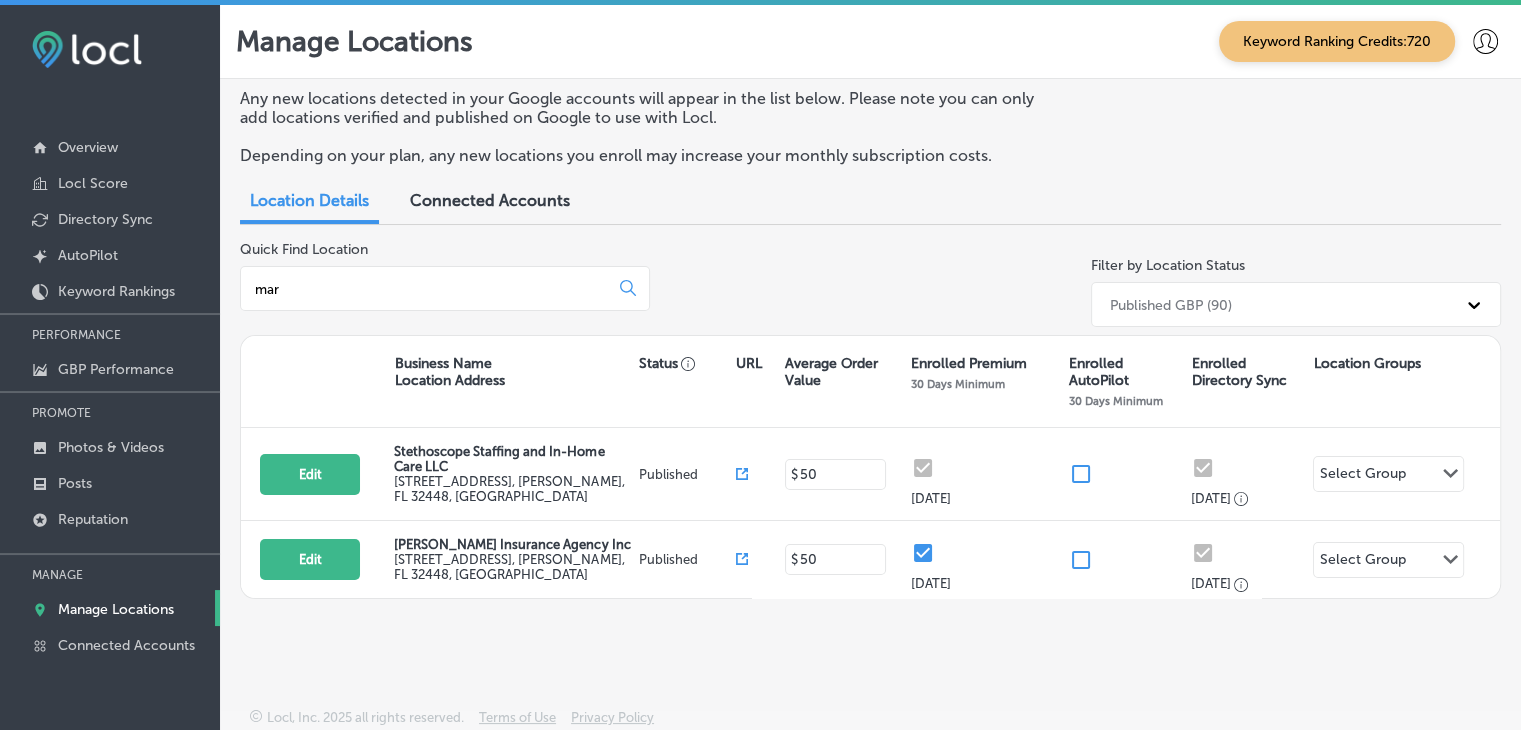 type on "mar" 